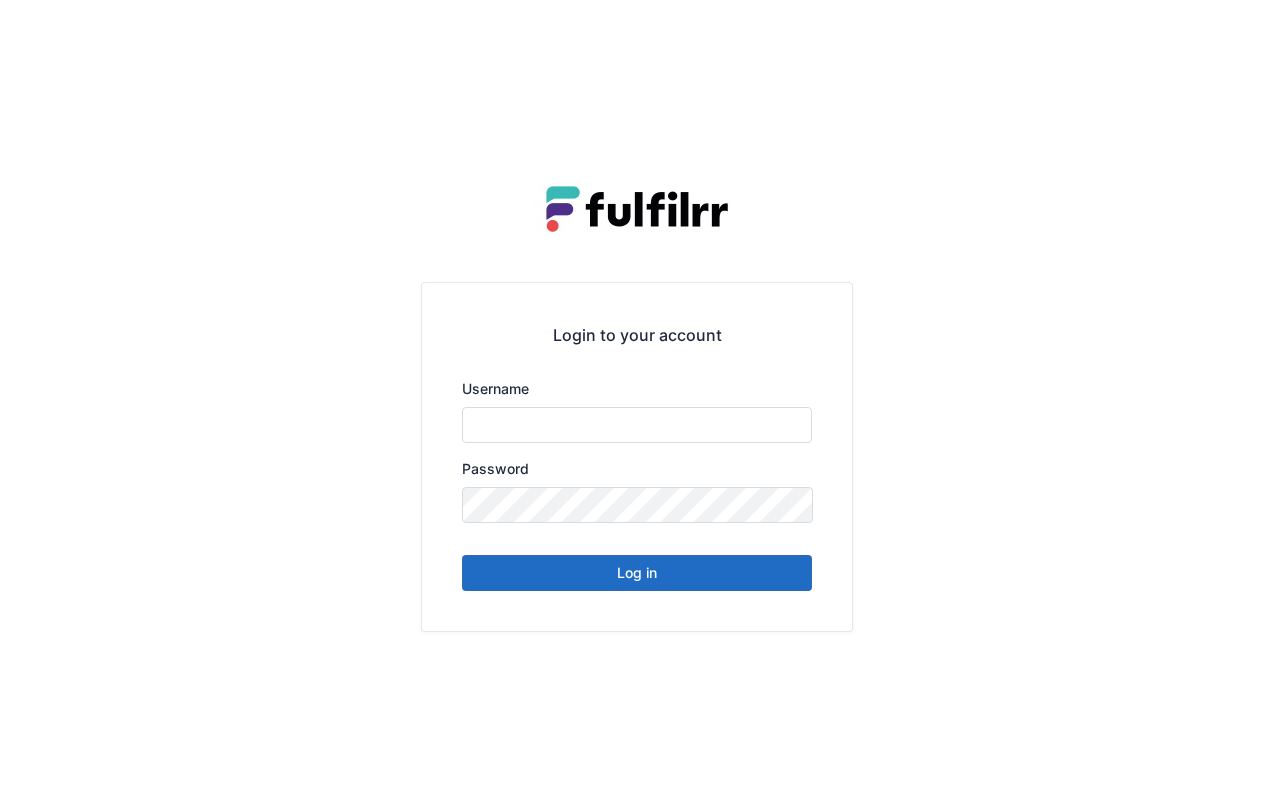 scroll, scrollTop: 0, scrollLeft: 0, axis: both 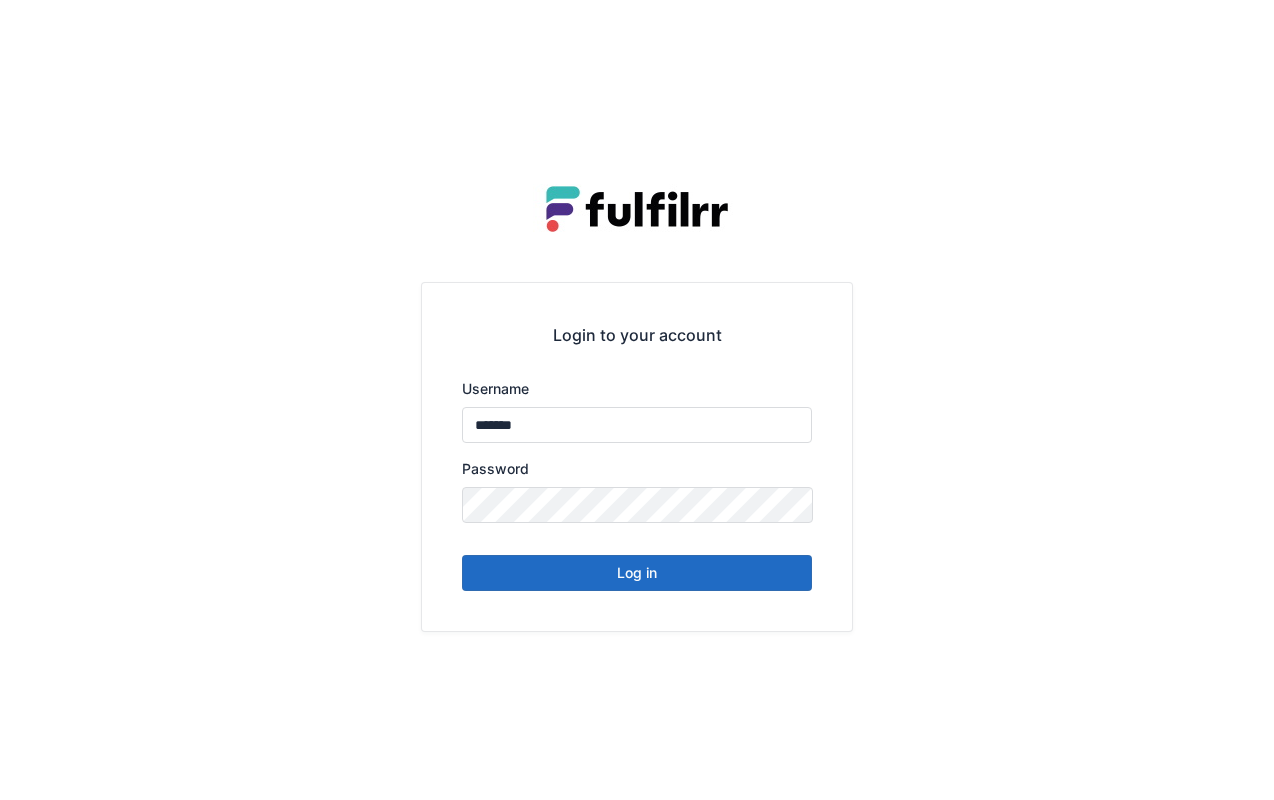 click on "Log in" at bounding box center (637, 573) 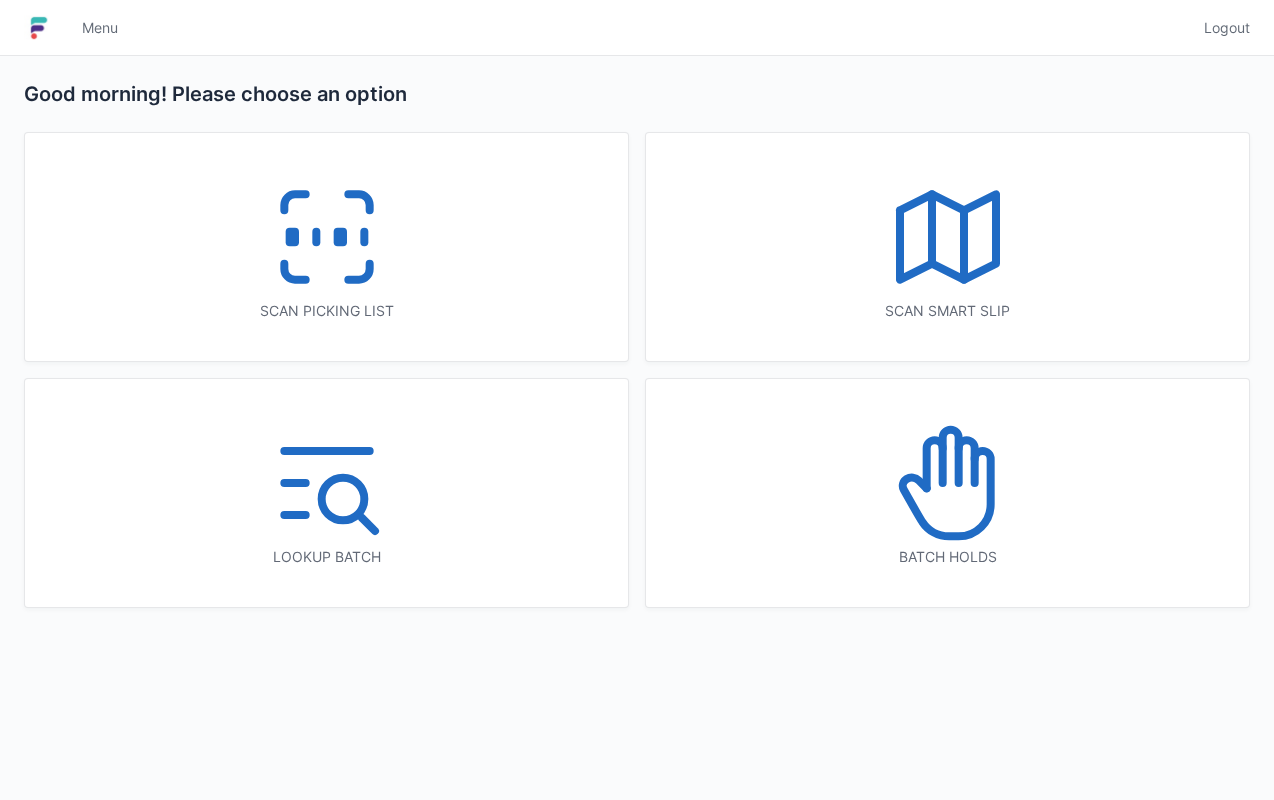 scroll, scrollTop: 0, scrollLeft: 0, axis: both 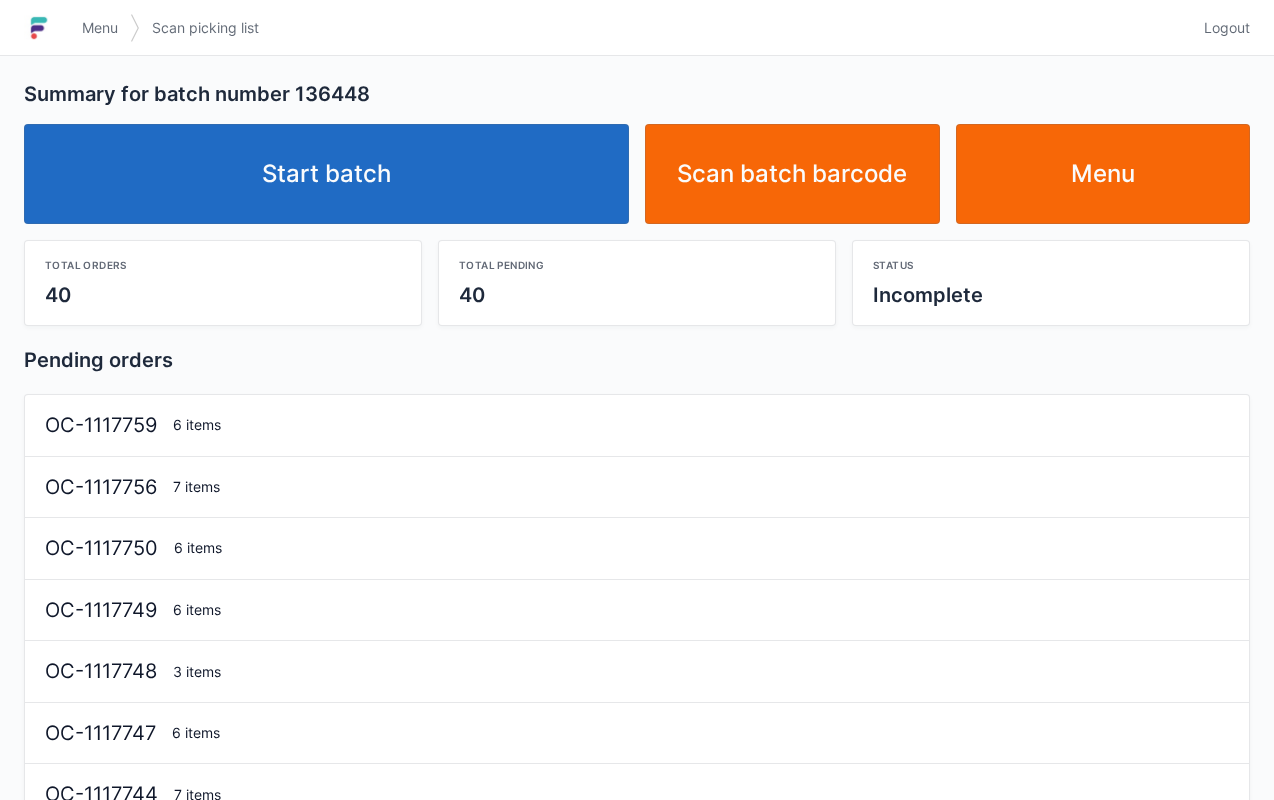 click on "Start batch" at bounding box center [326, 174] 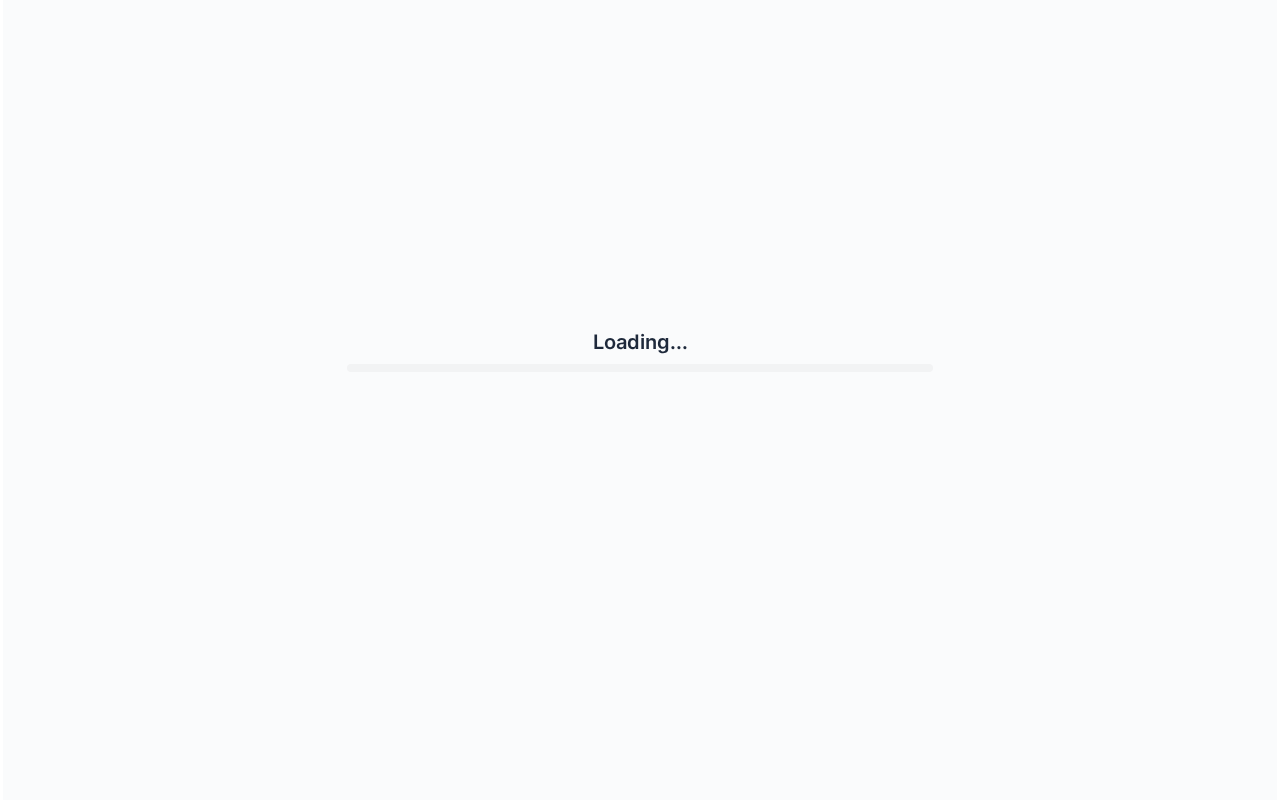scroll, scrollTop: 0, scrollLeft: 0, axis: both 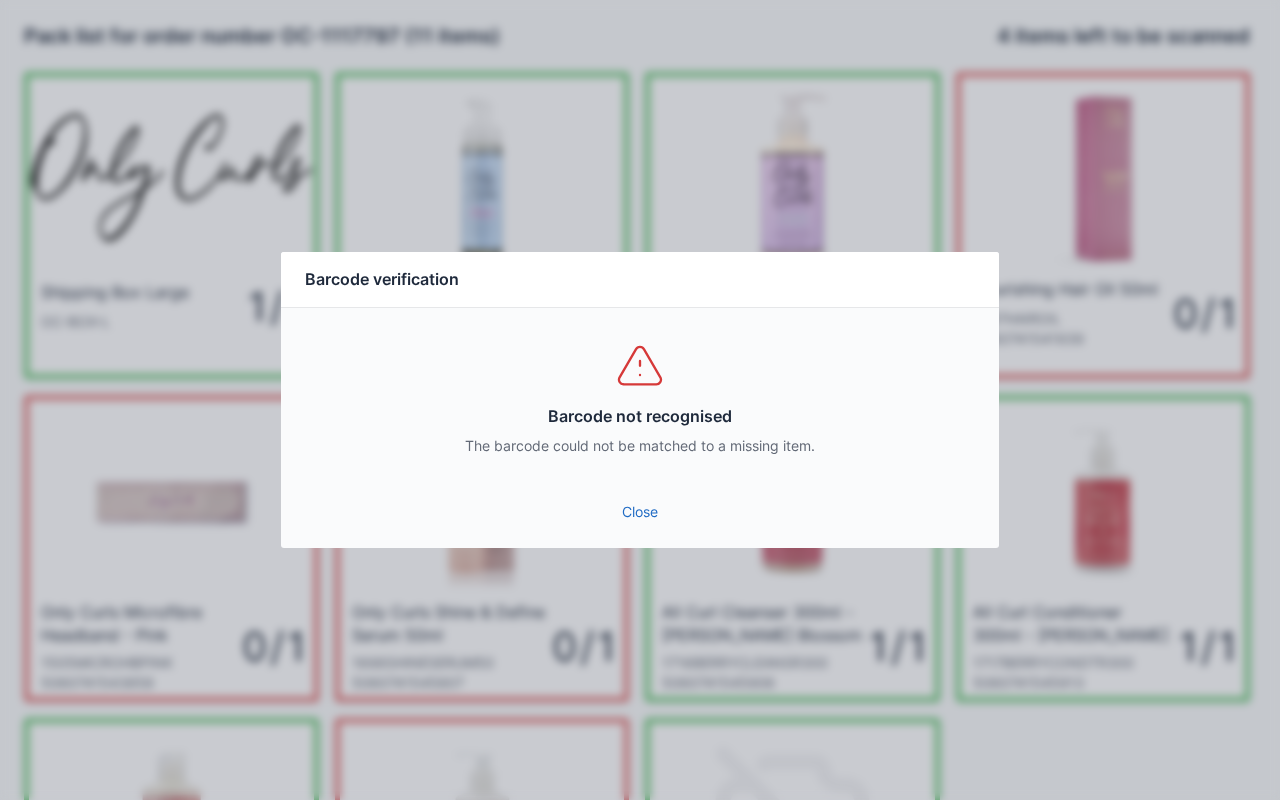 click on "Close" at bounding box center (640, 512) 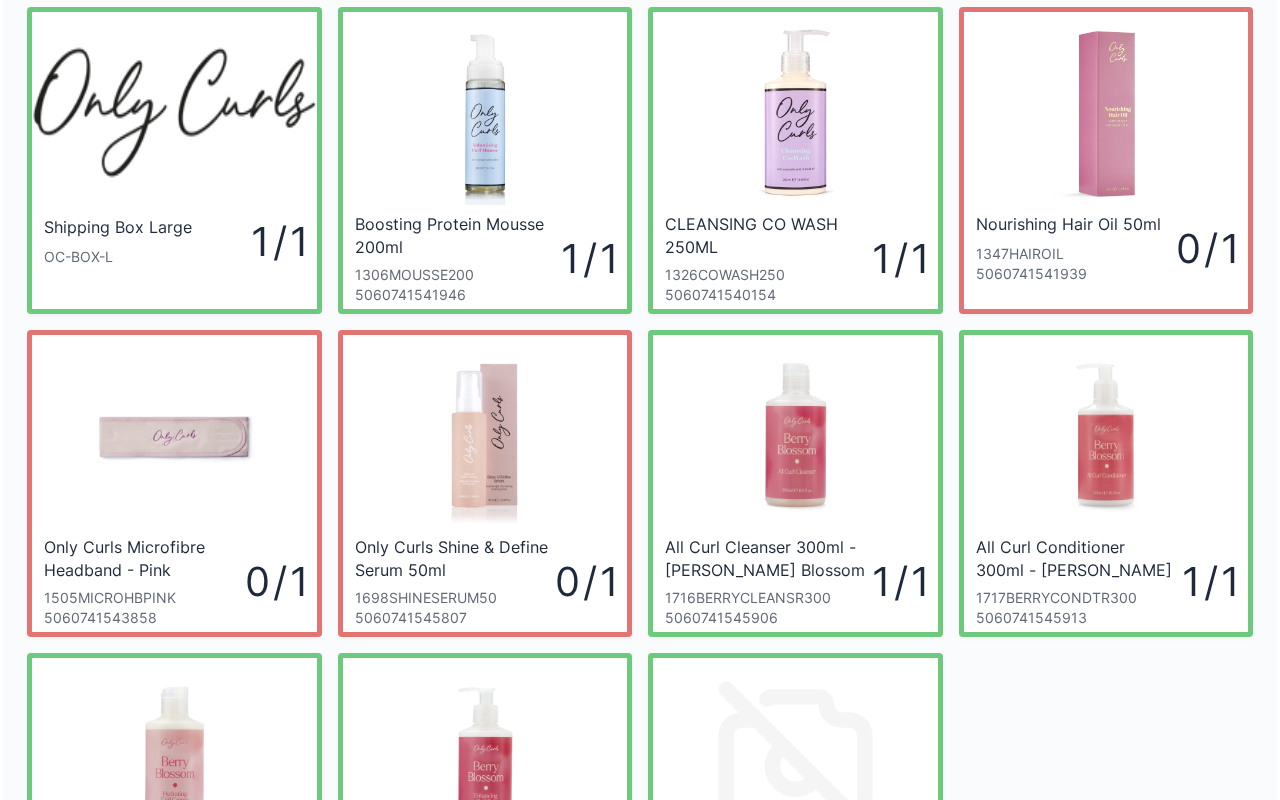 scroll, scrollTop: 0, scrollLeft: 0, axis: both 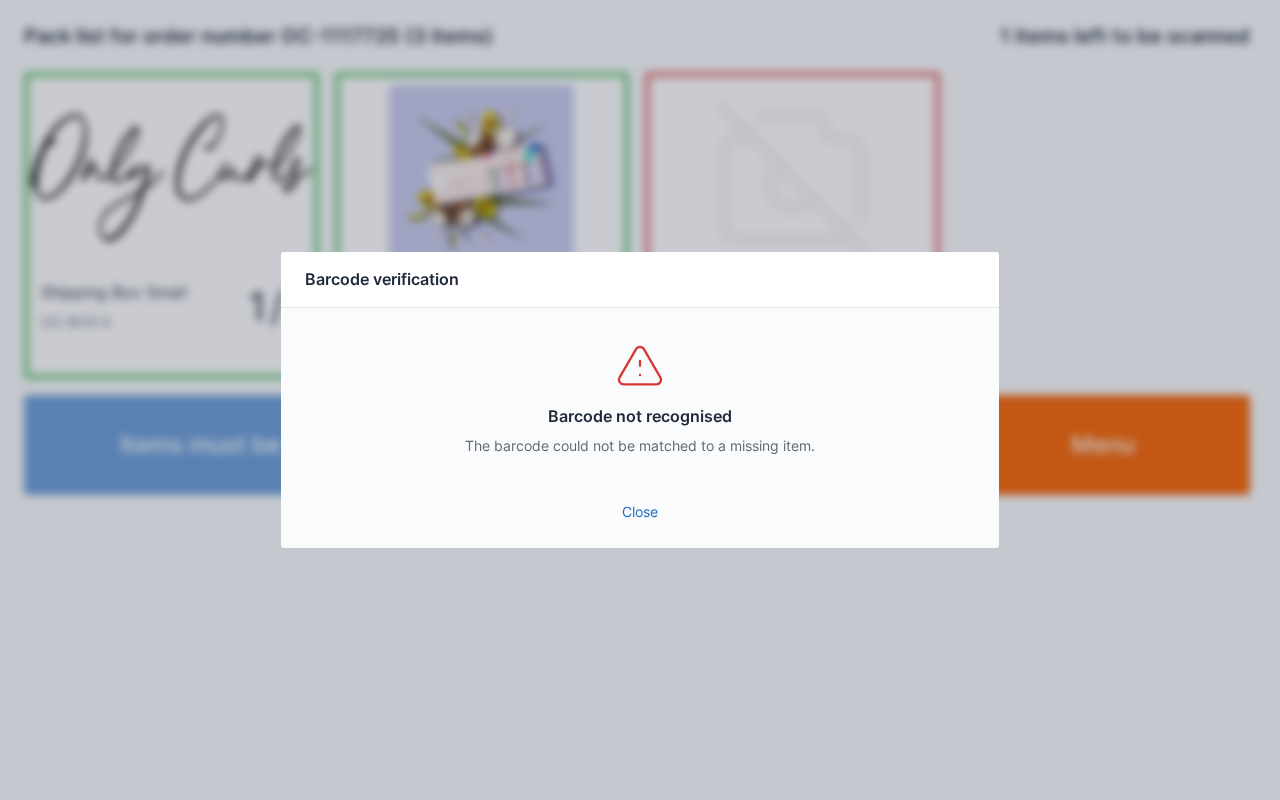 click on "Close" at bounding box center (640, 512) 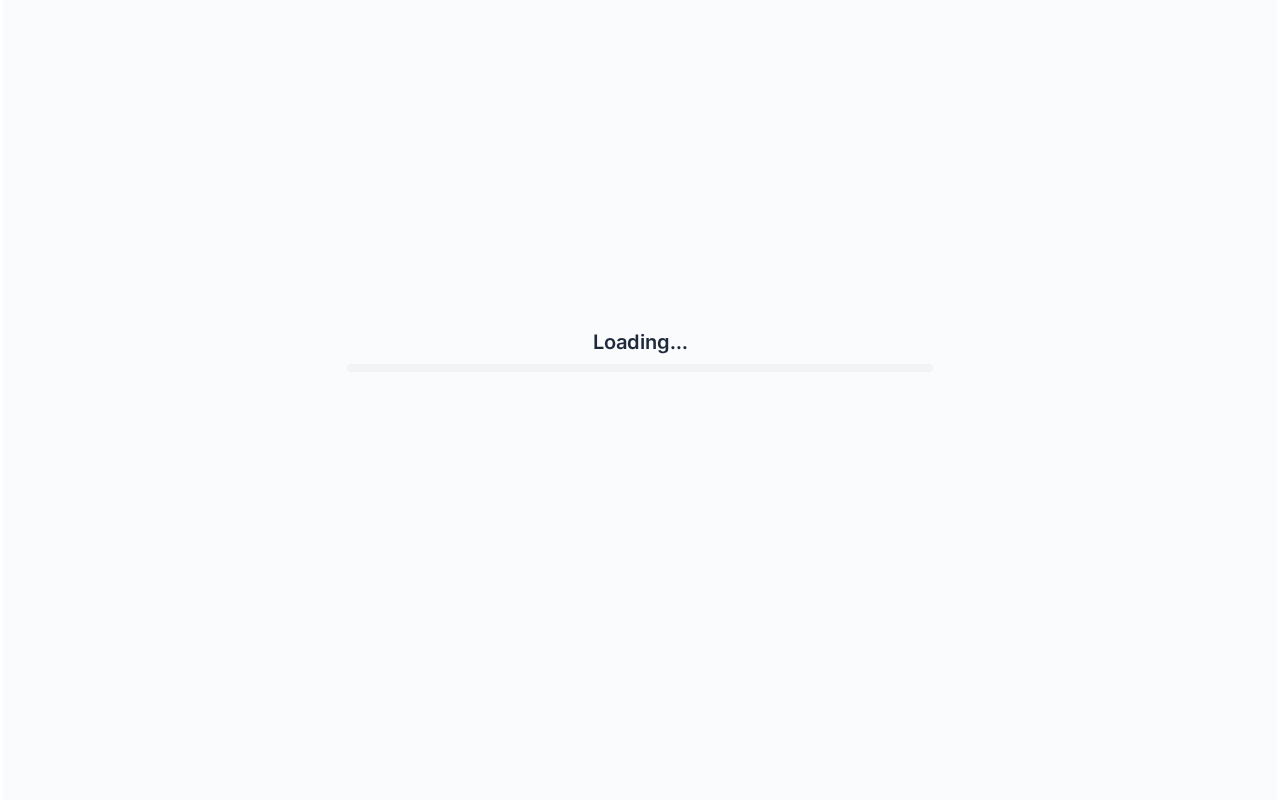 scroll, scrollTop: 0, scrollLeft: 0, axis: both 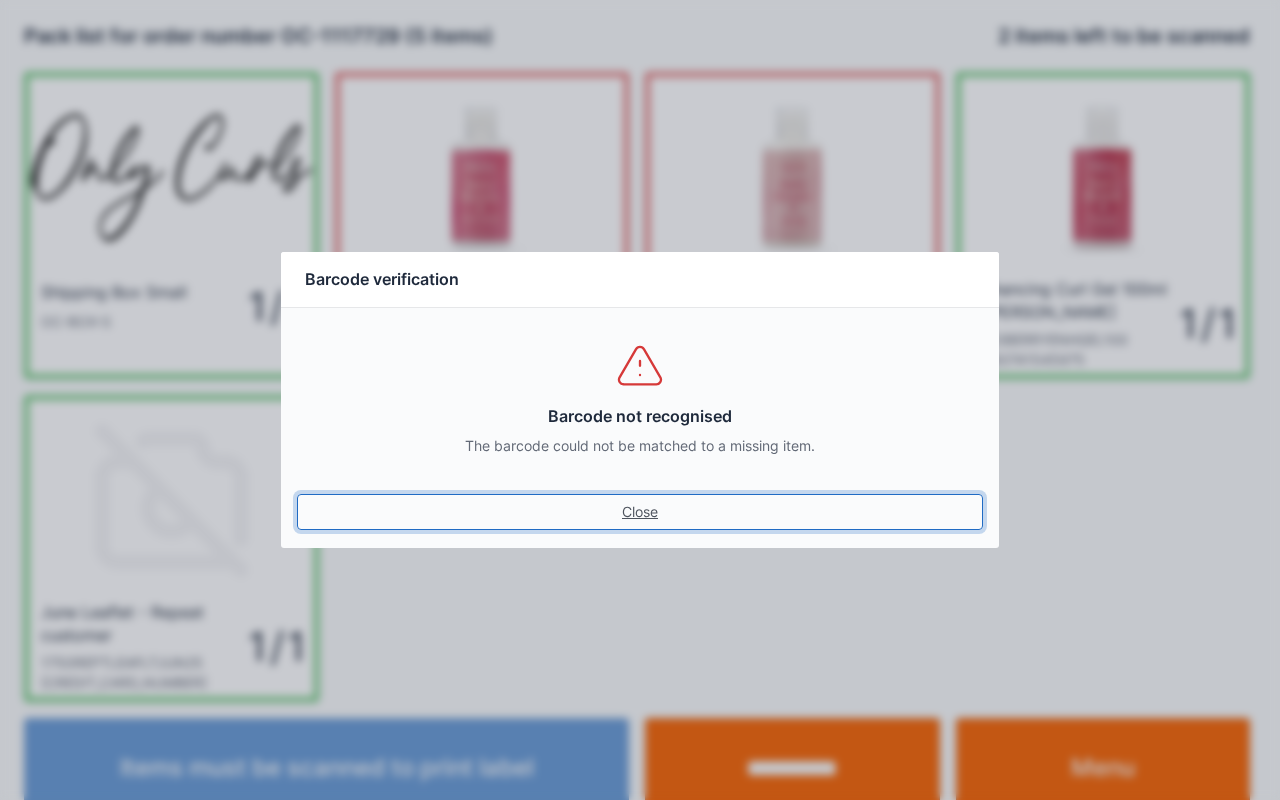 click on "Close" at bounding box center [640, 512] 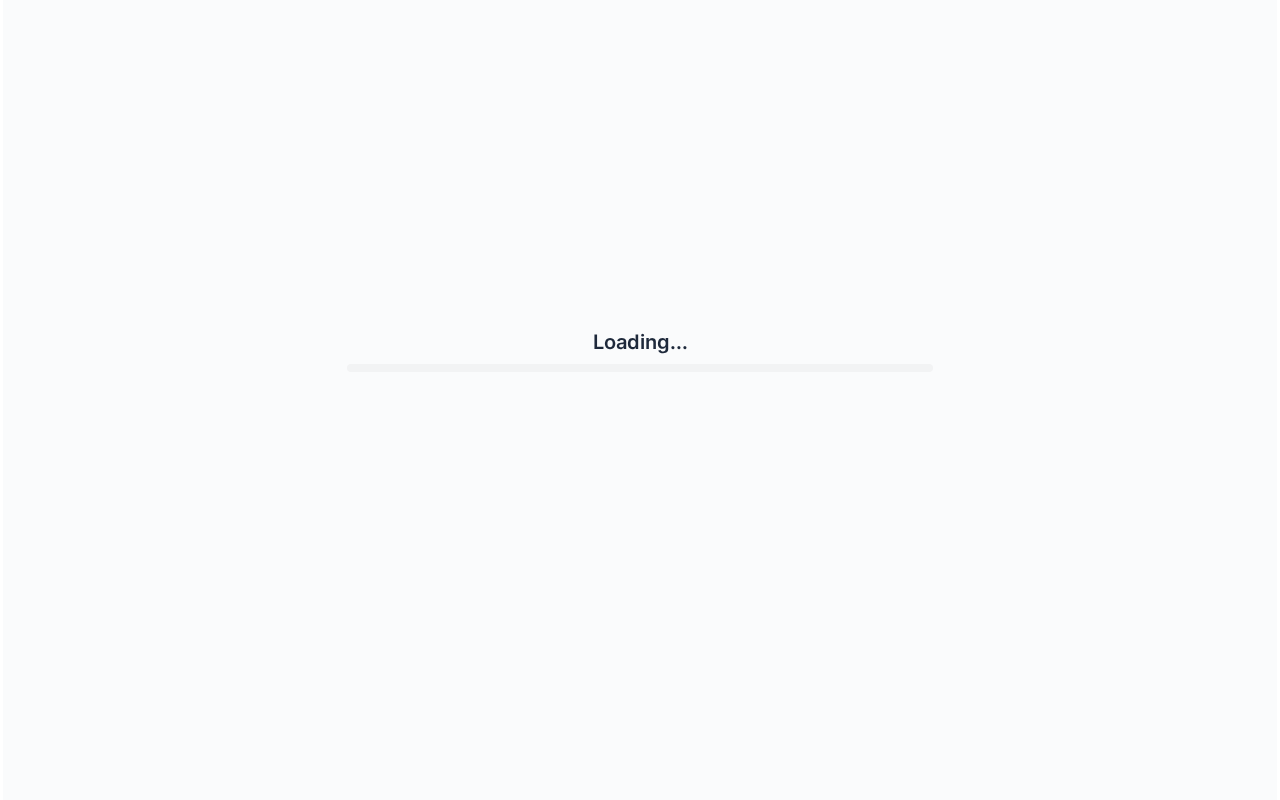scroll, scrollTop: 0, scrollLeft: 0, axis: both 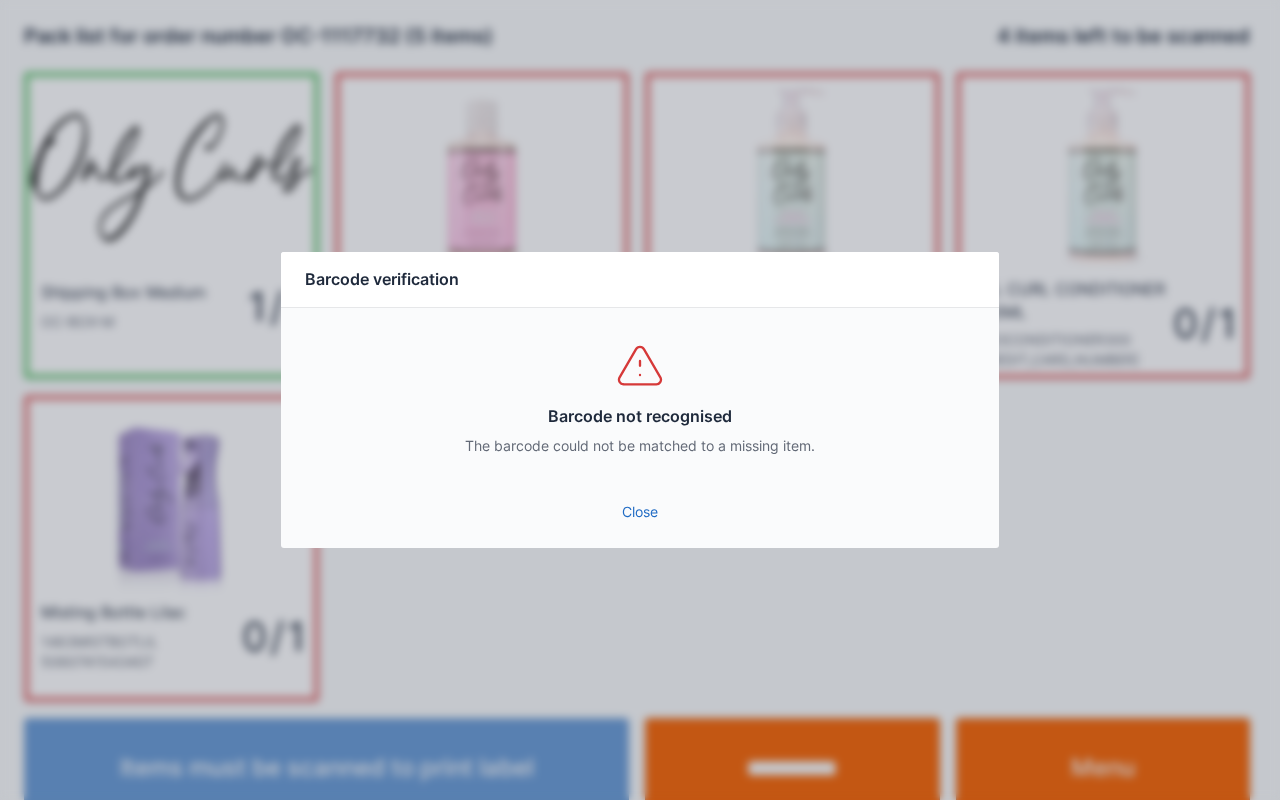 click on "Close" at bounding box center (640, 512) 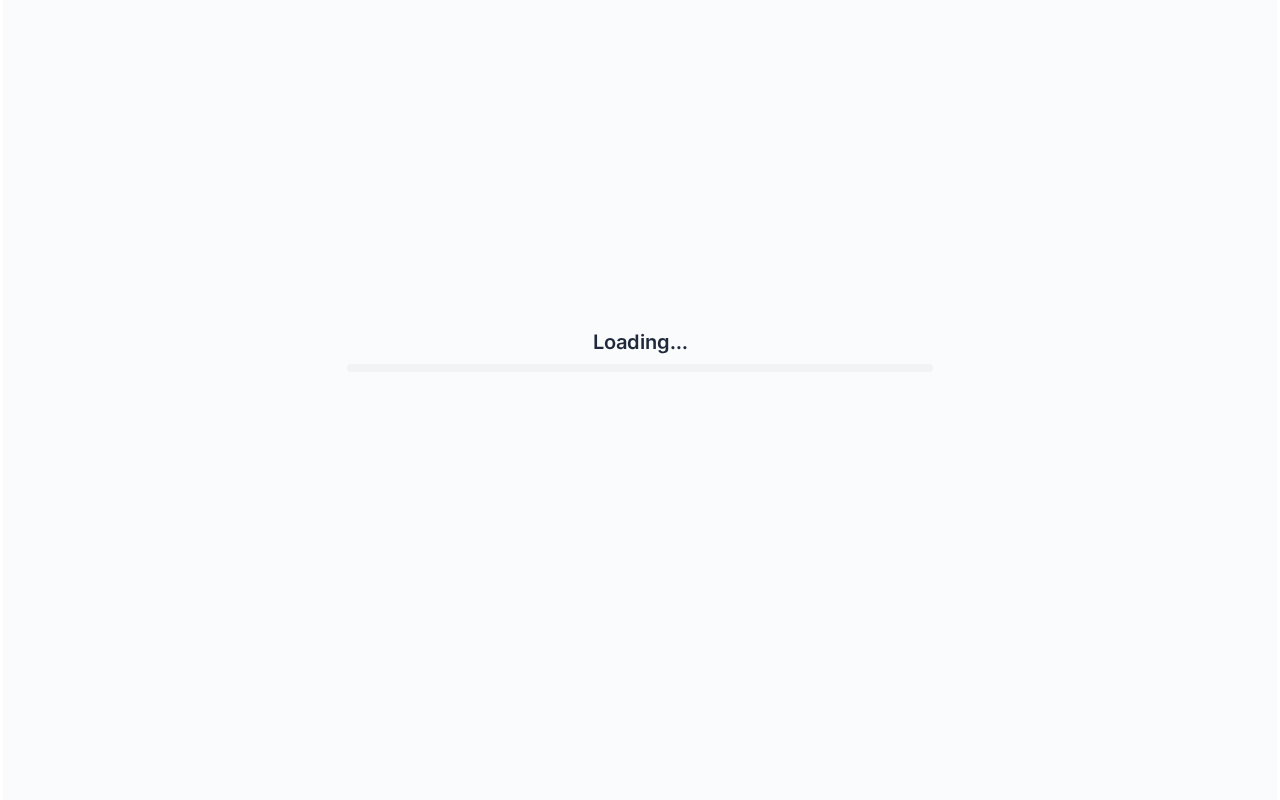 scroll, scrollTop: 0, scrollLeft: 0, axis: both 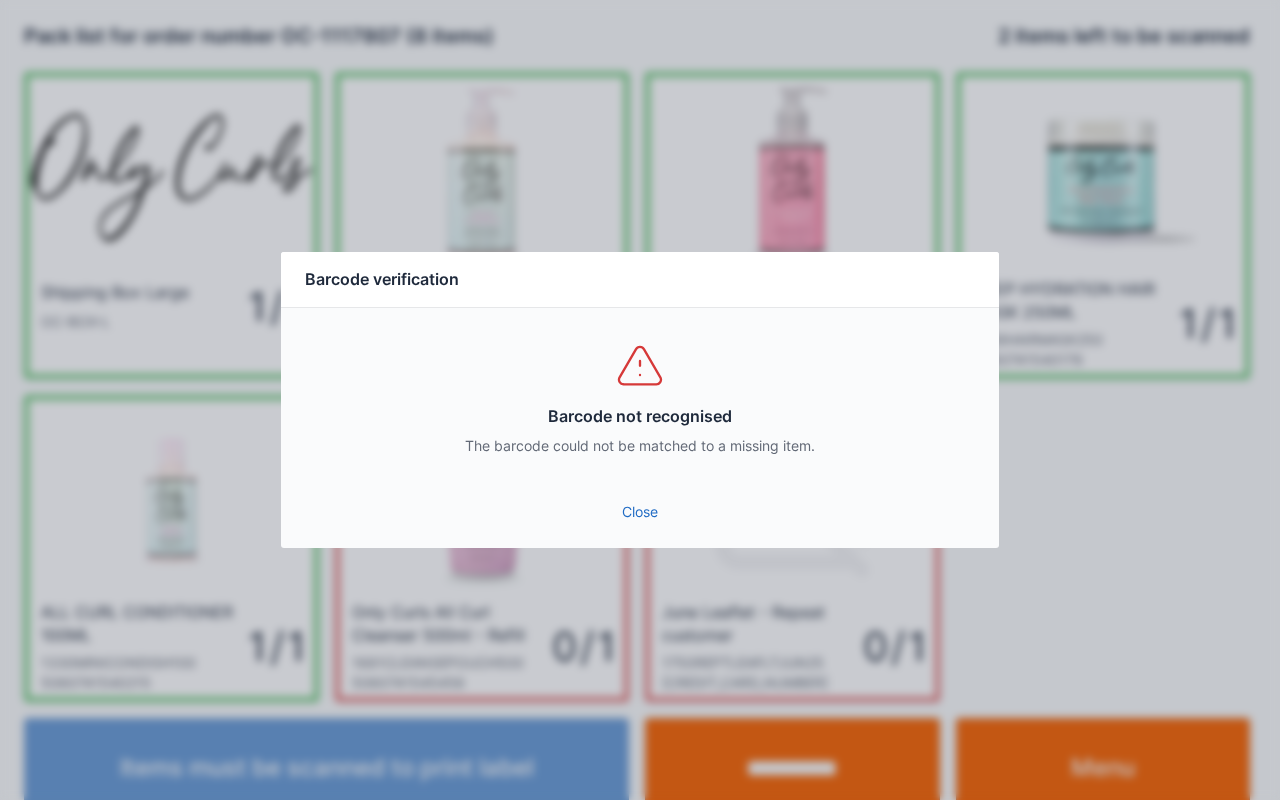 click on "Close" at bounding box center [640, 512] 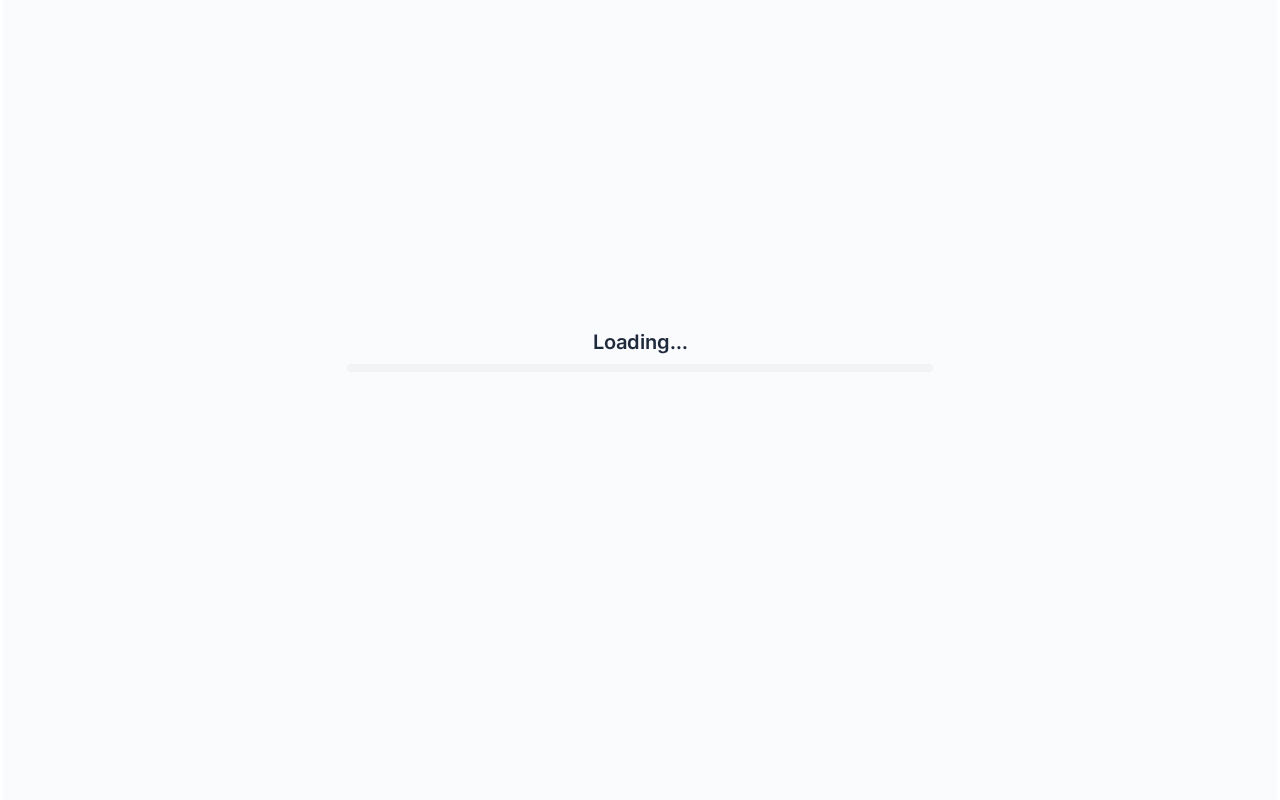 scroll, scrollTop: 0, scrollLeft: 0, axis: both 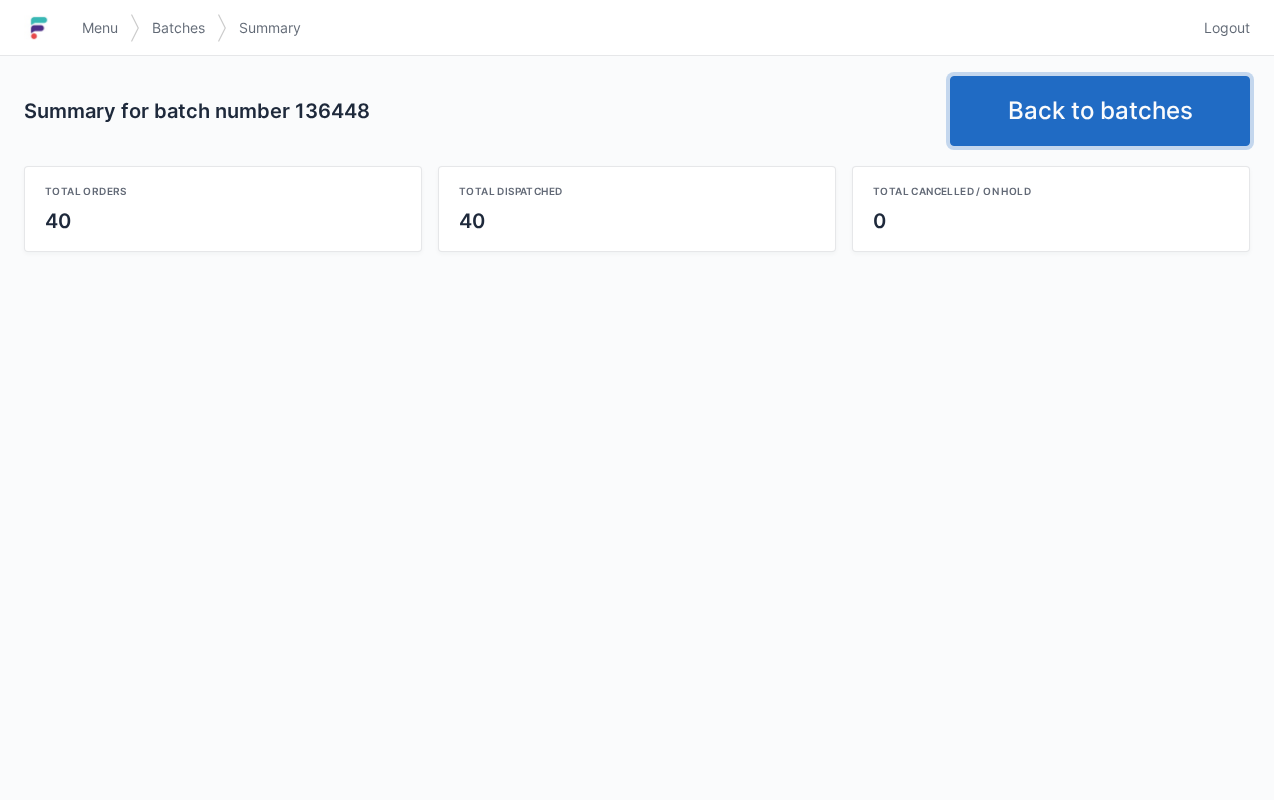 click on "Back to batches" at bounding box center [1100, 111] 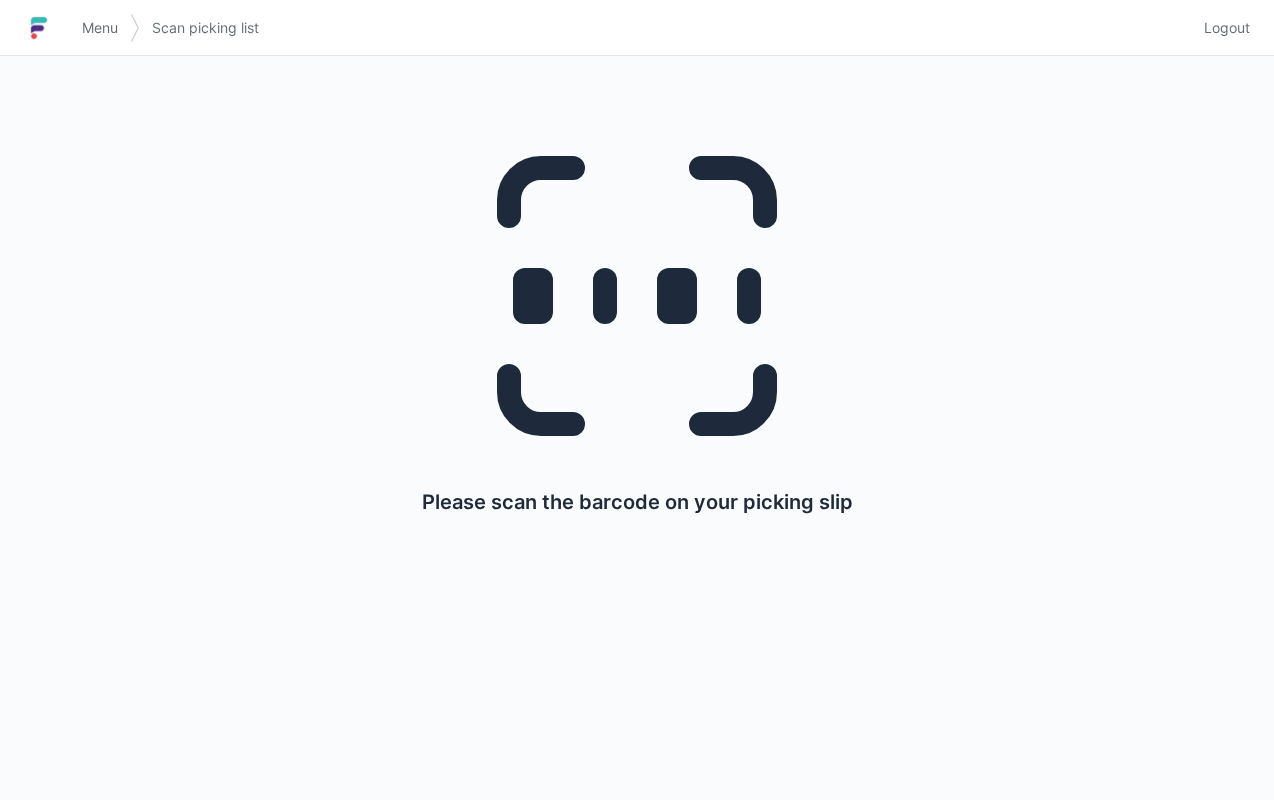 scroll, scrollTop: 0, scrollLeft: 0, axis: both 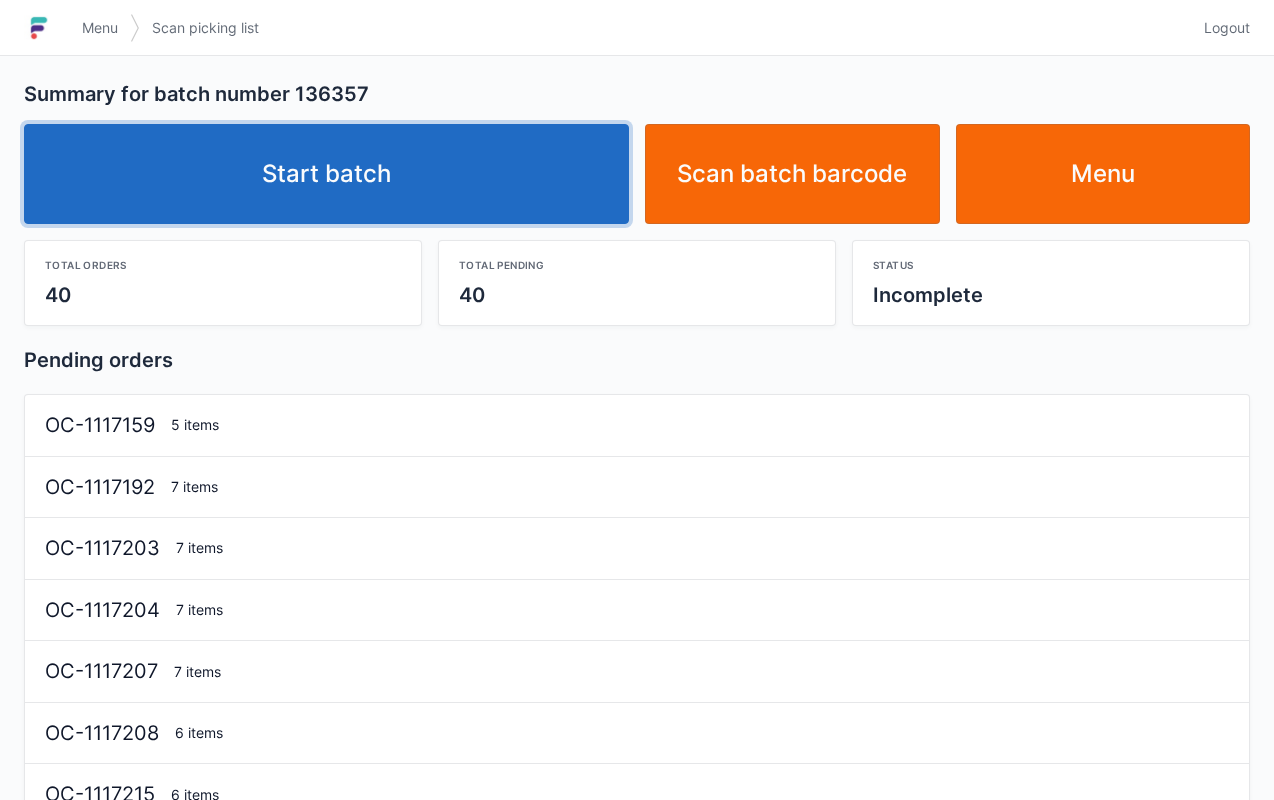 click on "Start batch" at bounding box center (326, 174) 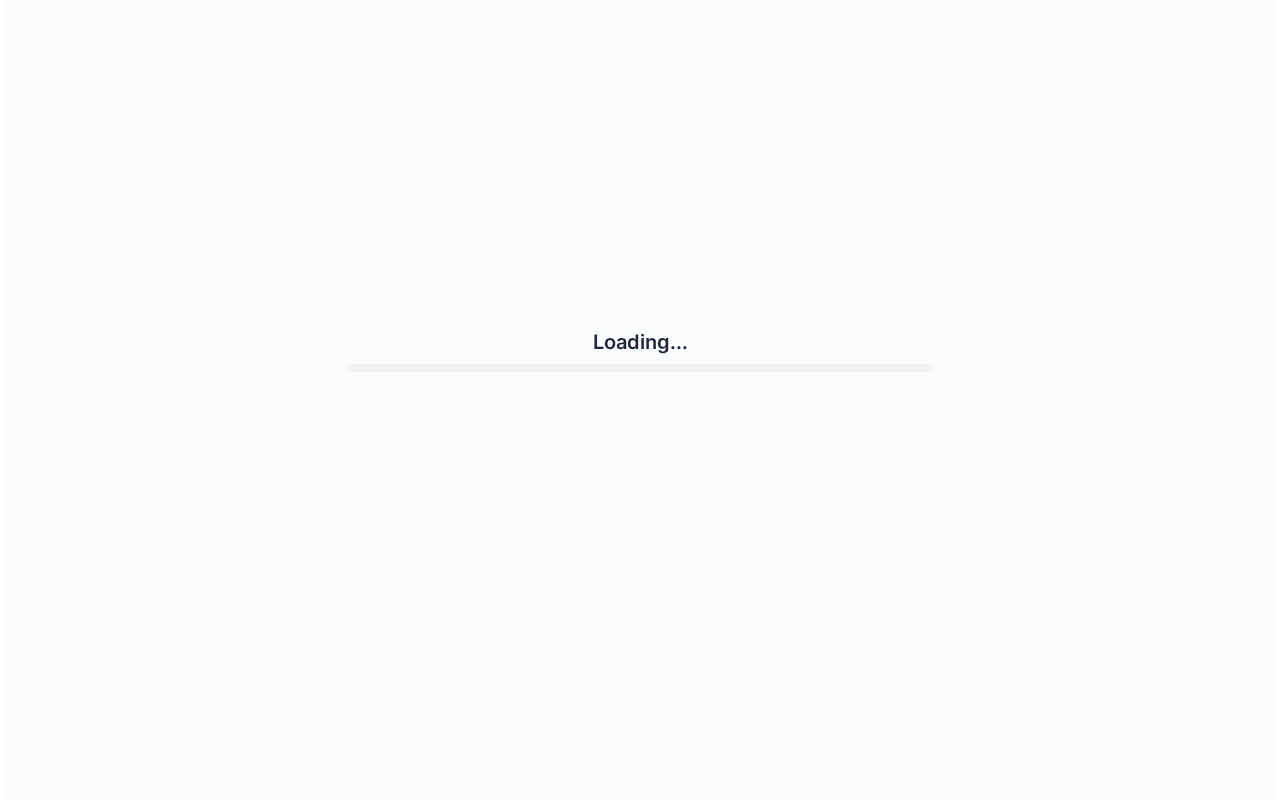 scroll, scrollTop: 0, scrollLeft: 0, axis: both 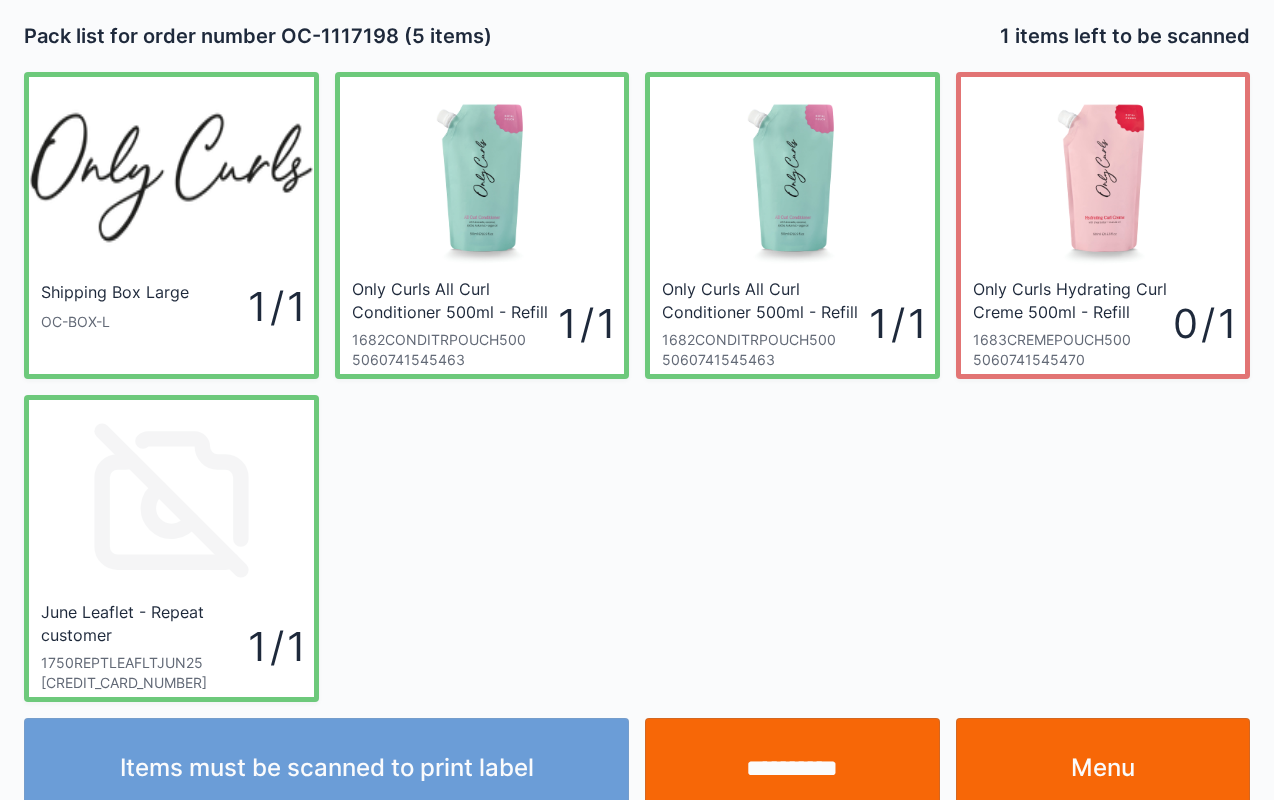 click on "**********" at bounding box center (792, 768) 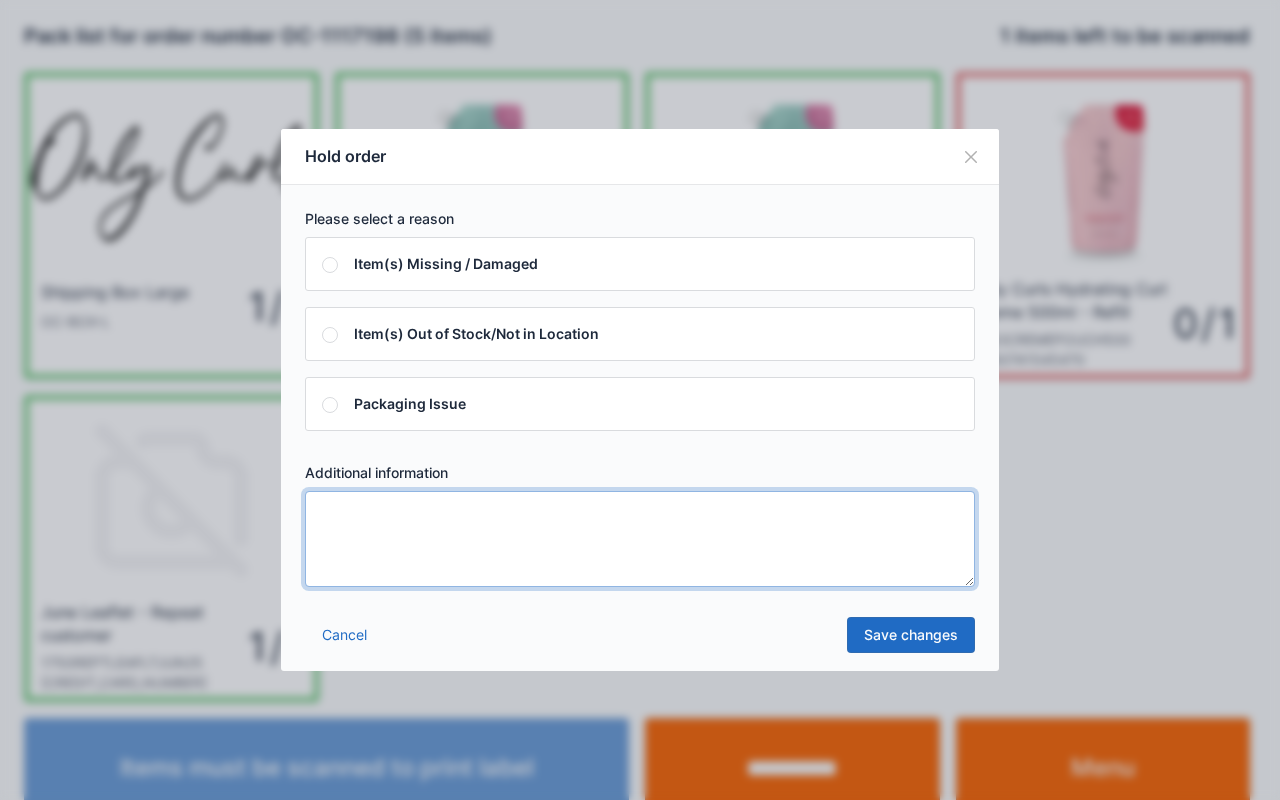 click at bounding box center [640, 539] 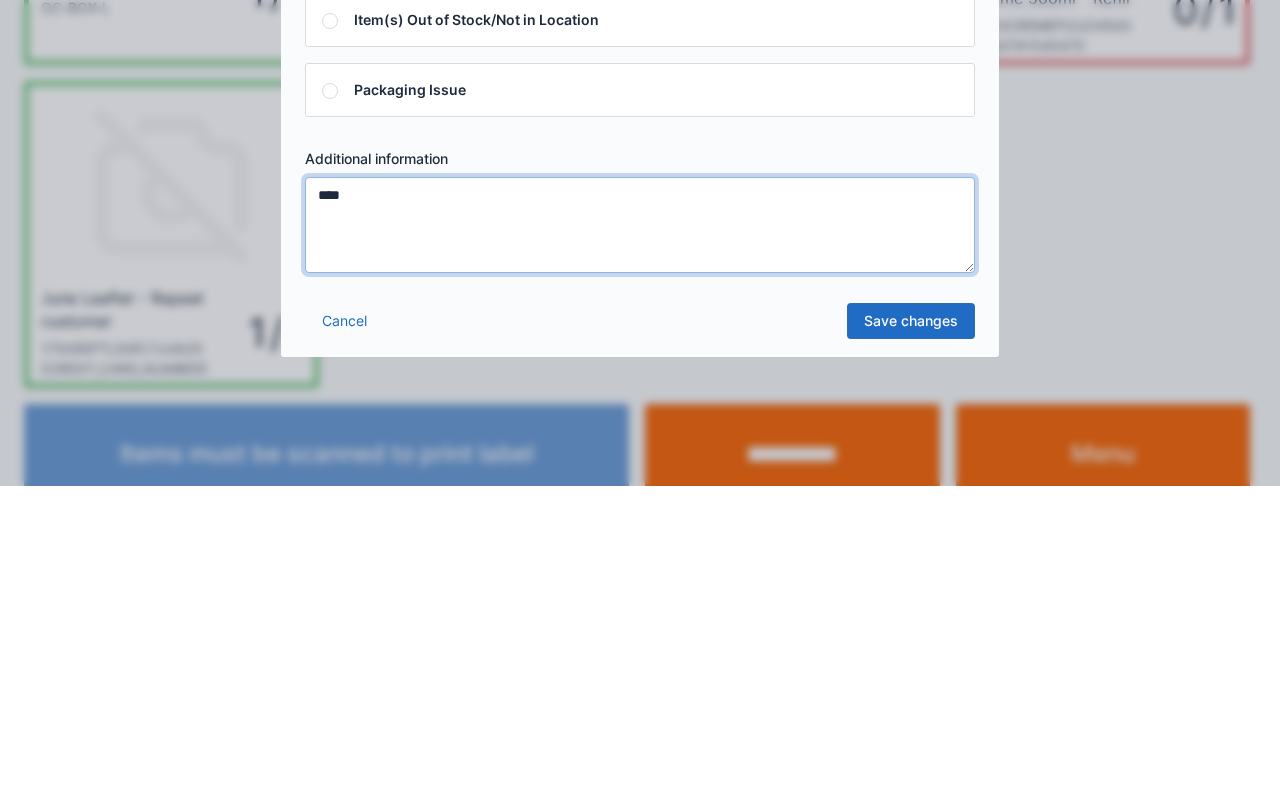 type on "****" 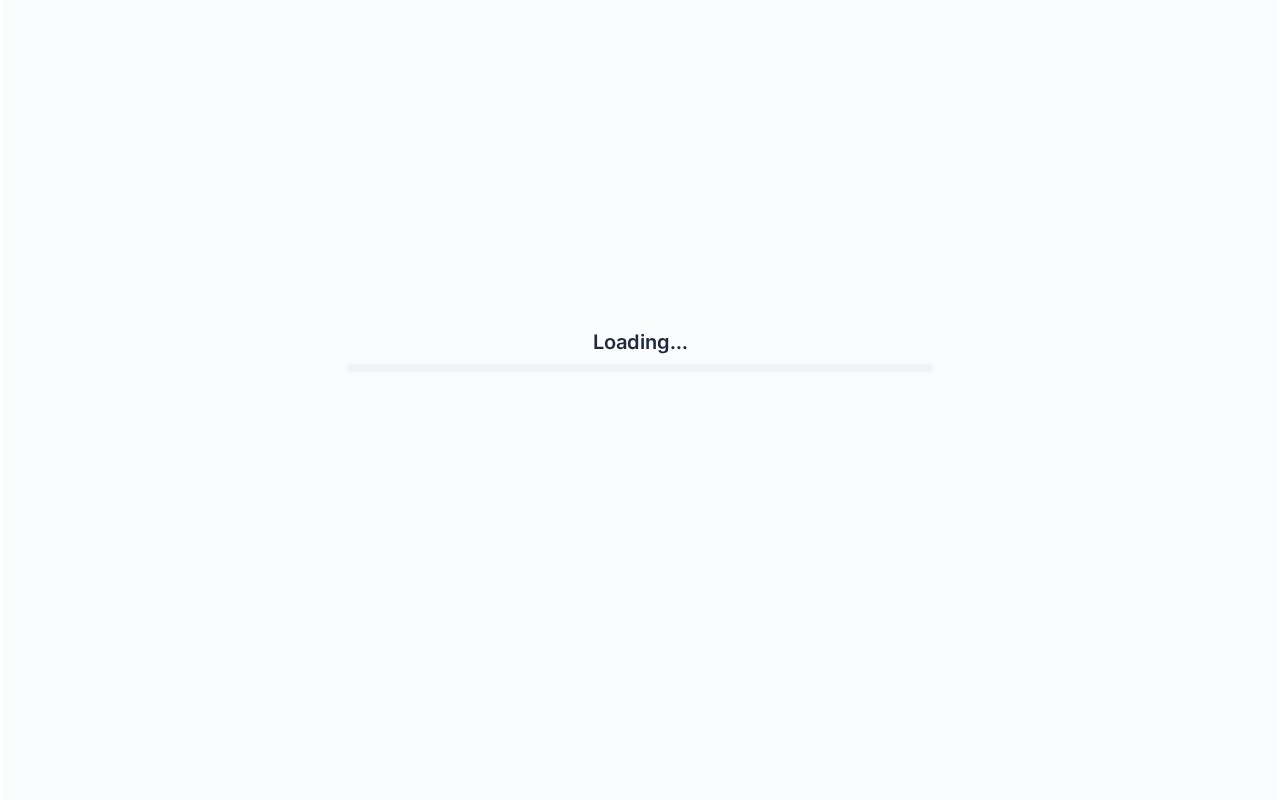 scroll, scrollTop: 0, scrollLeft: 0, axis: both 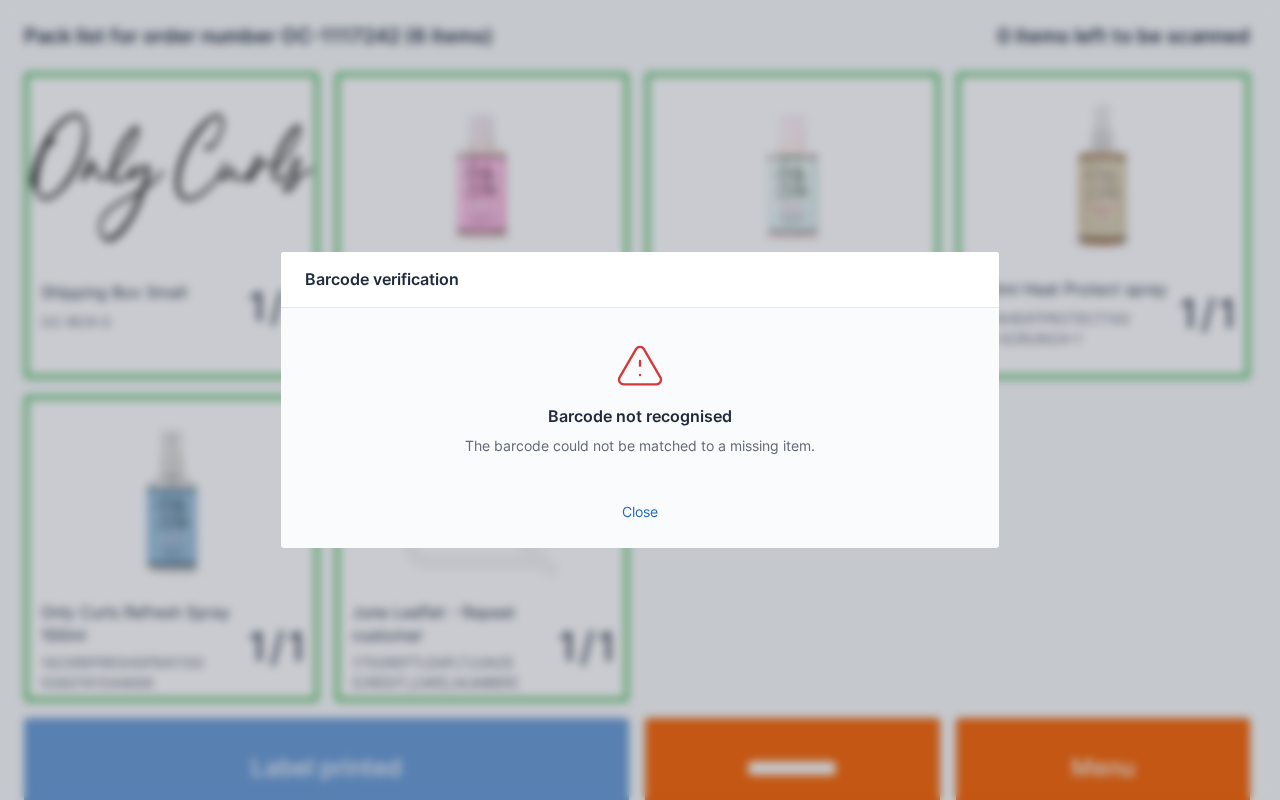 click on "Close" at bounding box center (640, 512) 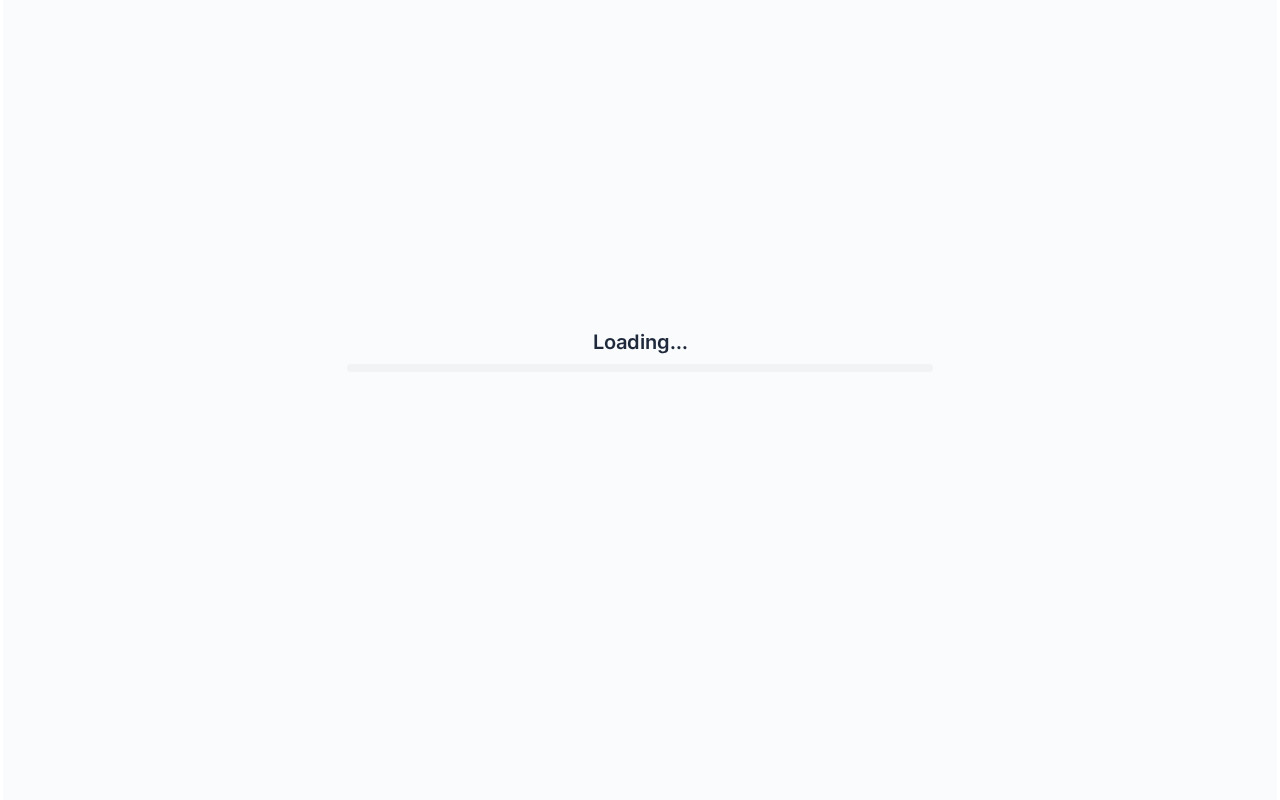 scroll, scrollTop: 0, scrollLeft: 0, axis: both 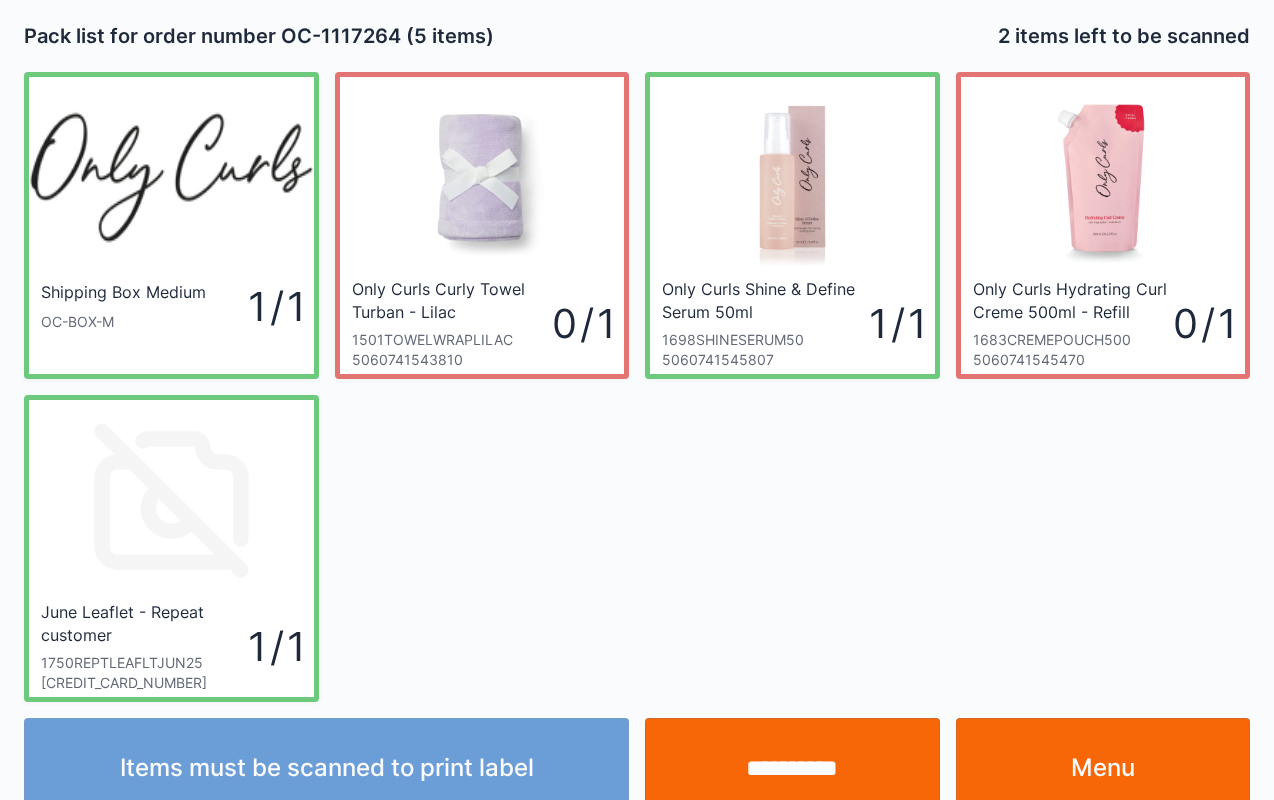 click on "**********" at bounding box center [792, 768] 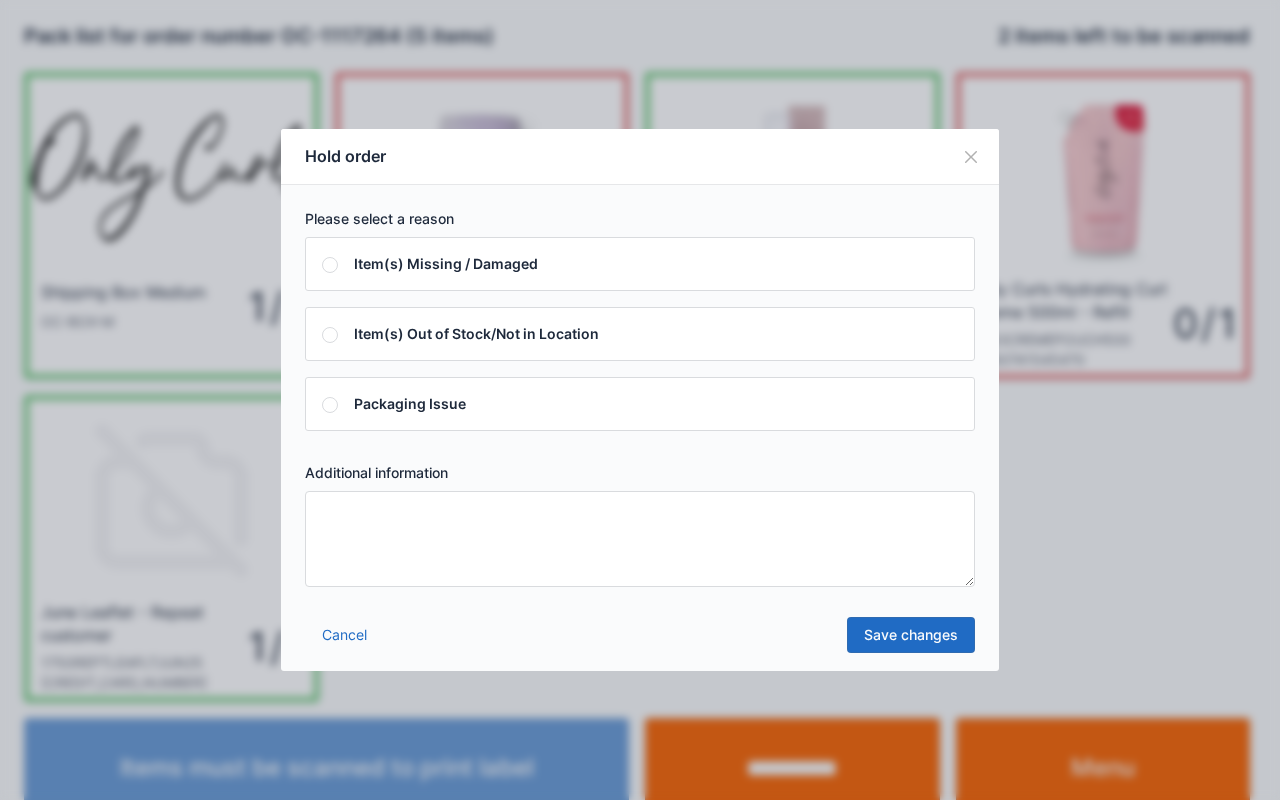 click at bounding box center (640, 539) 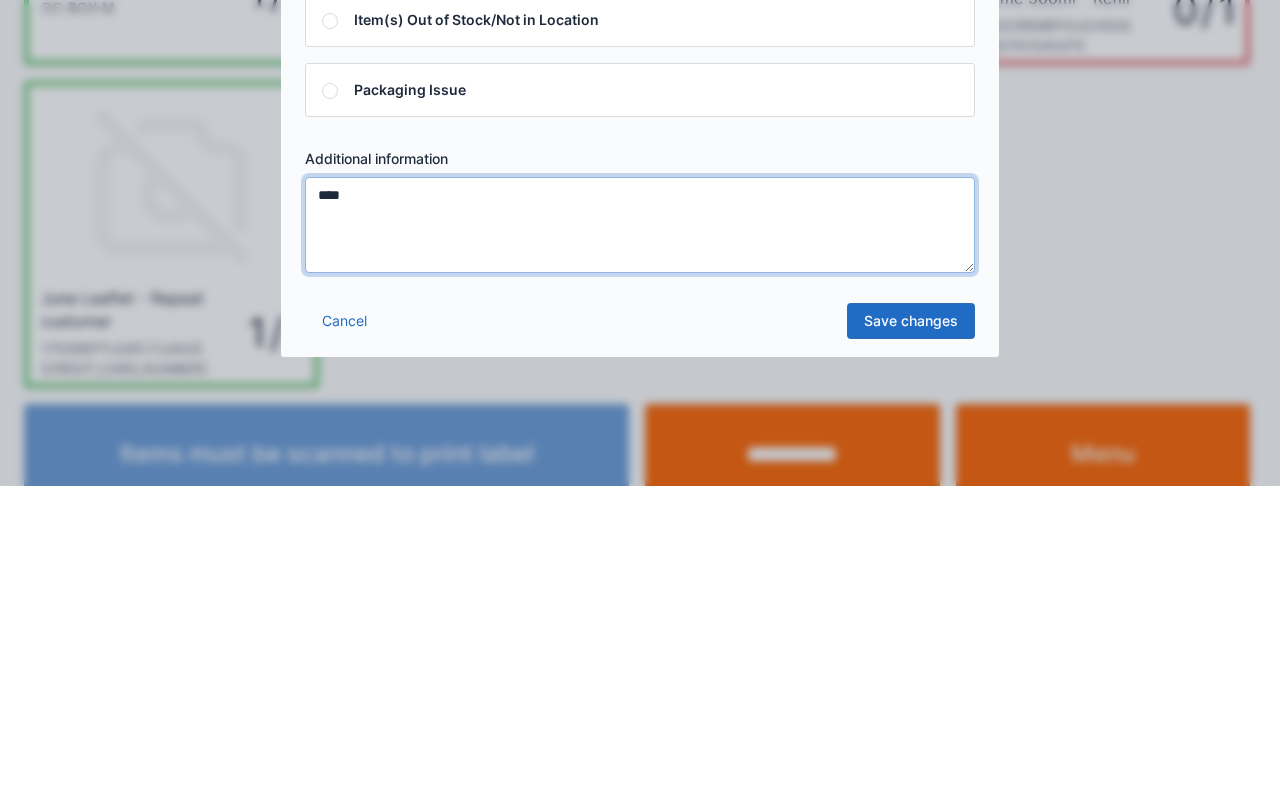 type on "****" 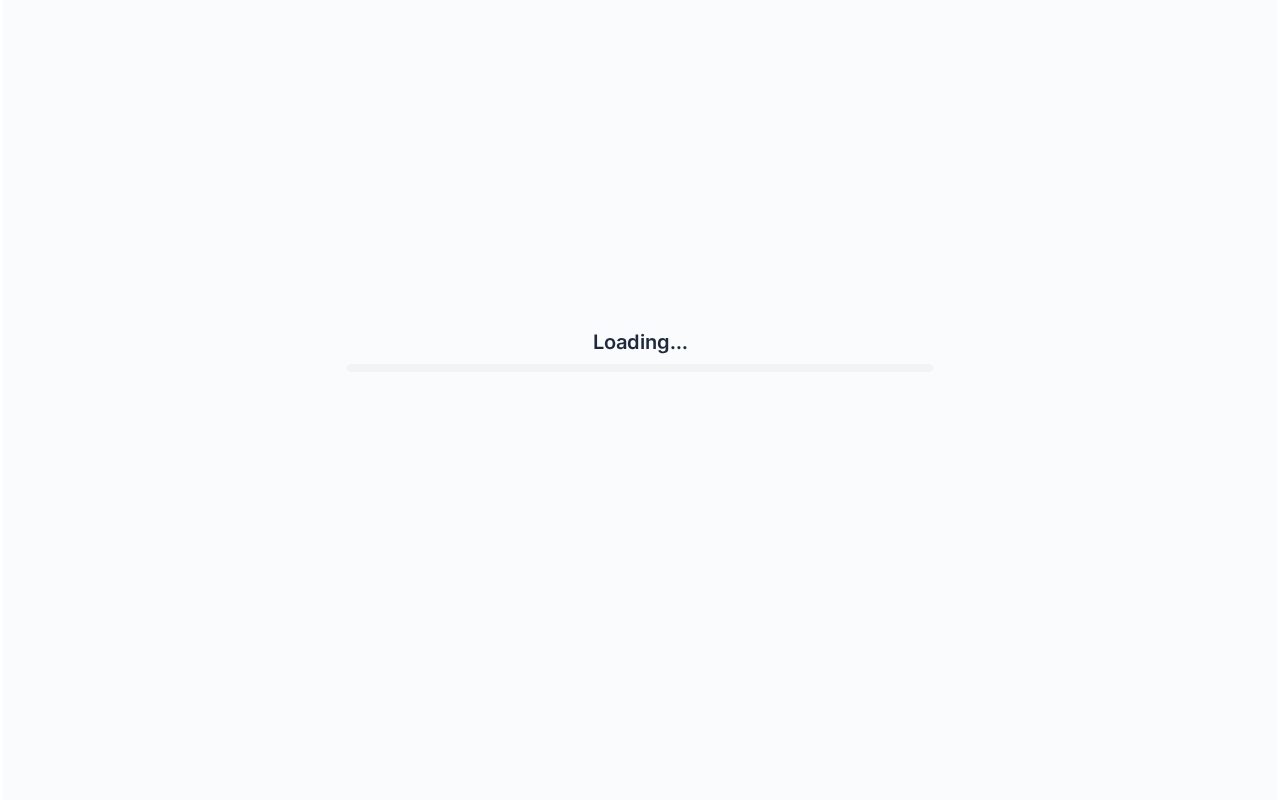 scroll, scrollTop: 0, scrollLeft: 0, axis: both 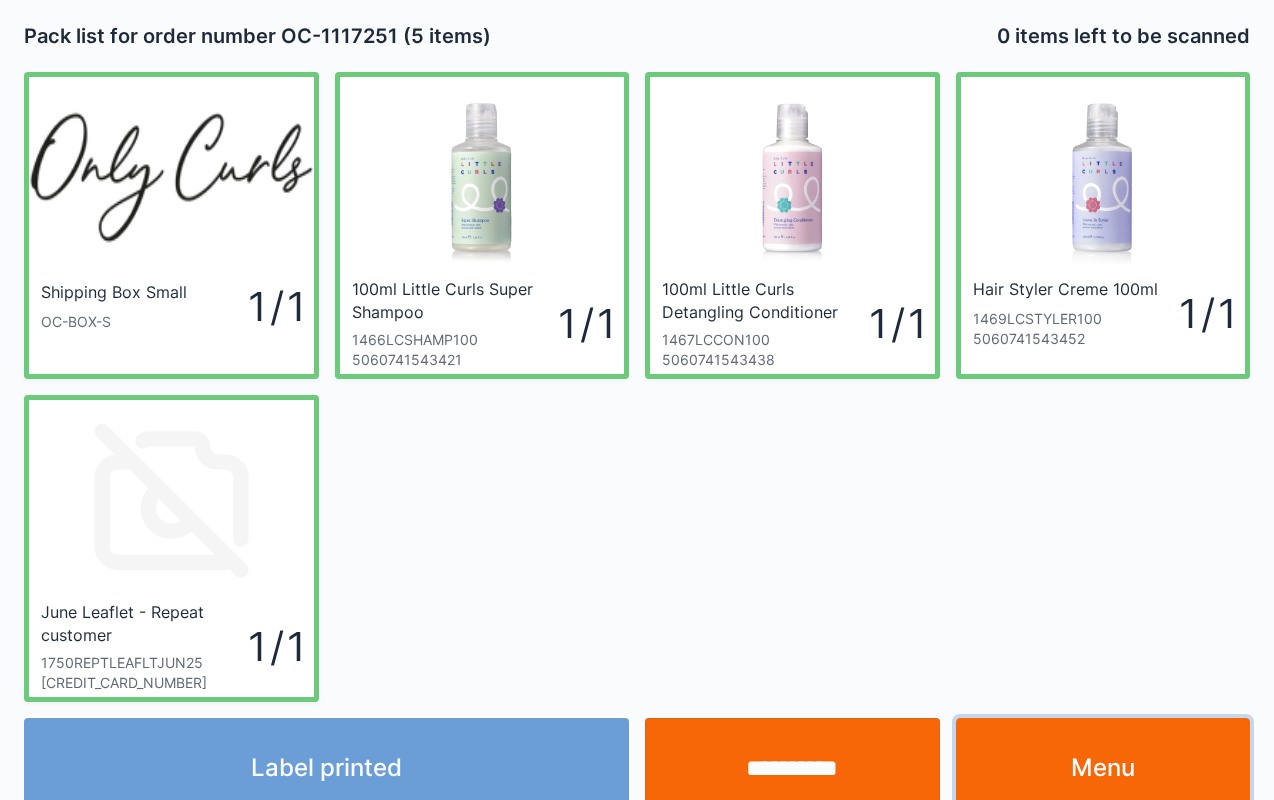 click on "Menu" at bounding box center [1103, 768] 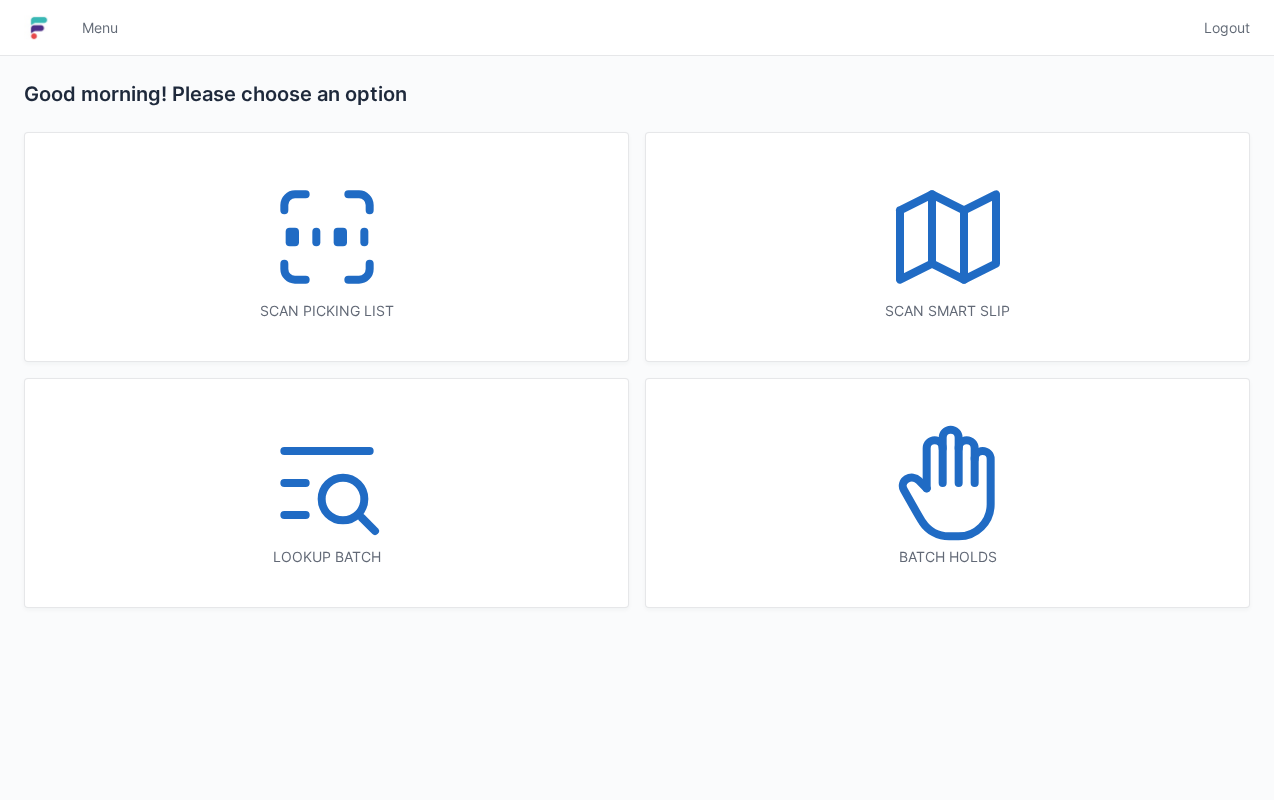 scroll, scrollTop: 0, scrollLeft: 0, axis: both 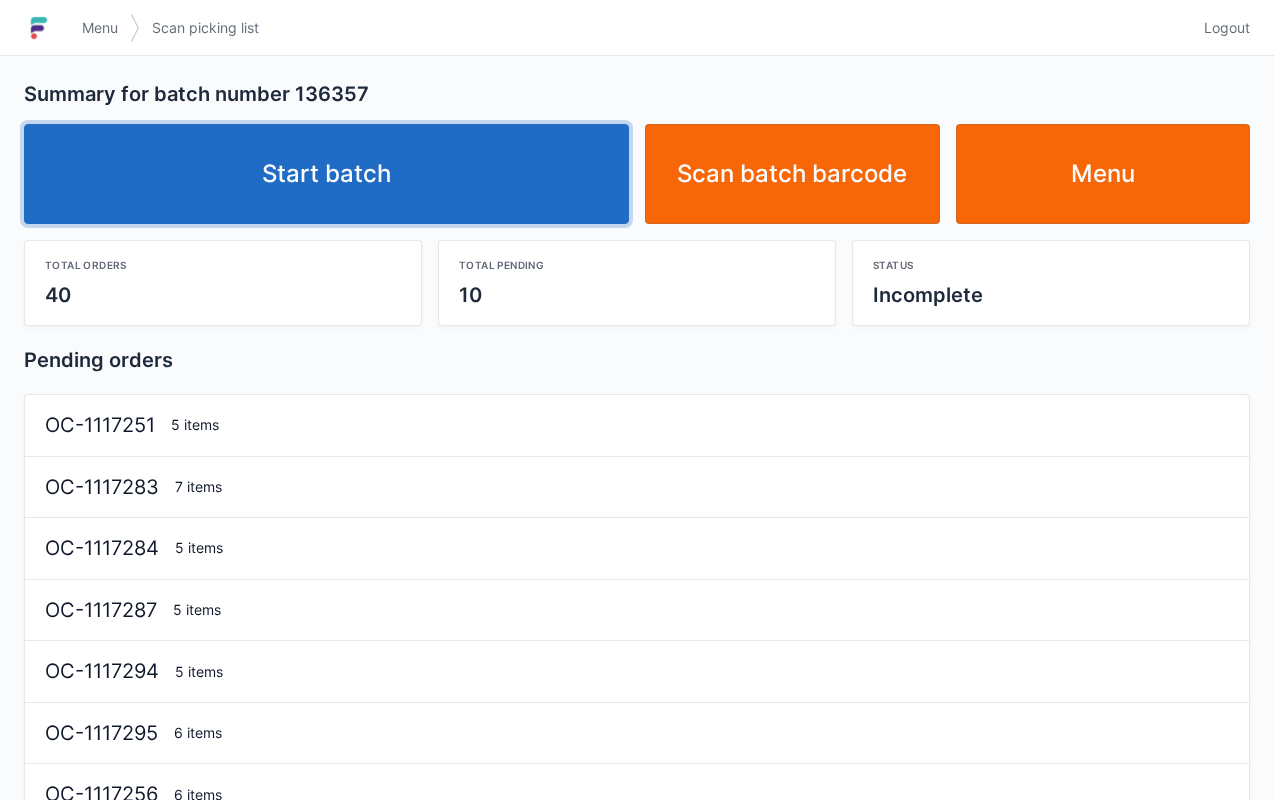 click on "Start batch" at bounding box center (326, 174) 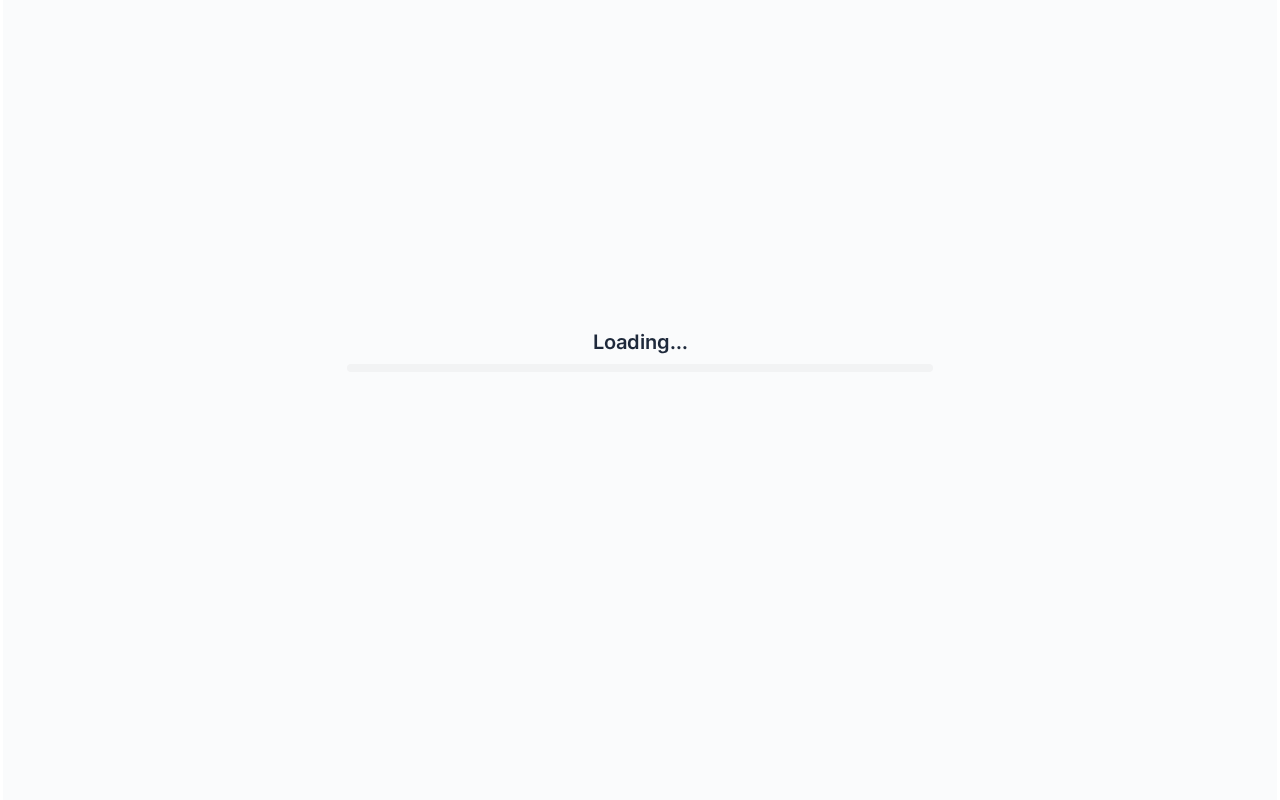 scroll, scrollTop: 0, scrollLeft: 0, axis: both 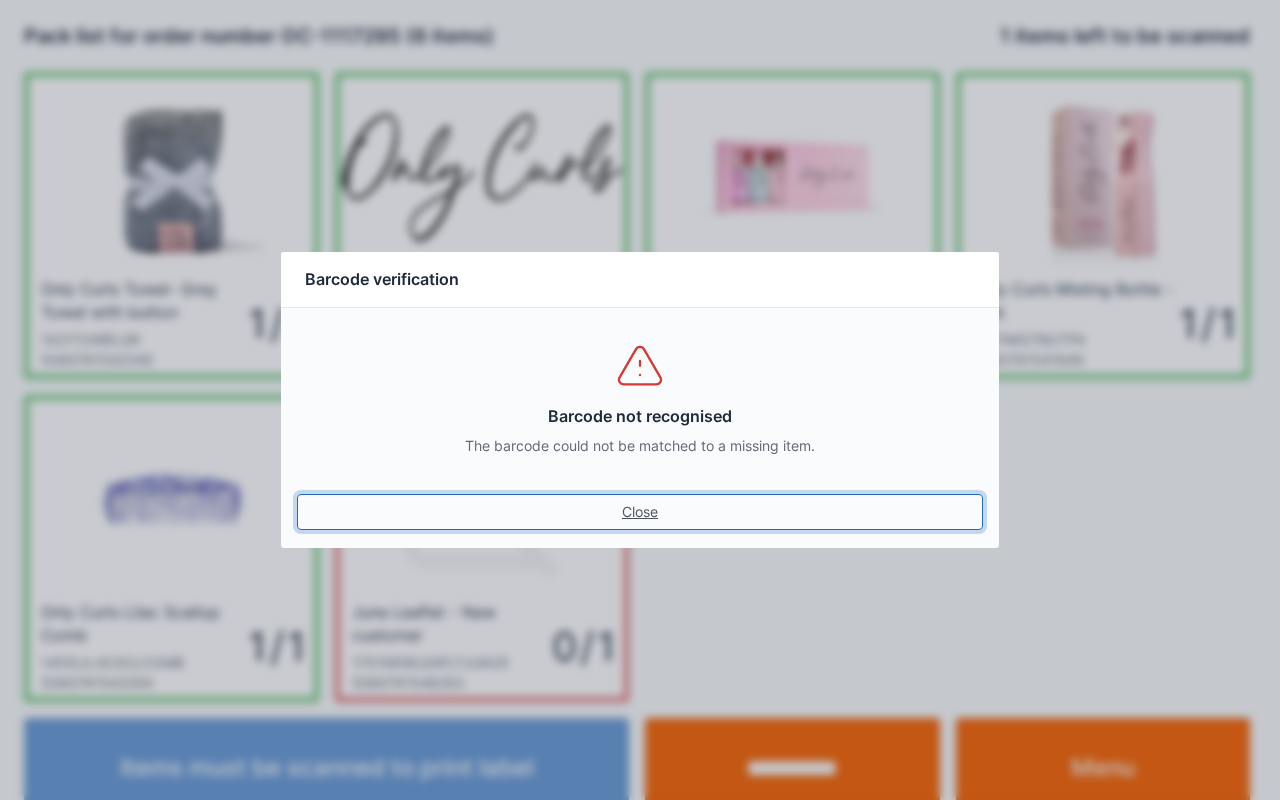 click on "Close" at bounding box center (640, 512) 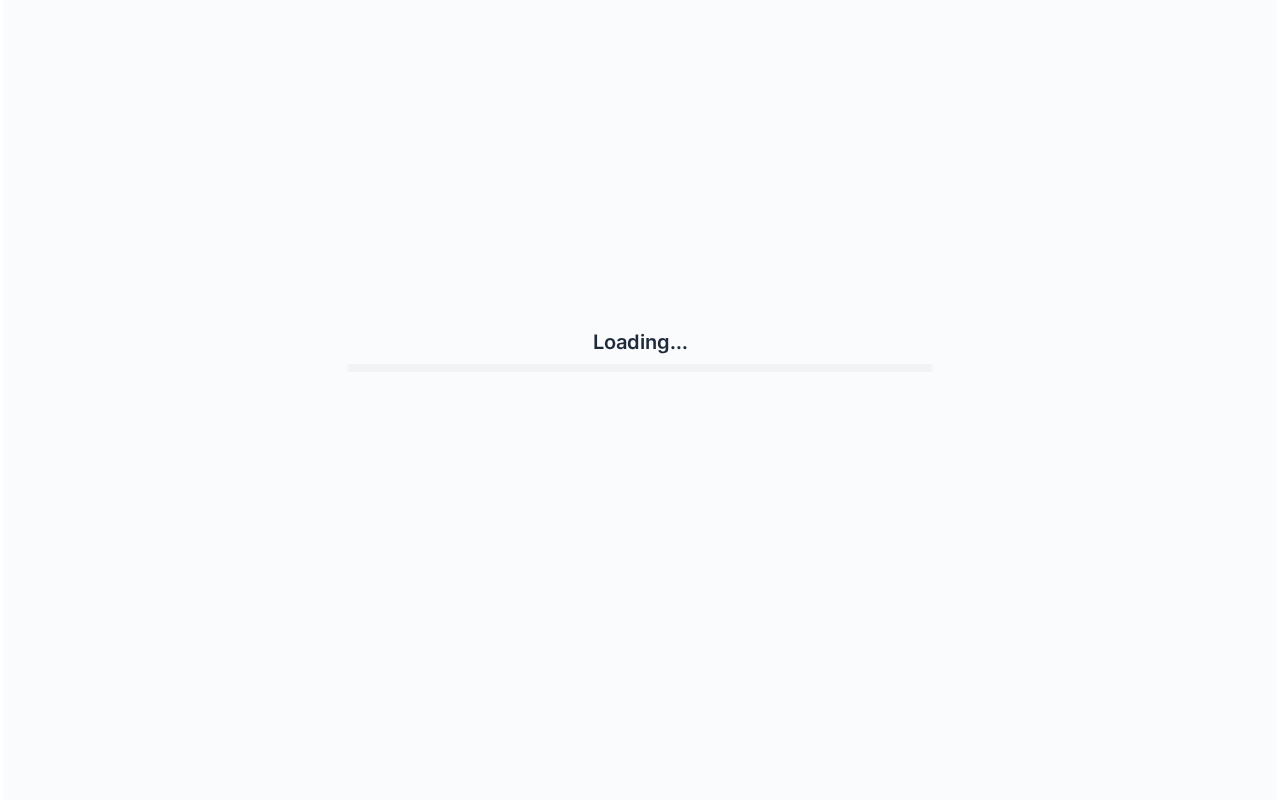 scroll, scrollTop: 0, scrollLeft: 0, axis: both 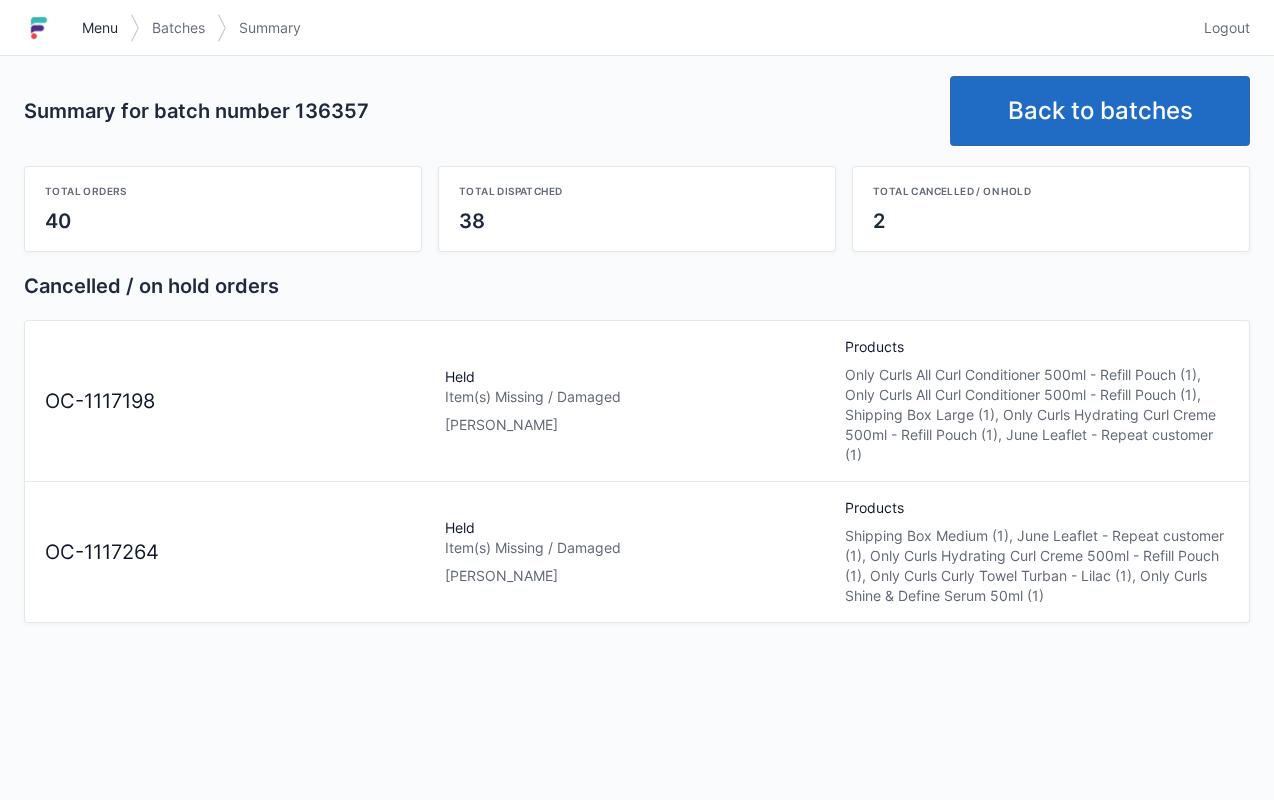 click on "Menu" at bounding box center [100, 28] 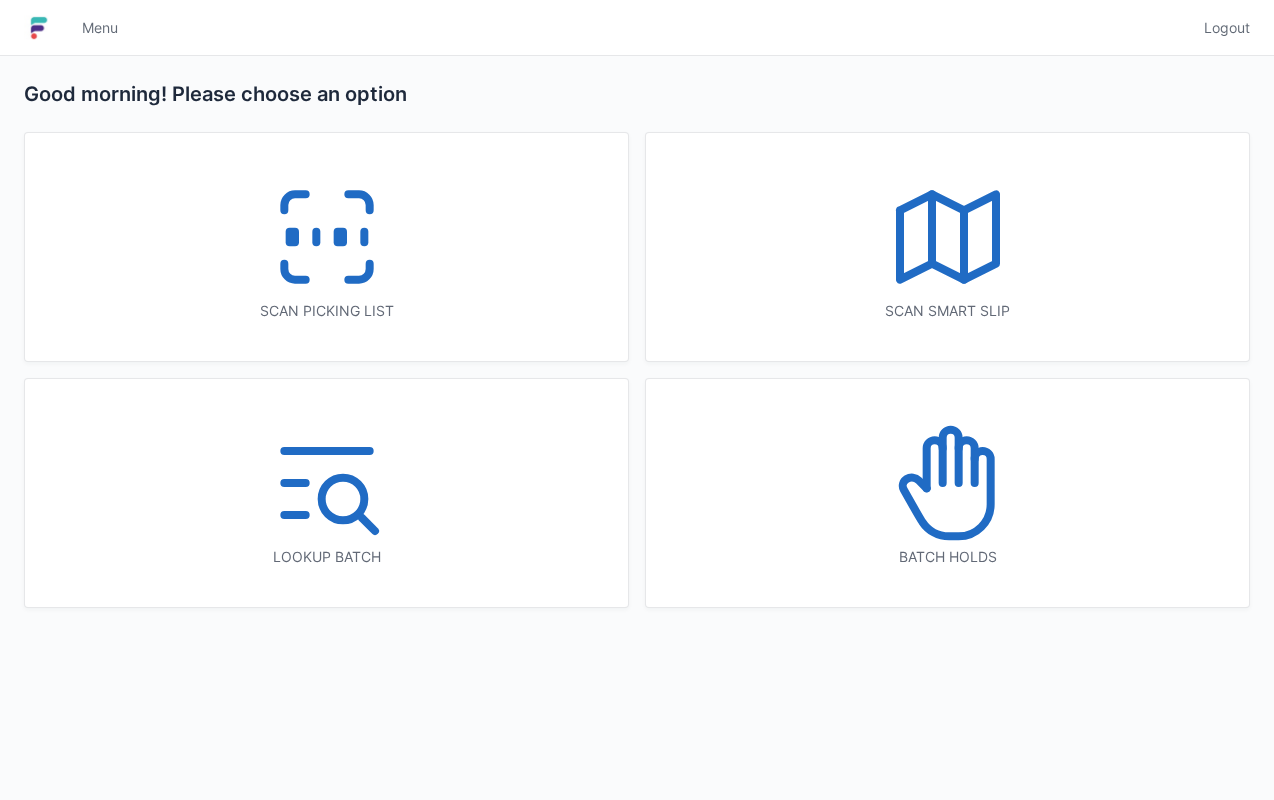 scroll, scrollTop: 0, scrollLeft: 0, axis: both 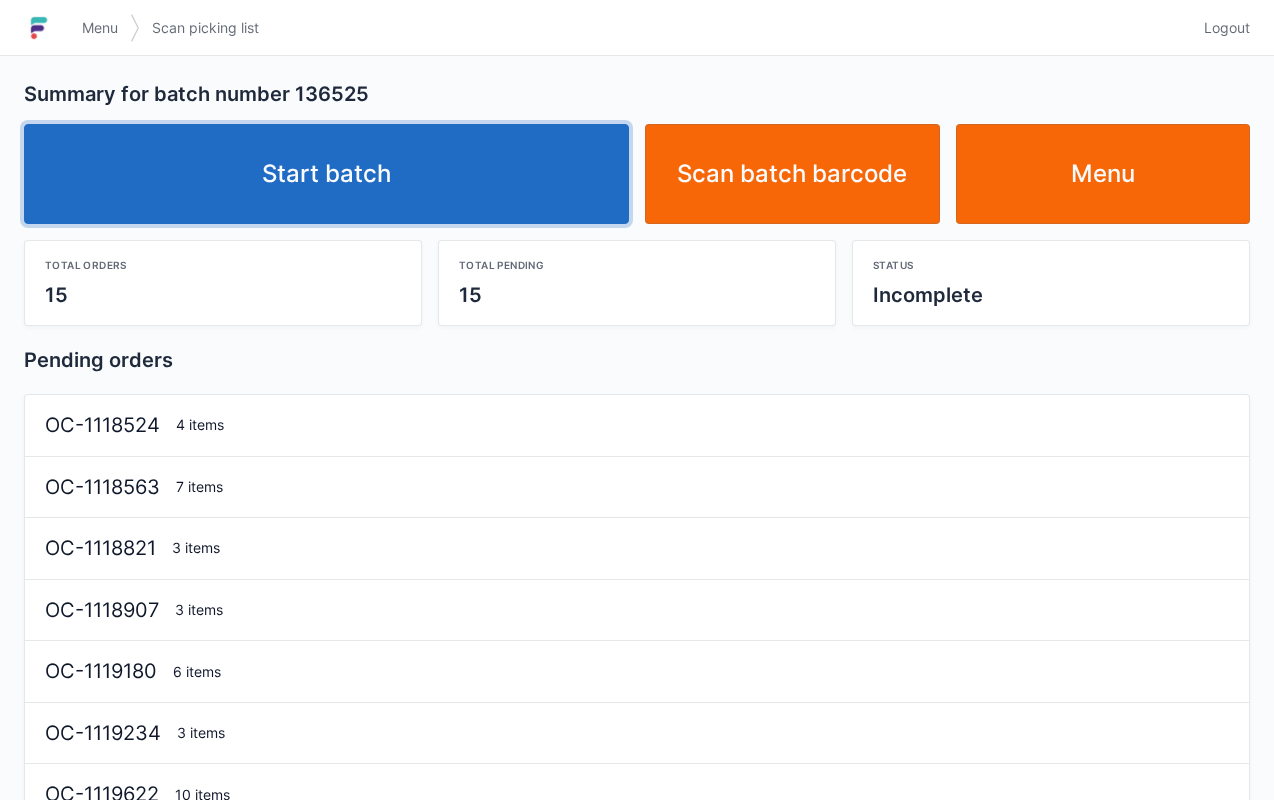 click on "Start batch" at bounding box center [326, 174] 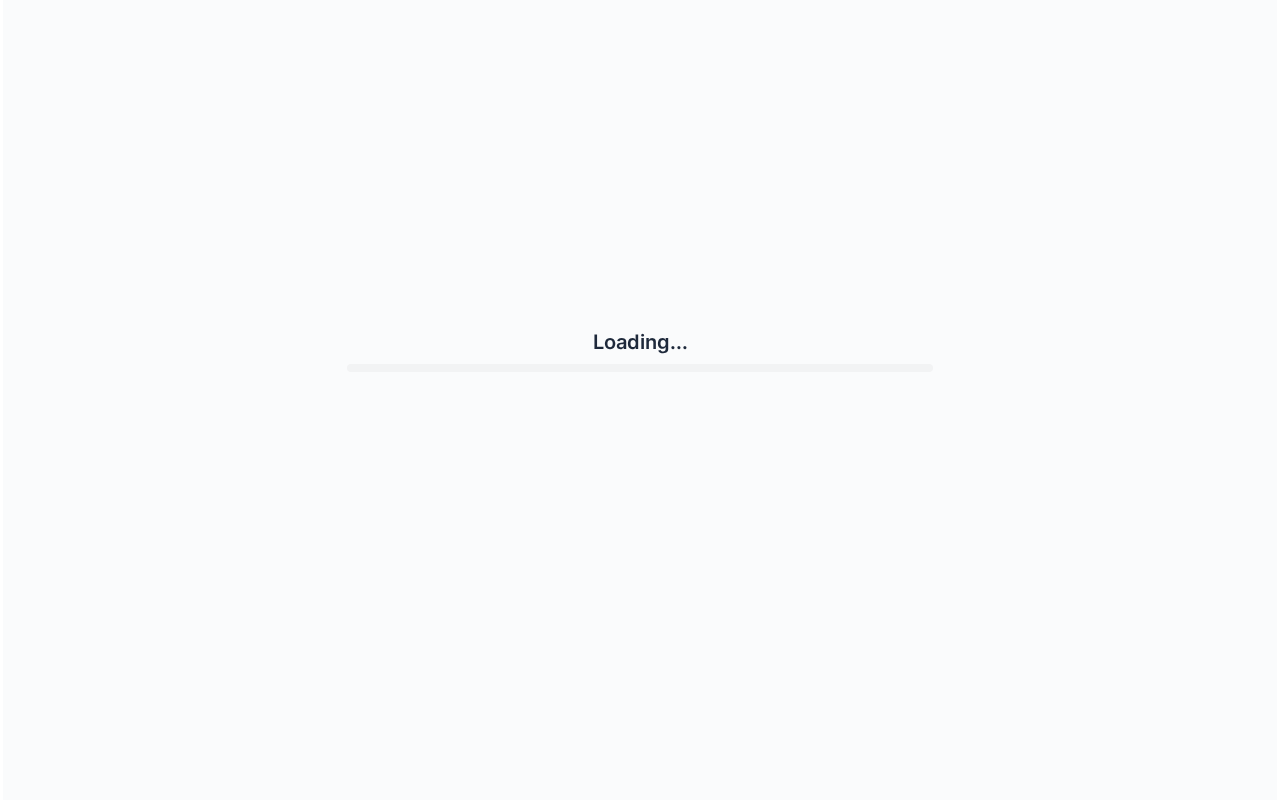 scroll, scrollTop: 0, scrollLeft: 0, axis: both 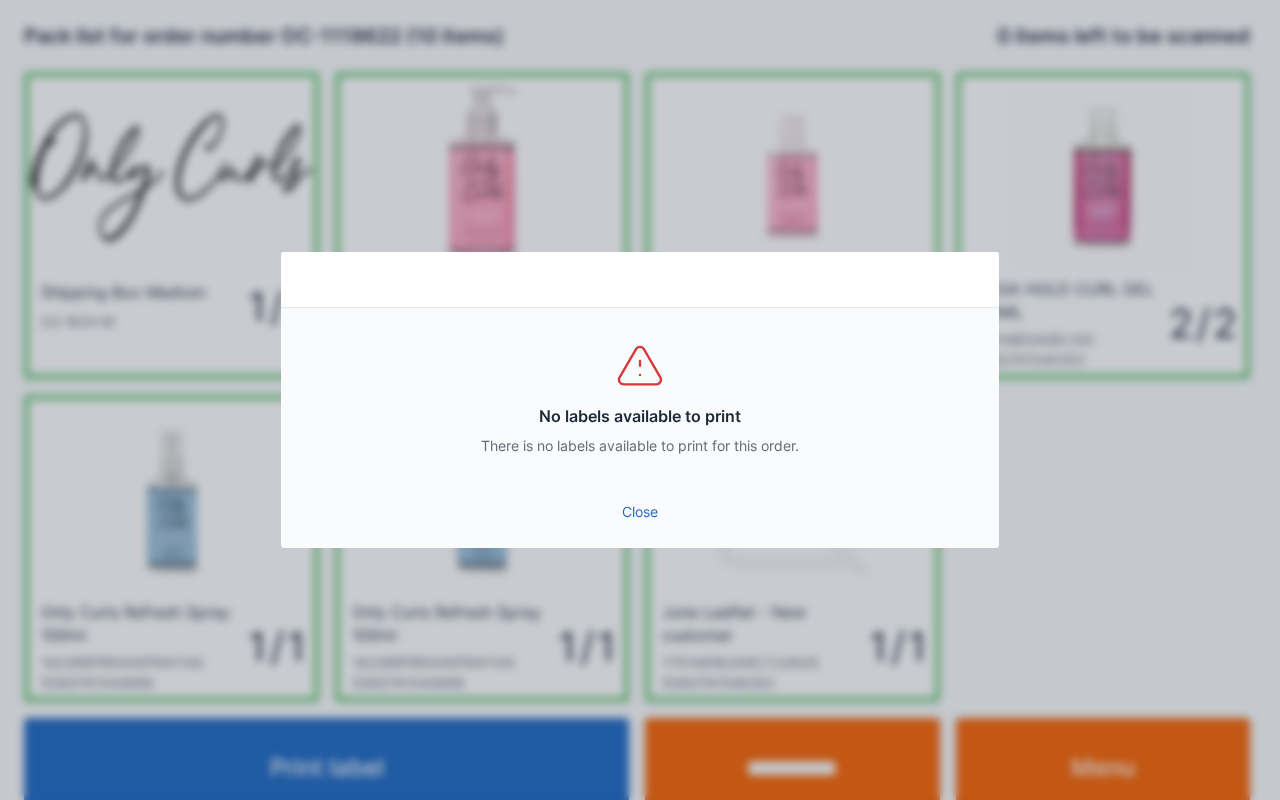 click on "Close" at bounding box center (640, 512) 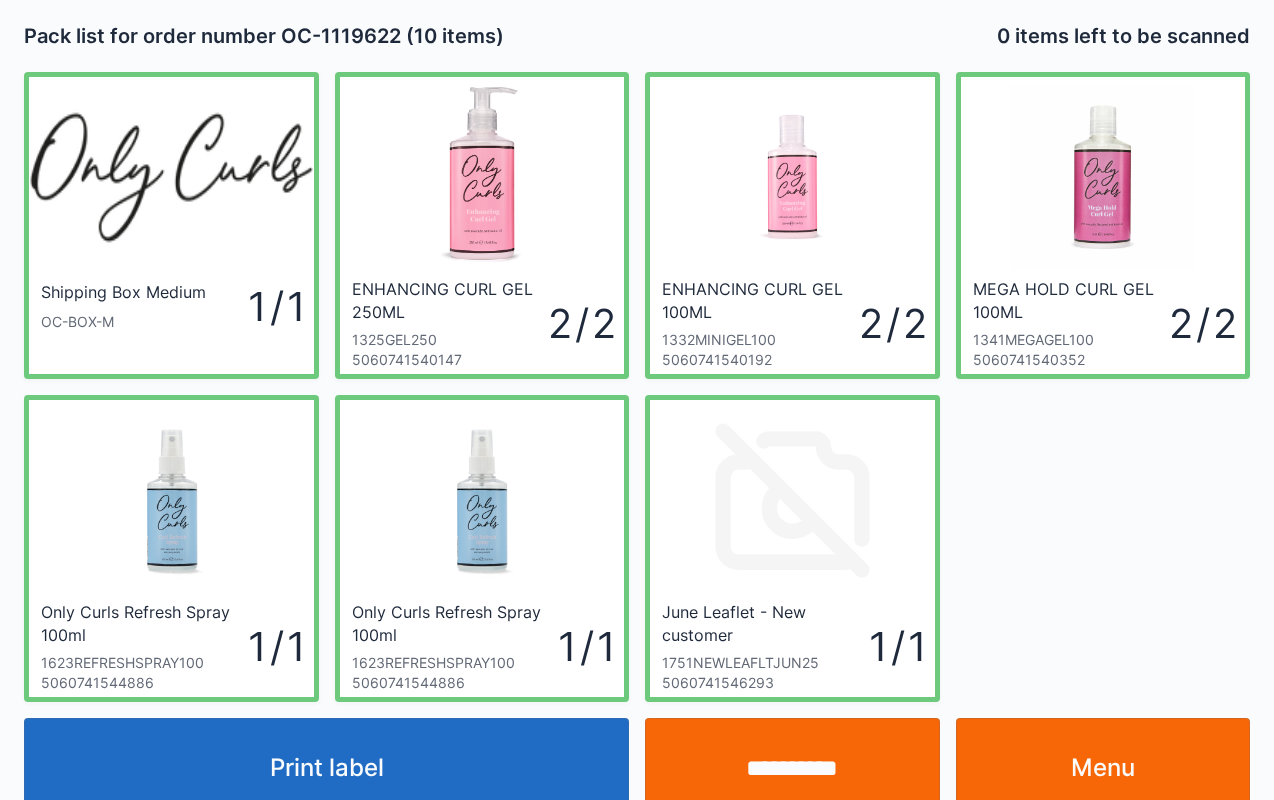 click on "**********" at bounding box center [792, 768] 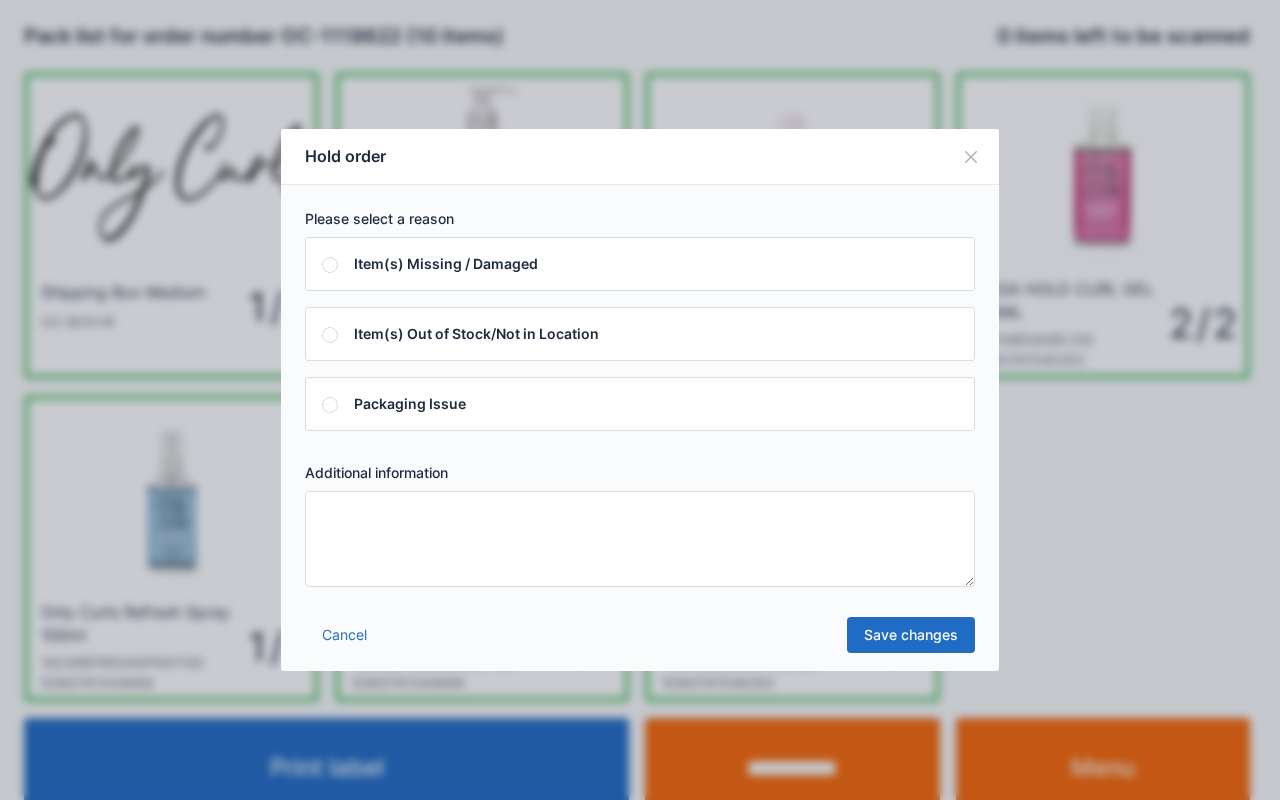 click at bounding box center (640, 539) 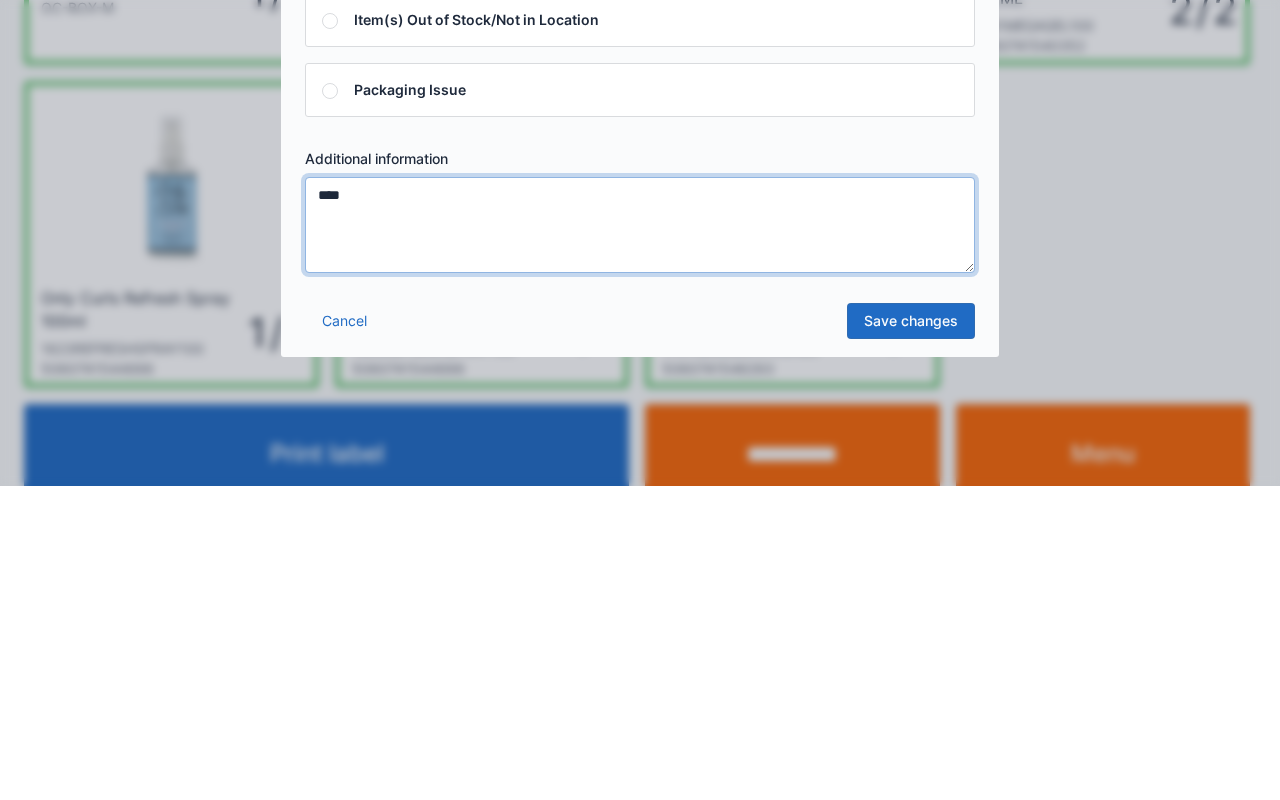 type on "****" 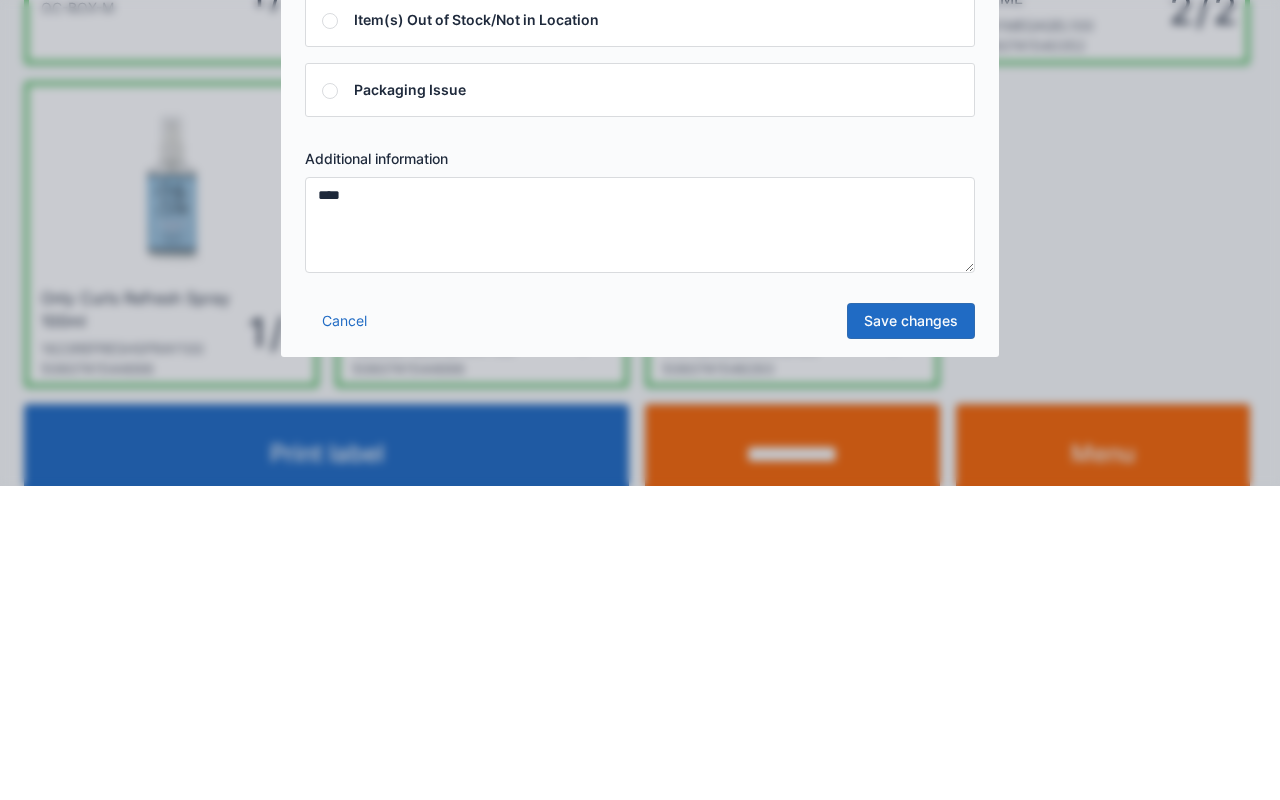 click on "Save changes" at bounding box center [911, 635] 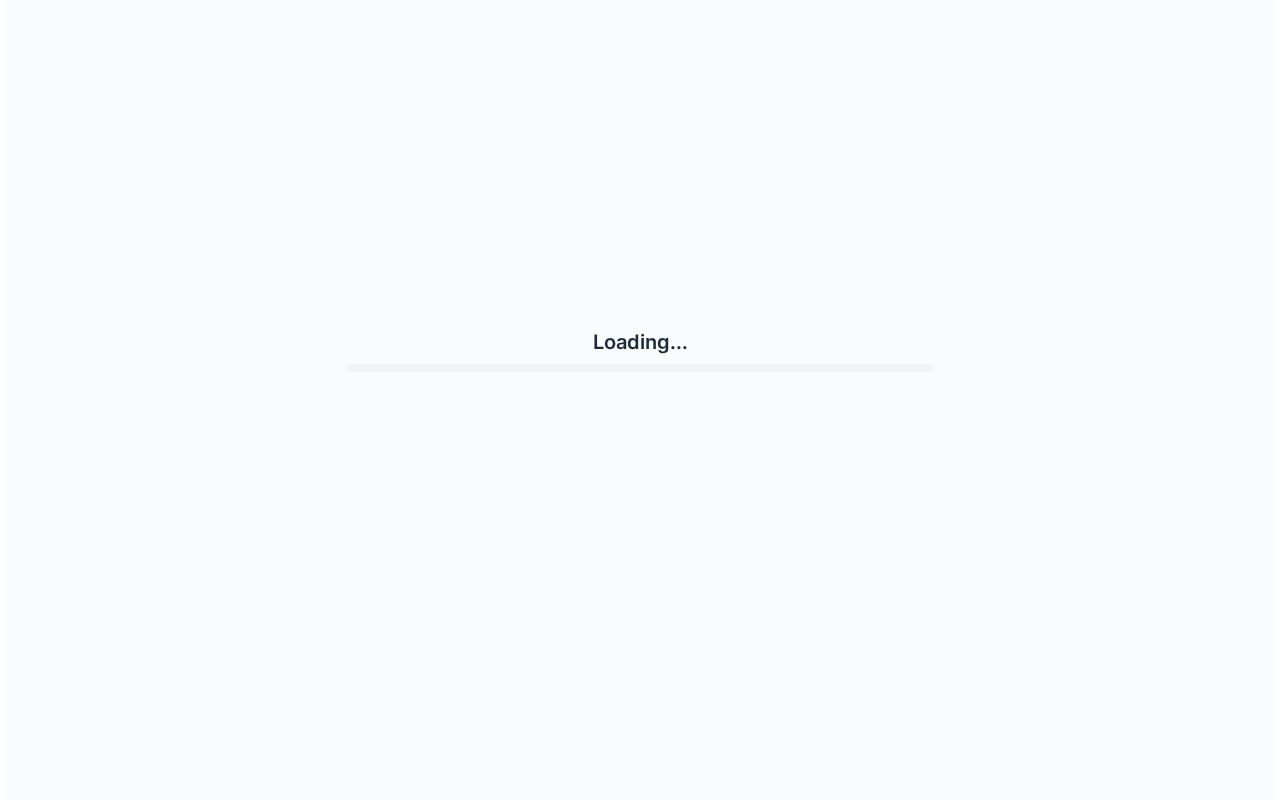 scroll, scrollTop: 0, scrollLeft: 0, axis: both 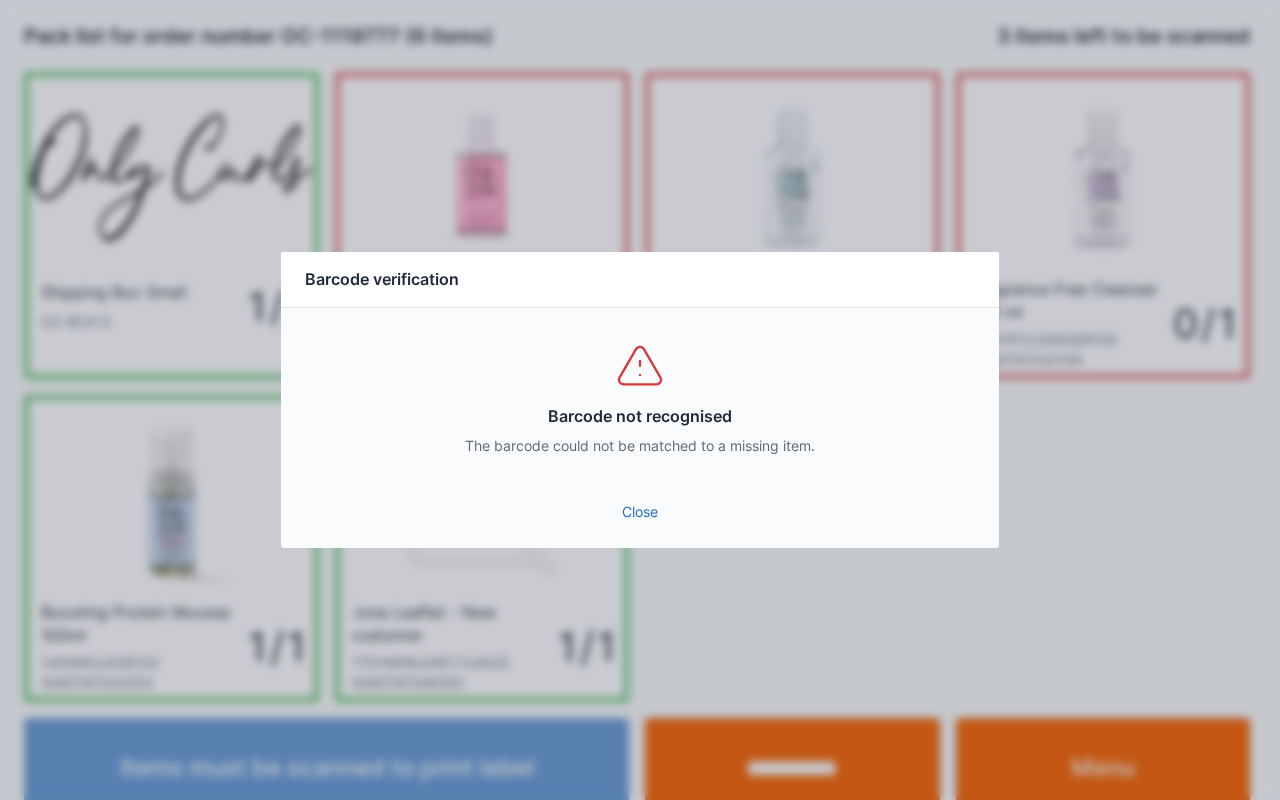 click on "Close" at bounding box center [640, 512] 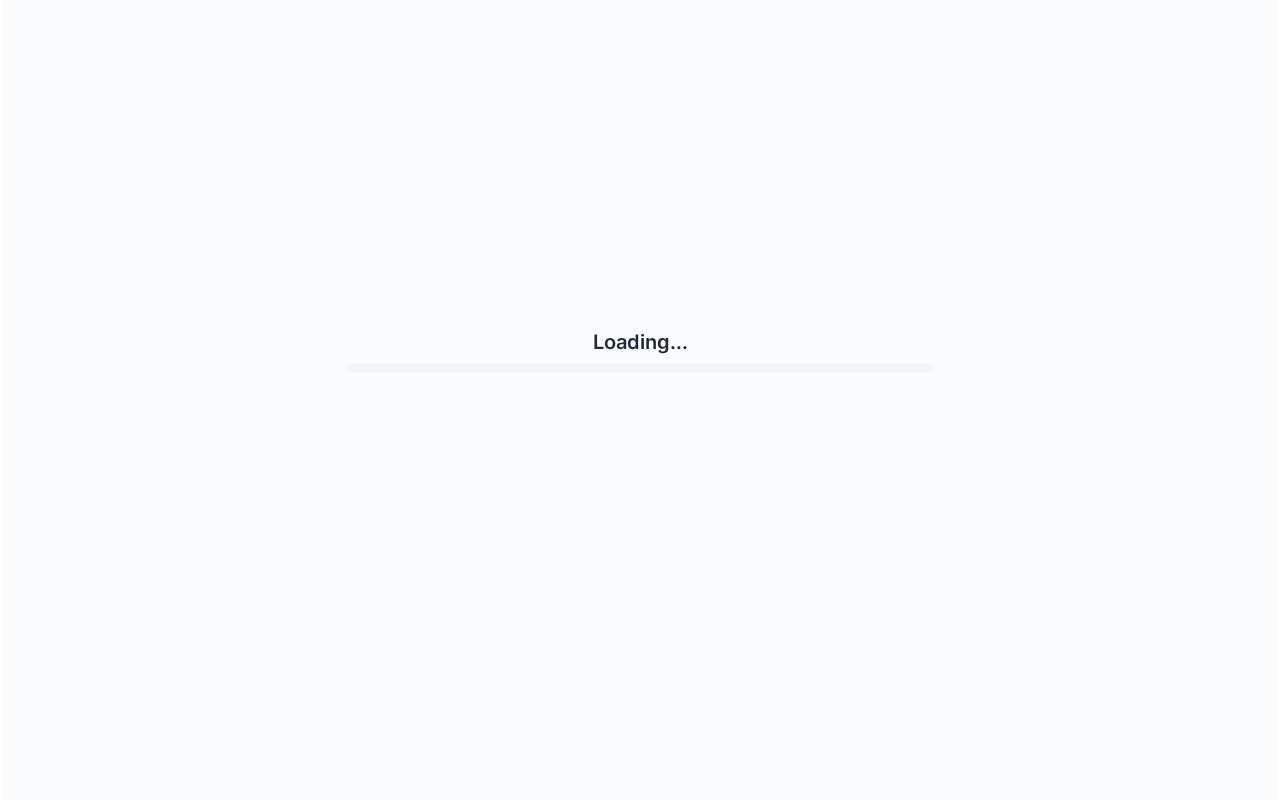 scroll, scrollTop: 0, scrollLeft: 0, axis: both 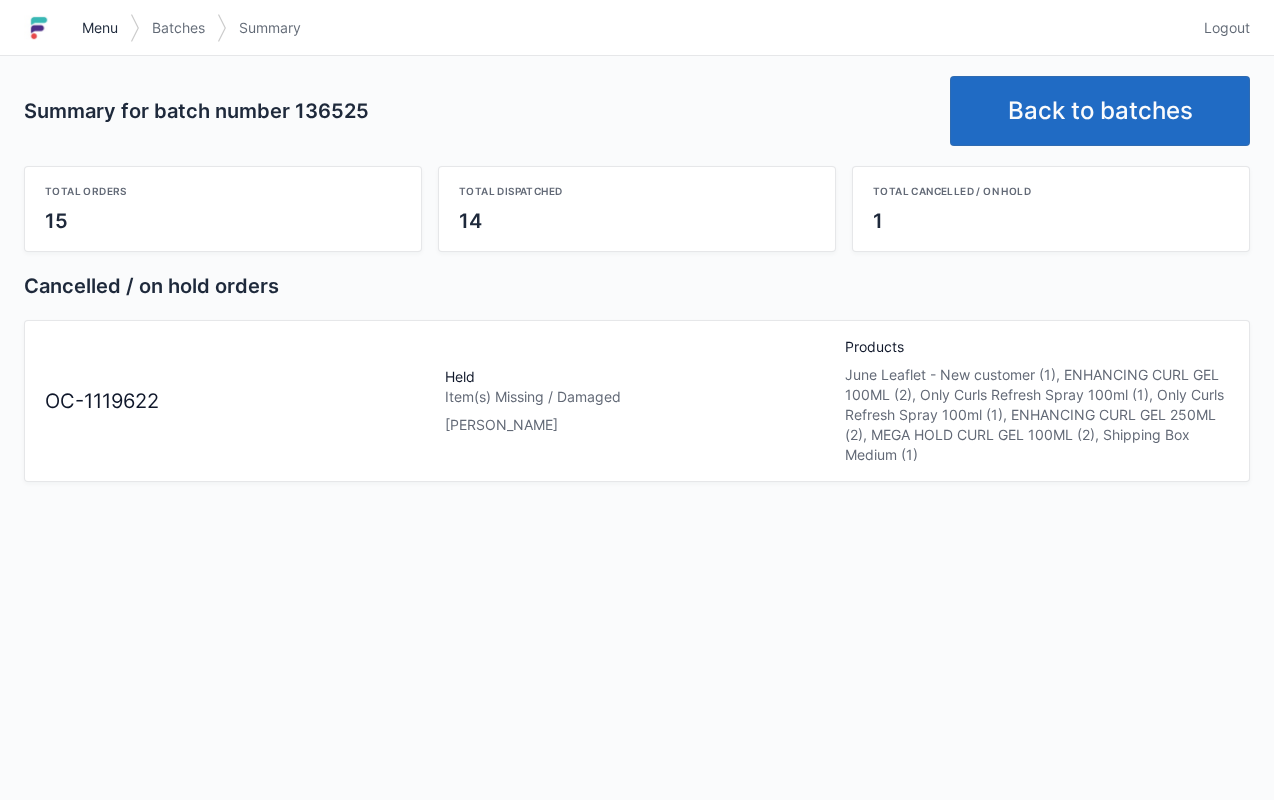 click on "Menu" at bounding box center [100, 28] 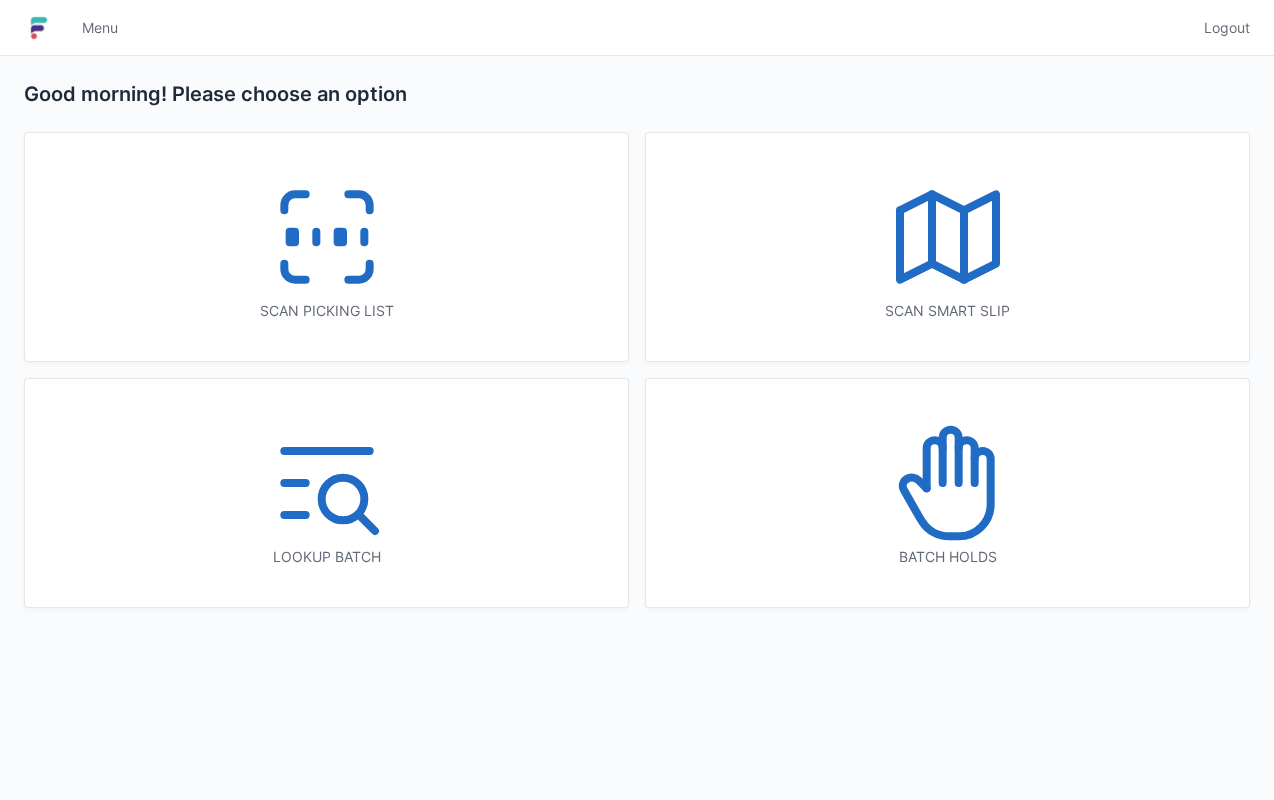 scroll, scrollTop: 0, scrollLeft: 0, axis: both 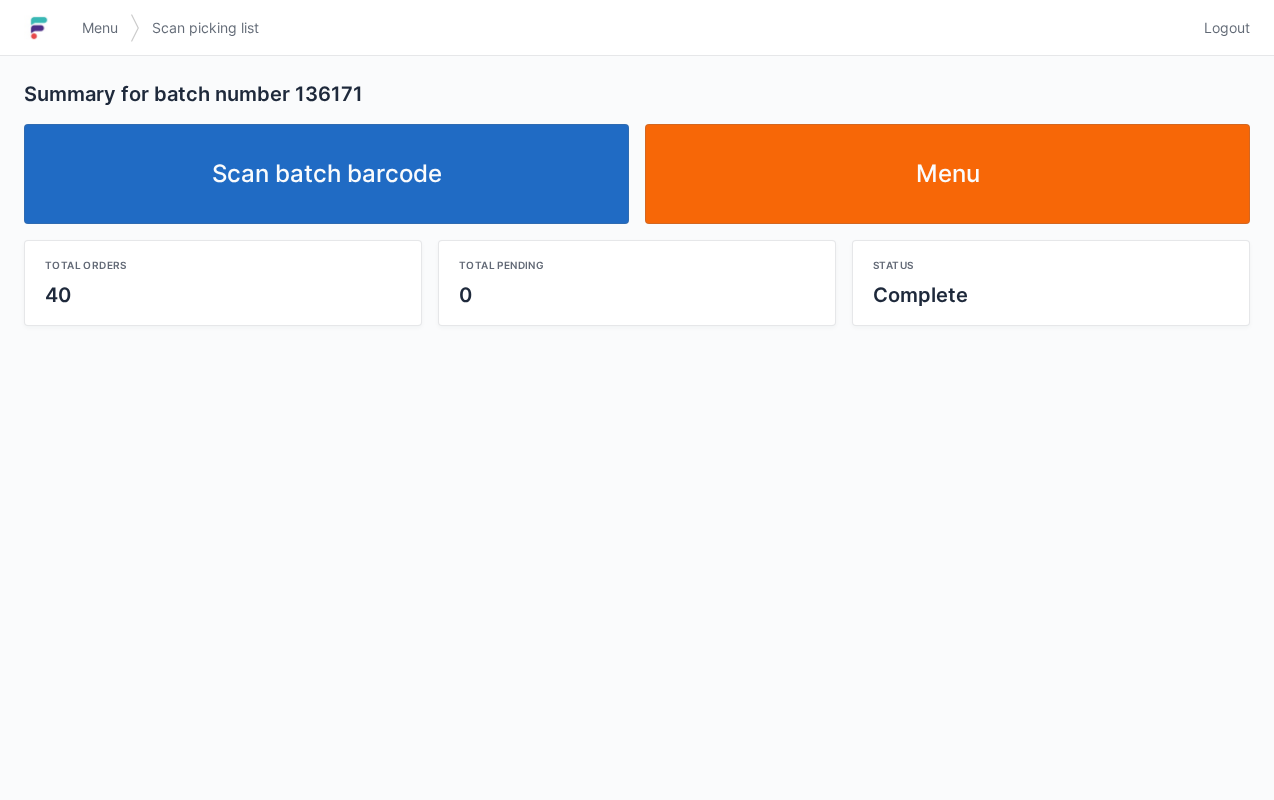 click on "Scan batch barcode" at bounding box center [326, 174] 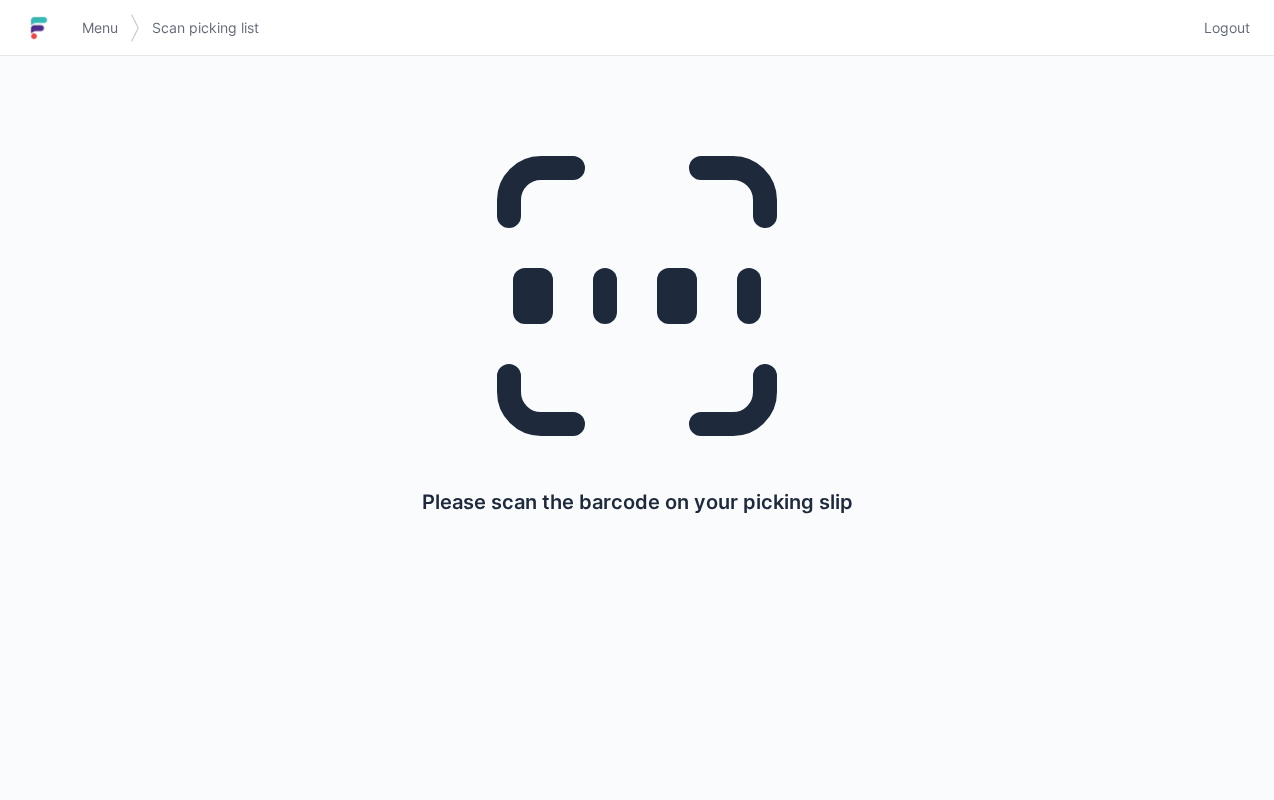 scroll, scrollTop: 0, scrollLeft: 0, axis: both 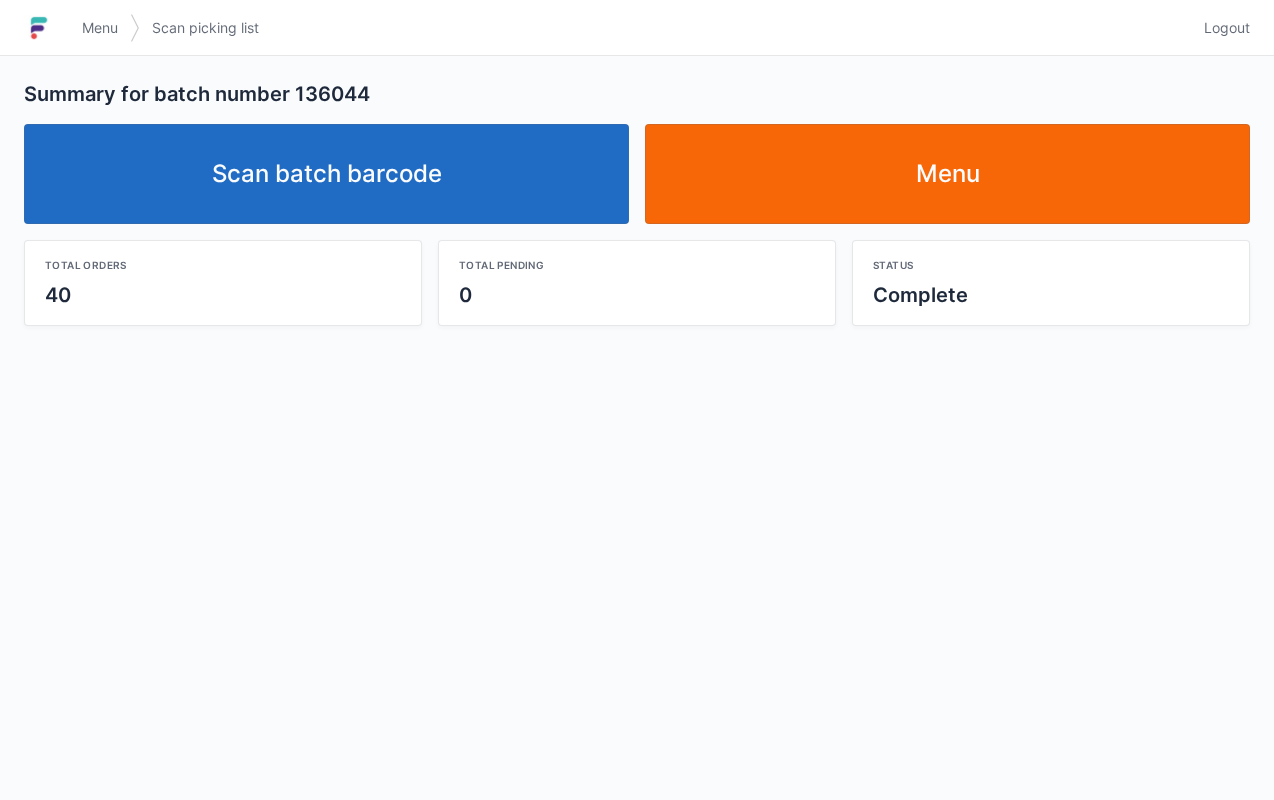 click on "Scan batch barcode" at bounding box center [326, 174] 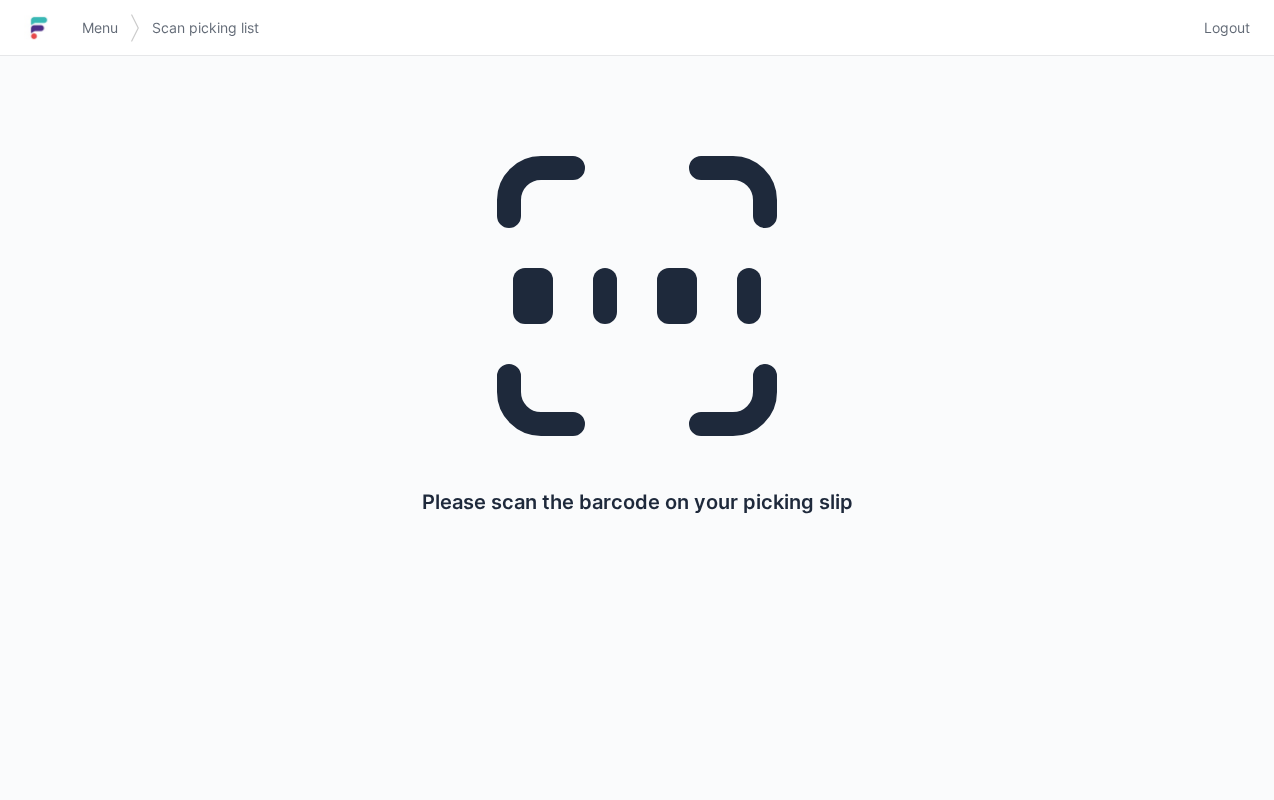 scroll, scrollTop: 0, scrollLeft: 0, axis: both 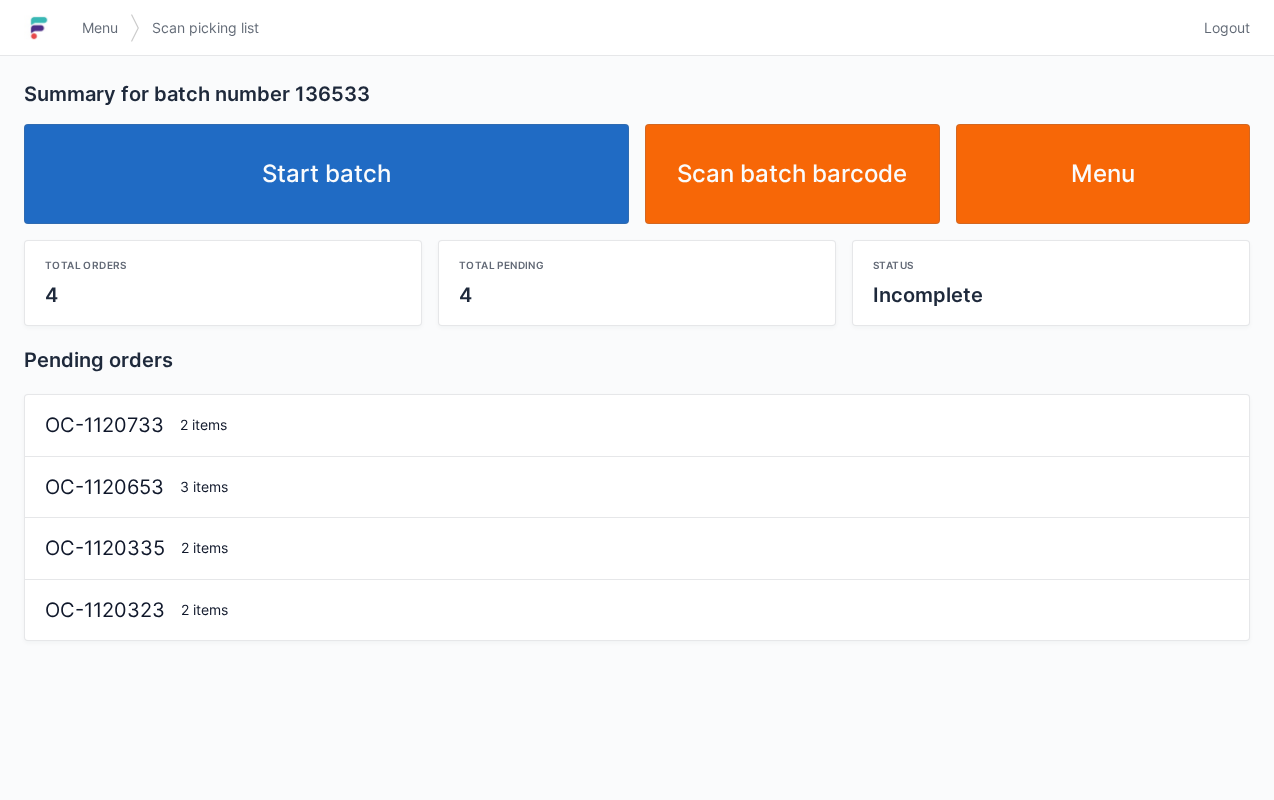 click on "Start batch" at bounding box center [326, 174] 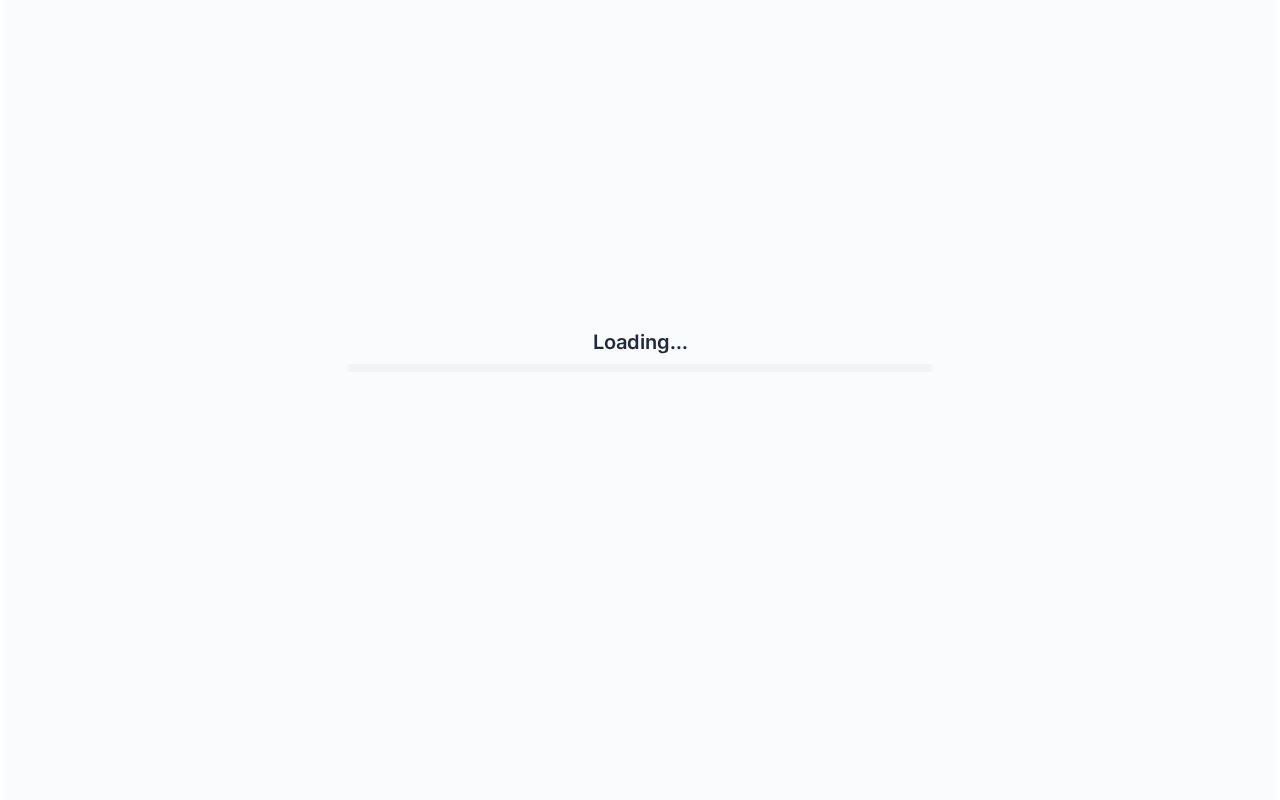scroll, scrollTop: 0, scrollLeft: 0, axis: both 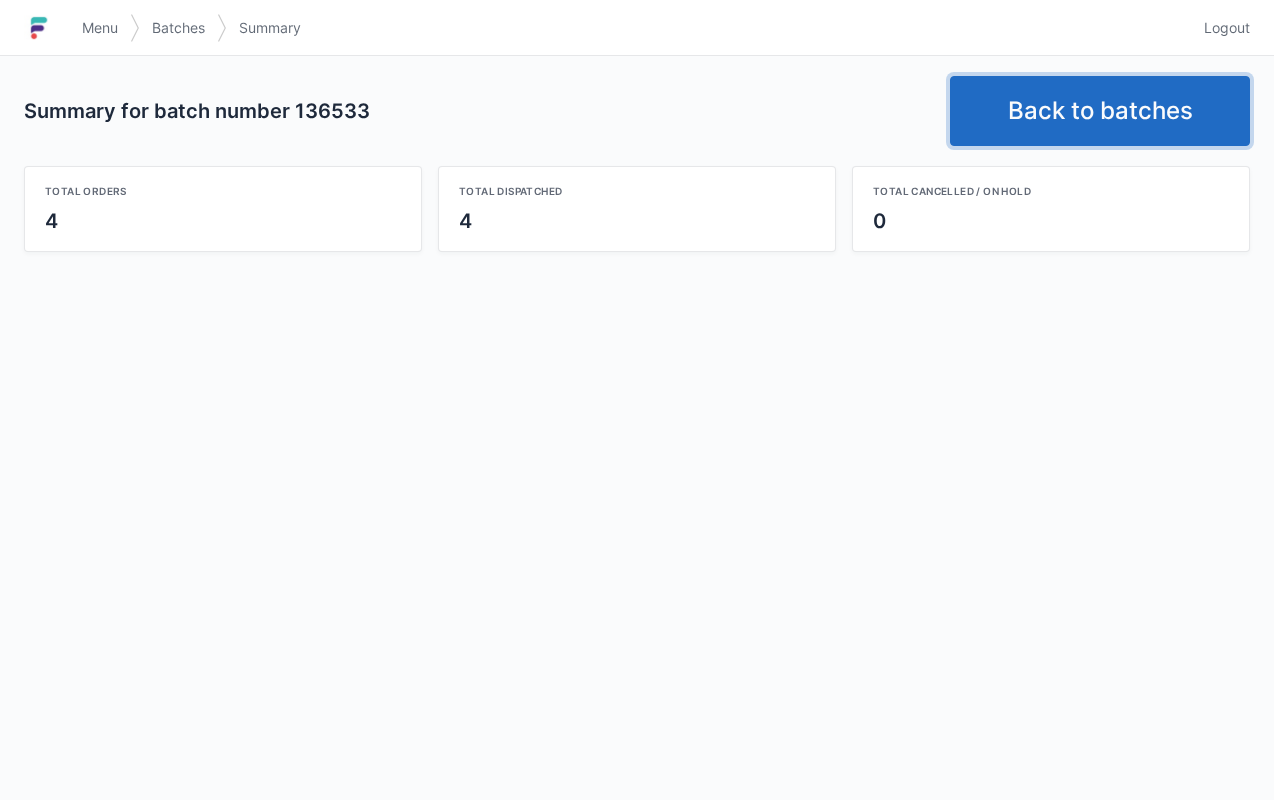 click on "Back to batches" at bounding box center [1100, 111] 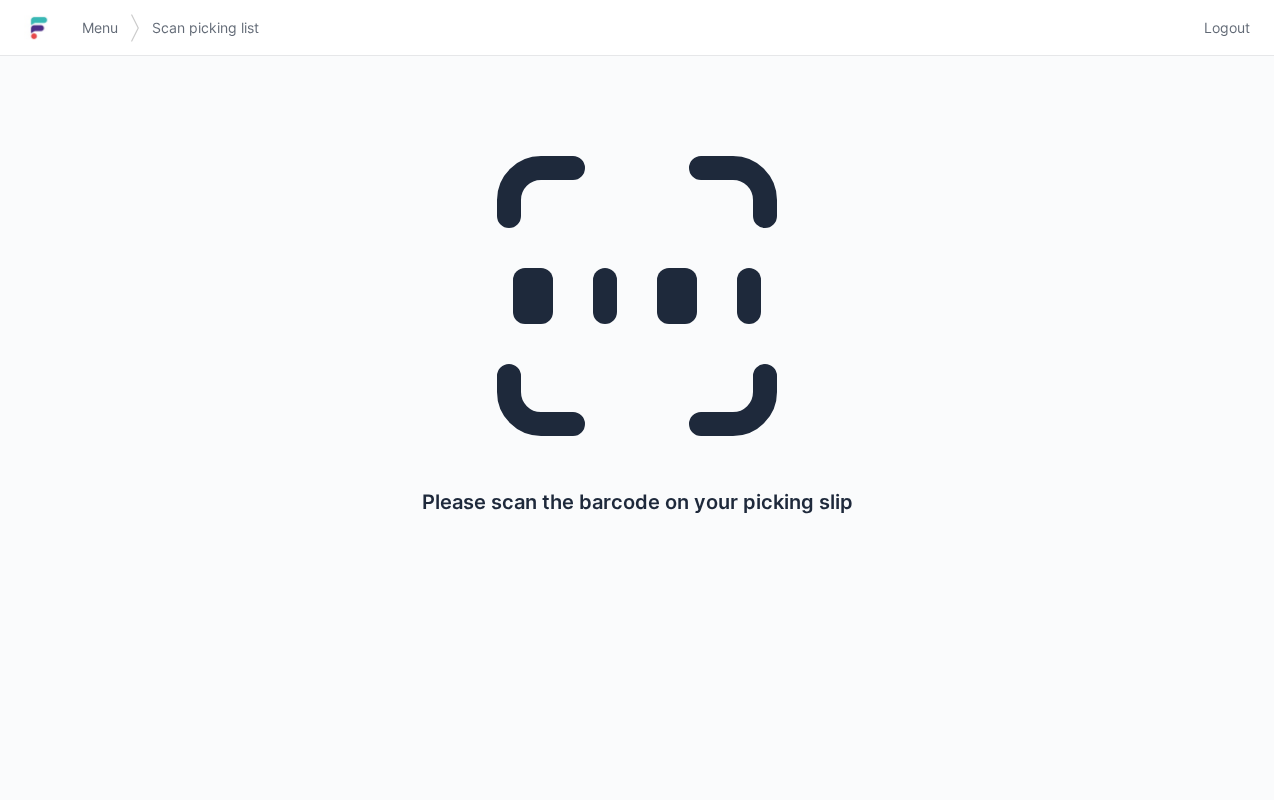 scroll, scrollTop: 0, scrollLeft: 0, axis: both 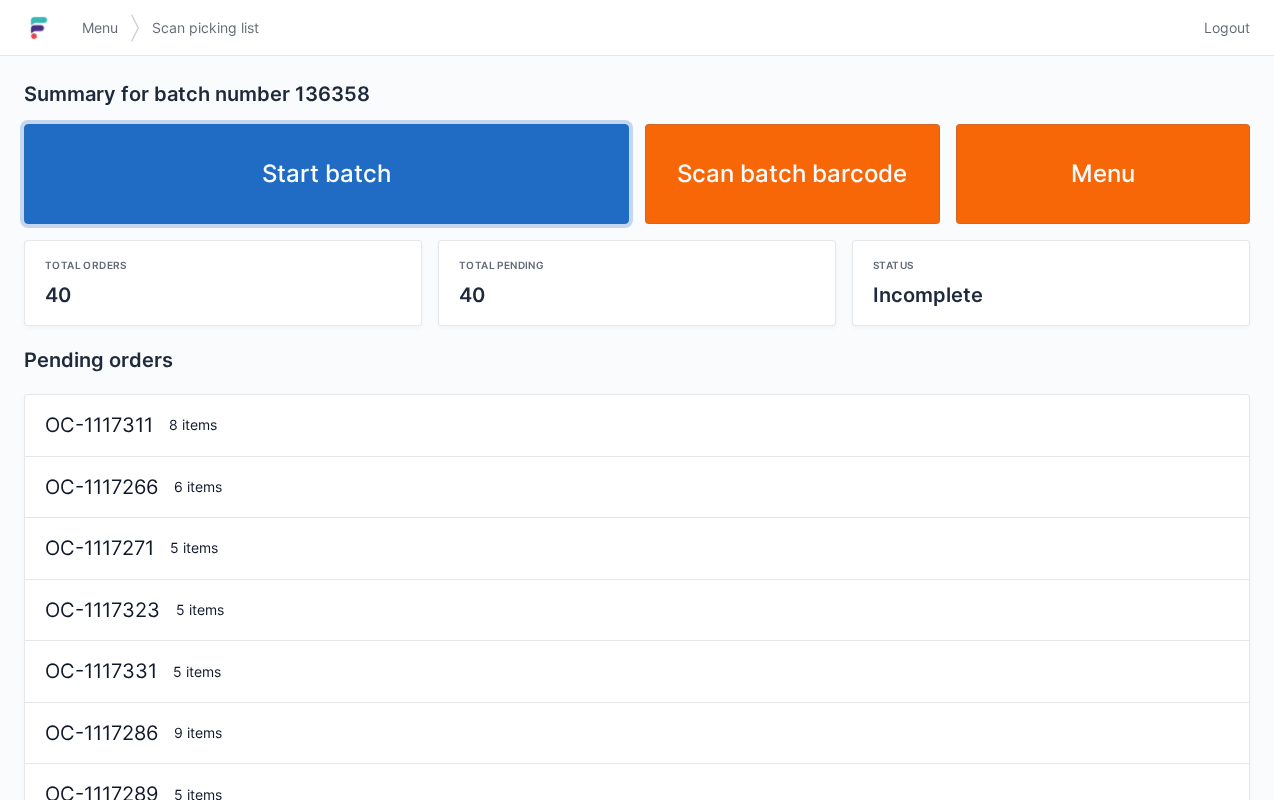 click on "Start batch" at bounding box center (326, 174) 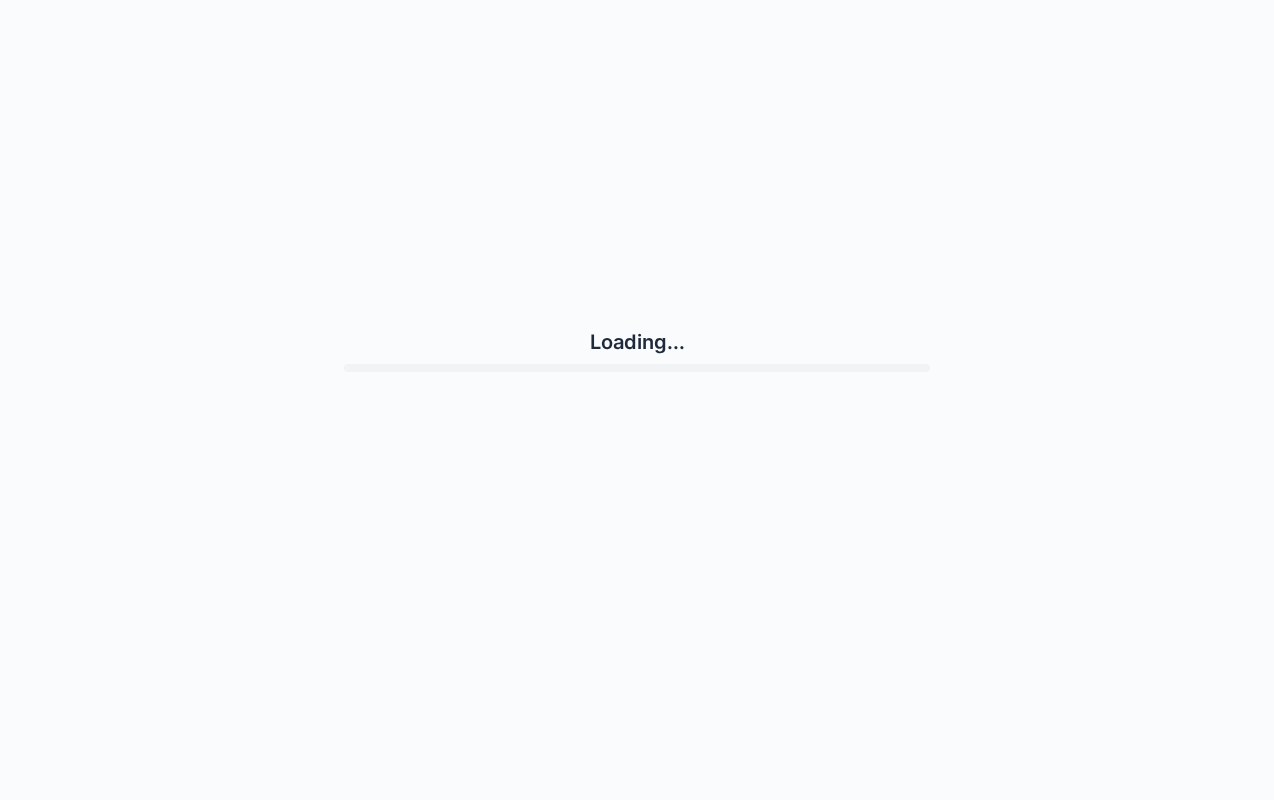 scroll, scrollTop: 0, scrollLeft: 0, axis: both 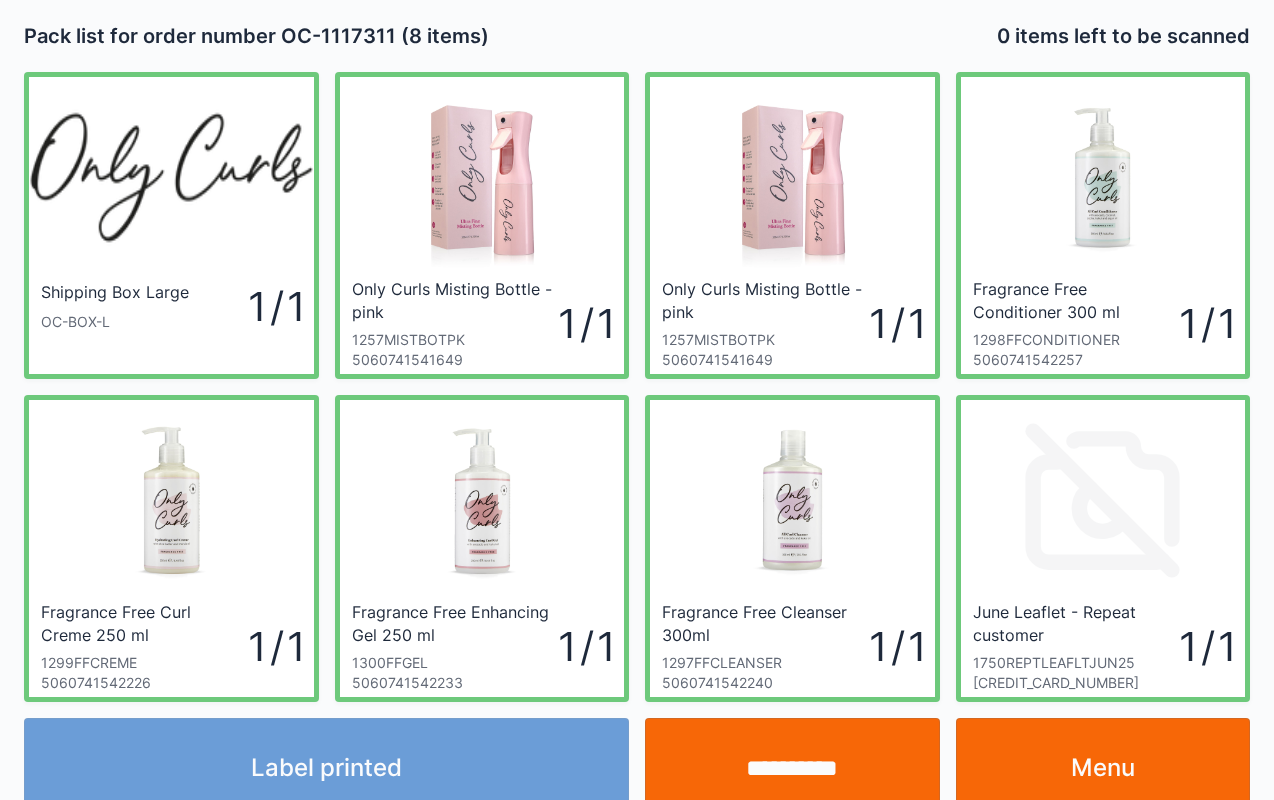 click on "Menu" at bounding box center (1103, 768) 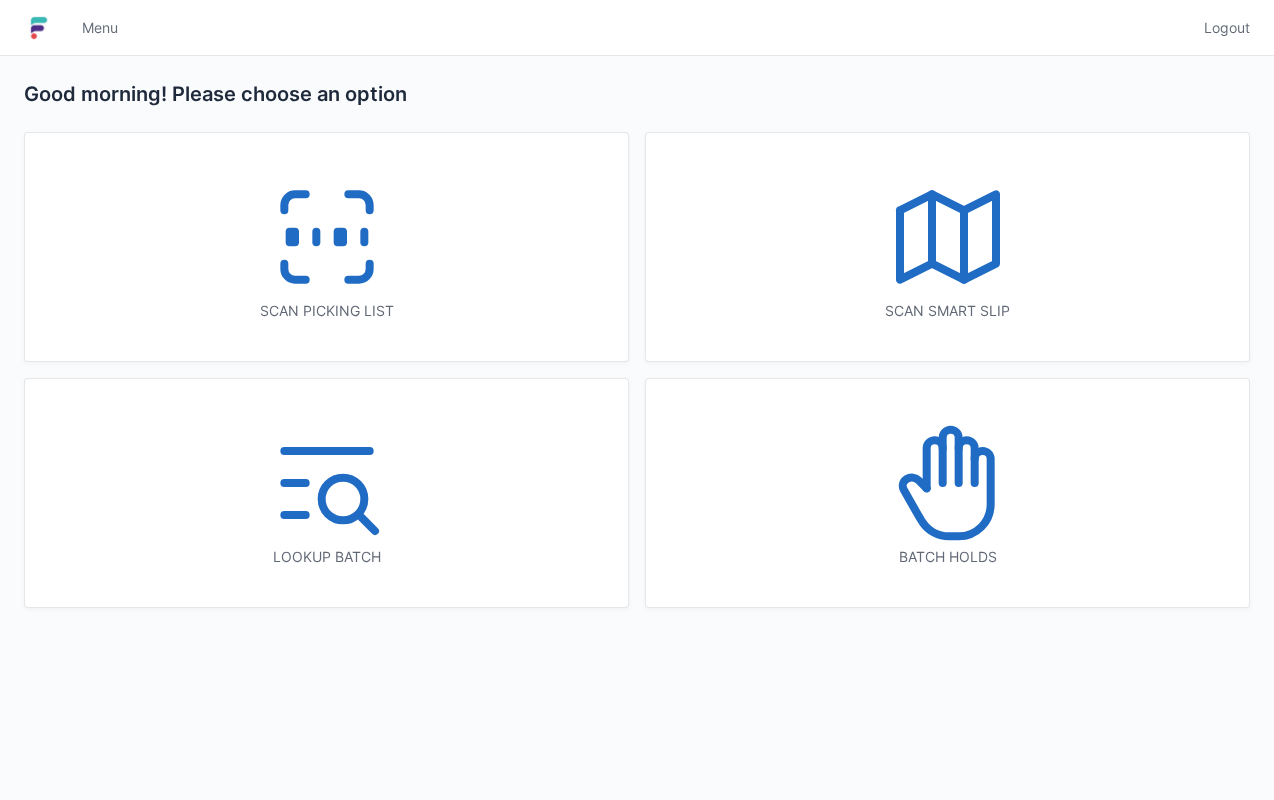 scroll, scrollTop: 0, scrollLeft: 0, axis: both 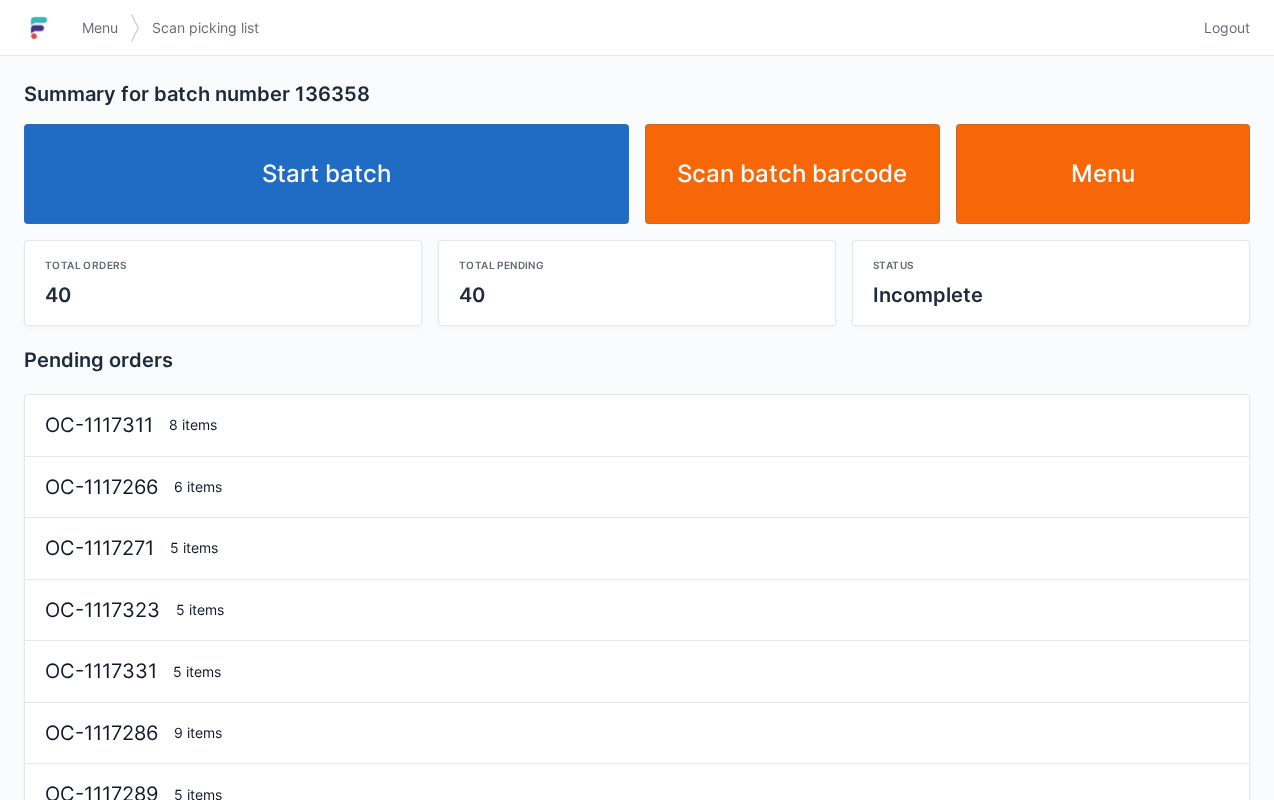 click on "Start batch" at bounding box center (326, 174) 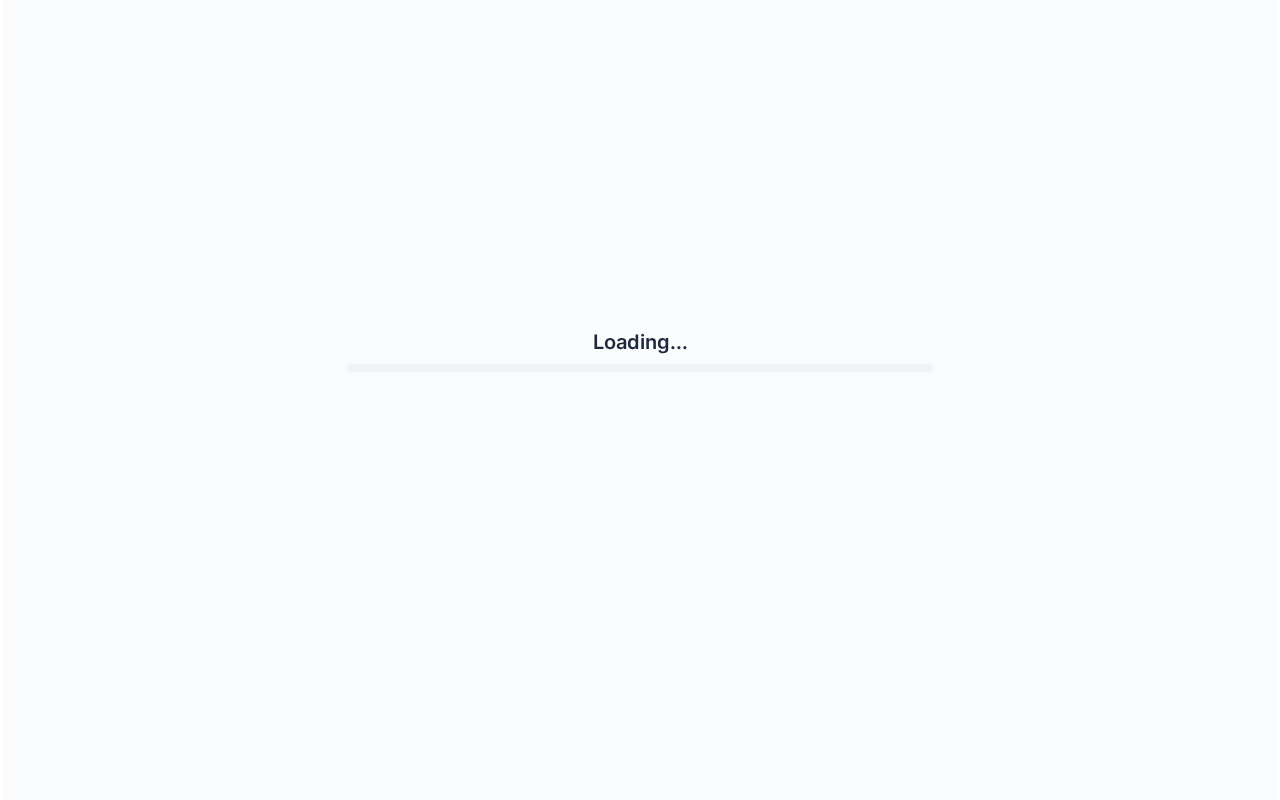 scroll, scrollTop: 0, scrollLeft: 0, axis: both 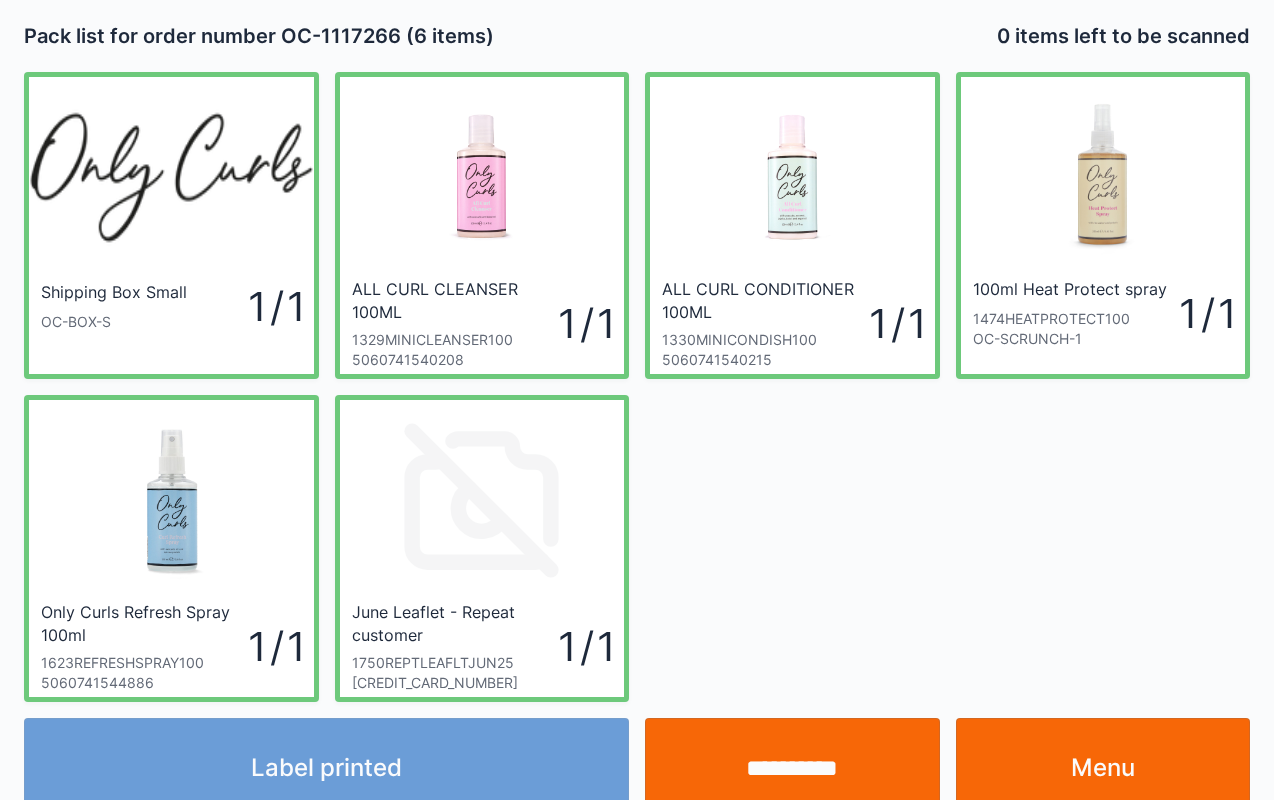 click on "Menu" at bounding box center [1103, 768] 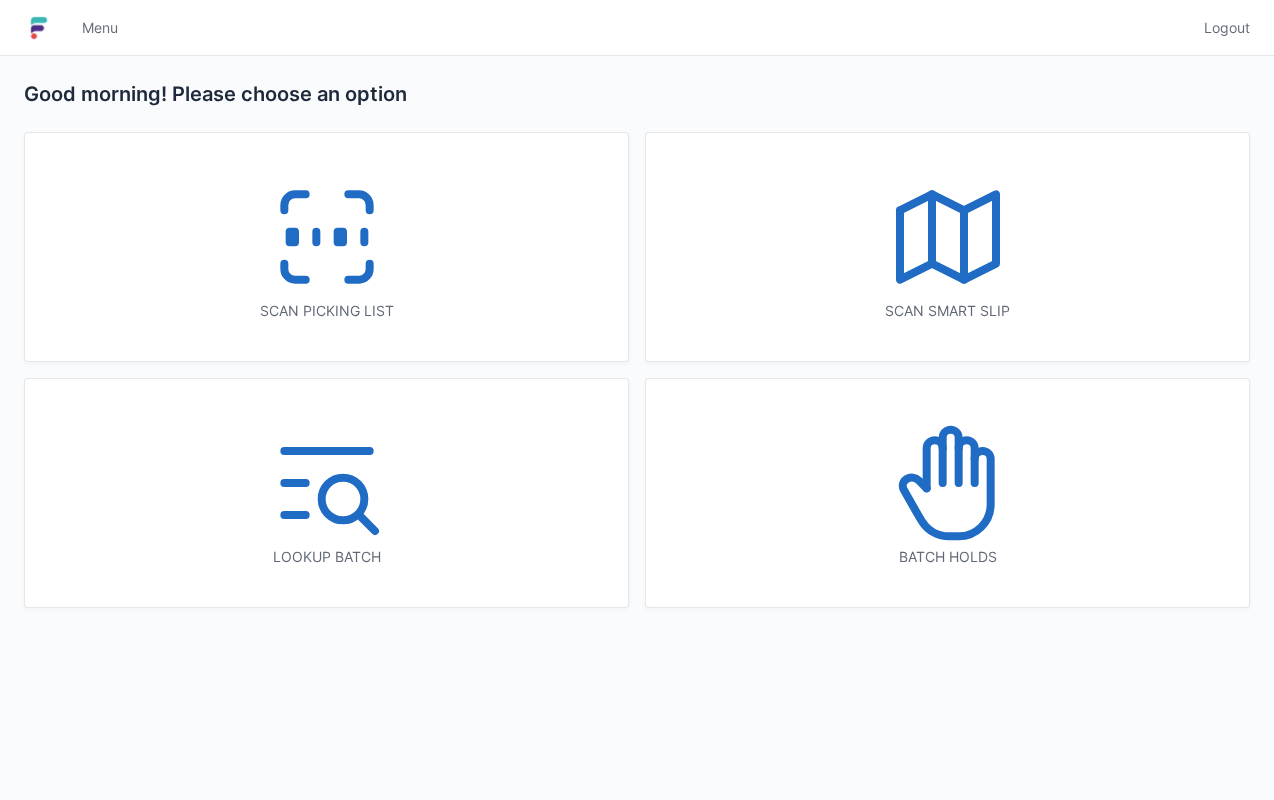 scroll, scrollTop: 0, scrollLeft: 0, axis: both 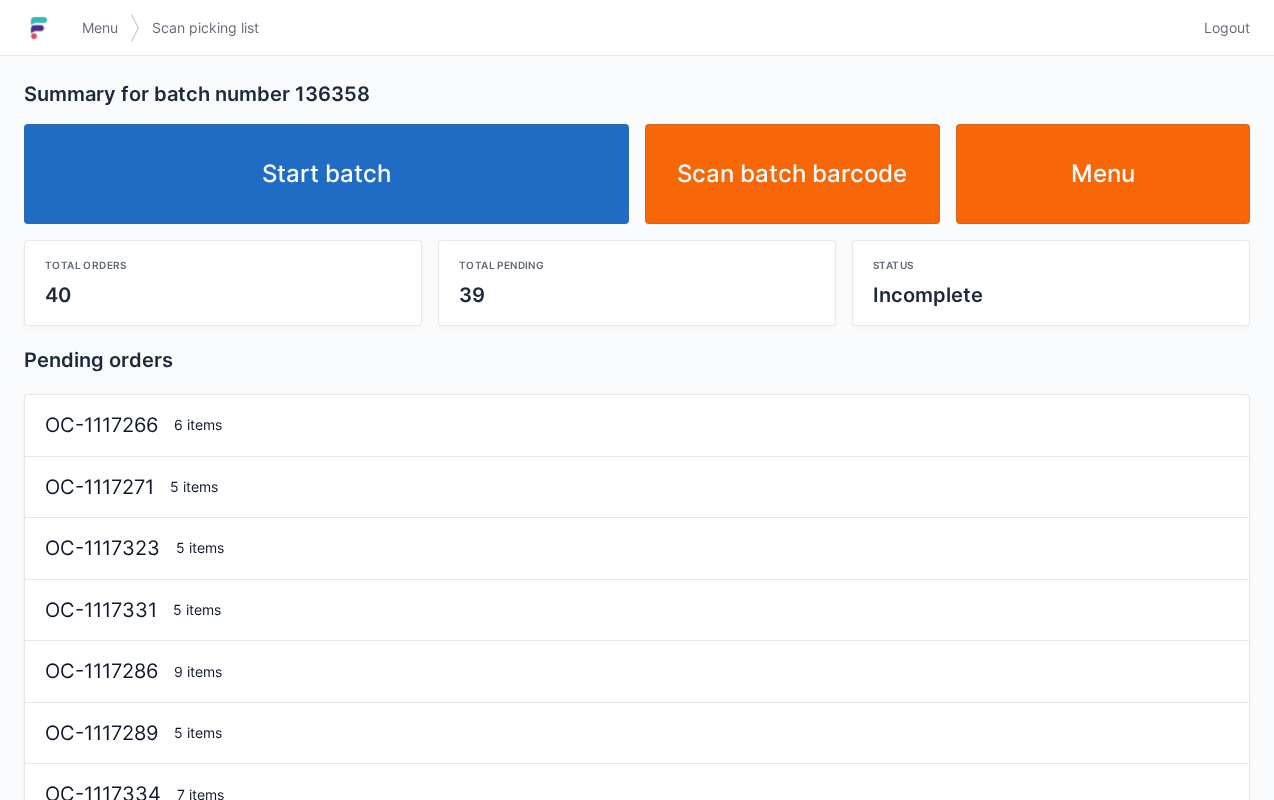 click on "Start batch" at bounding box center (326, 174) 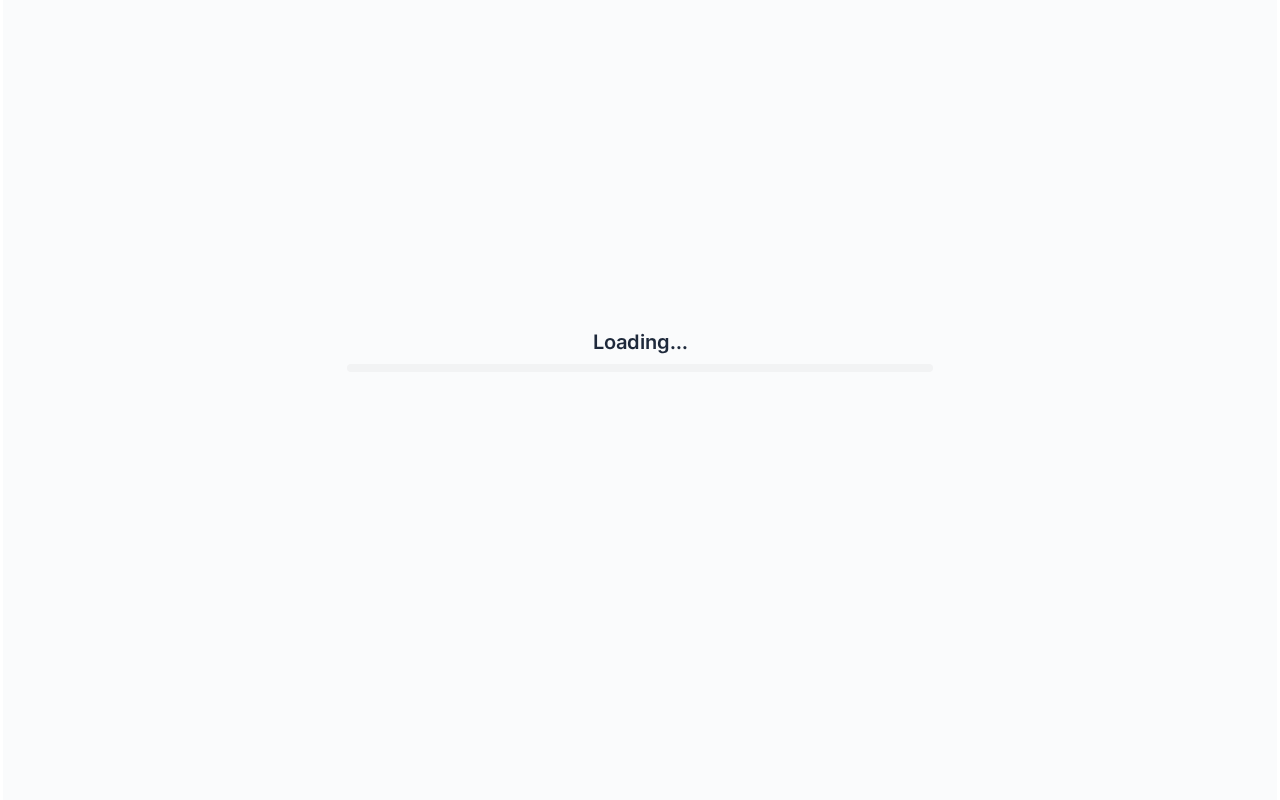 scroll, scrollTop: 0, scrollLeft: 0, axis: both 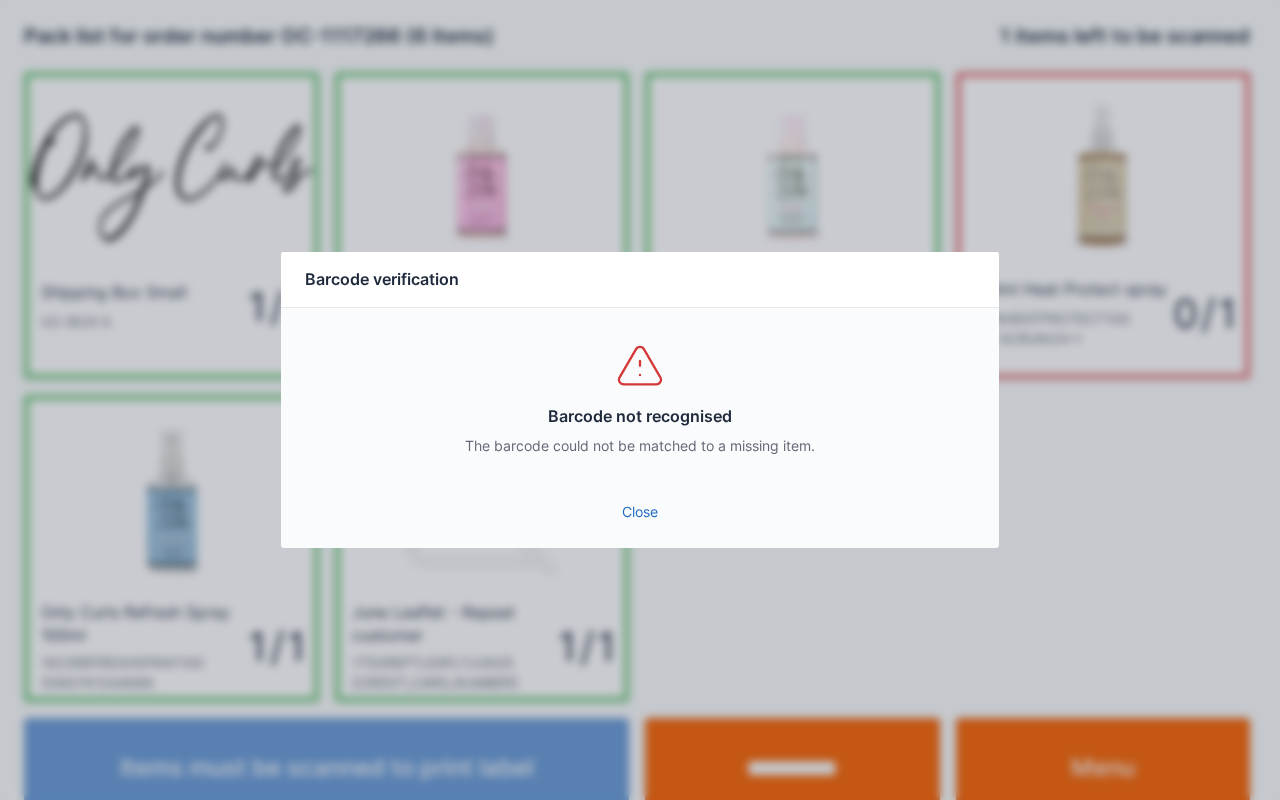 click on "Close" at bounding box center (640, 512) 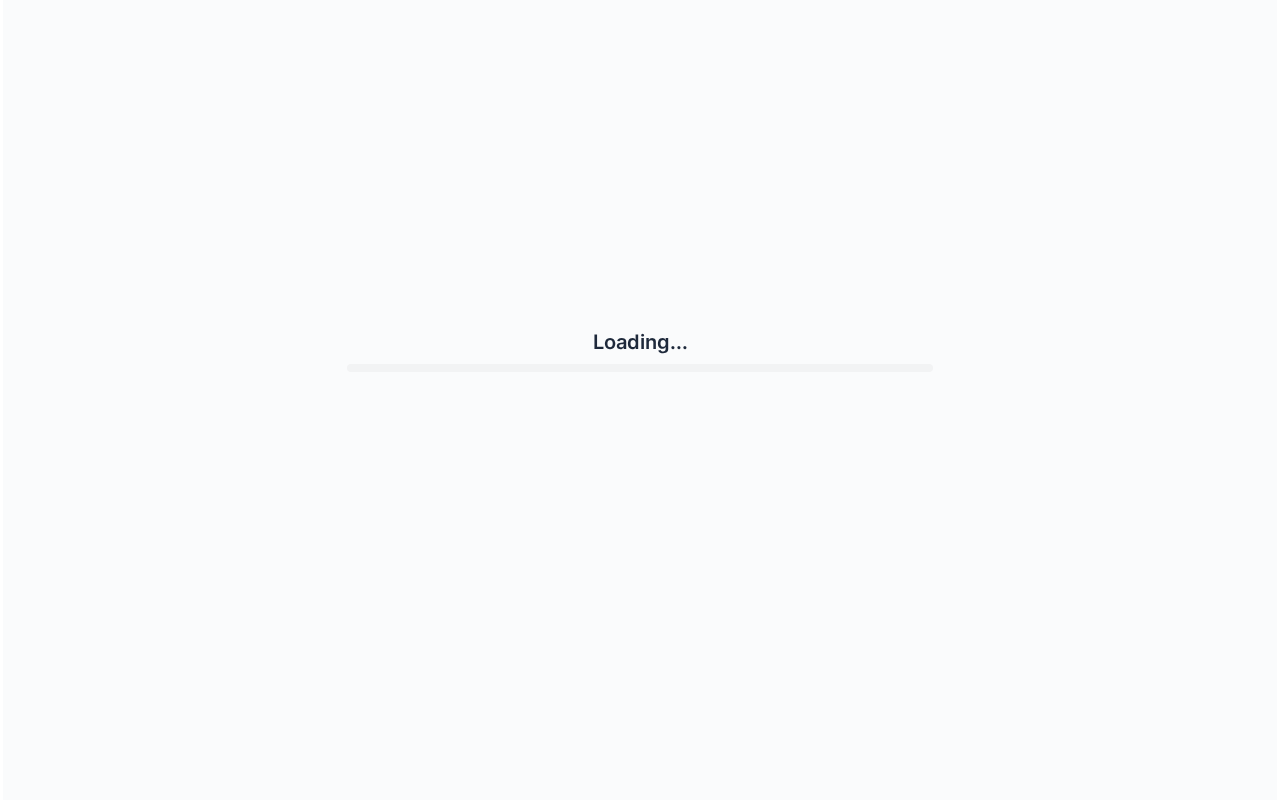 scroll, scrollTop: 0, scrollLeft: 0, axis: both 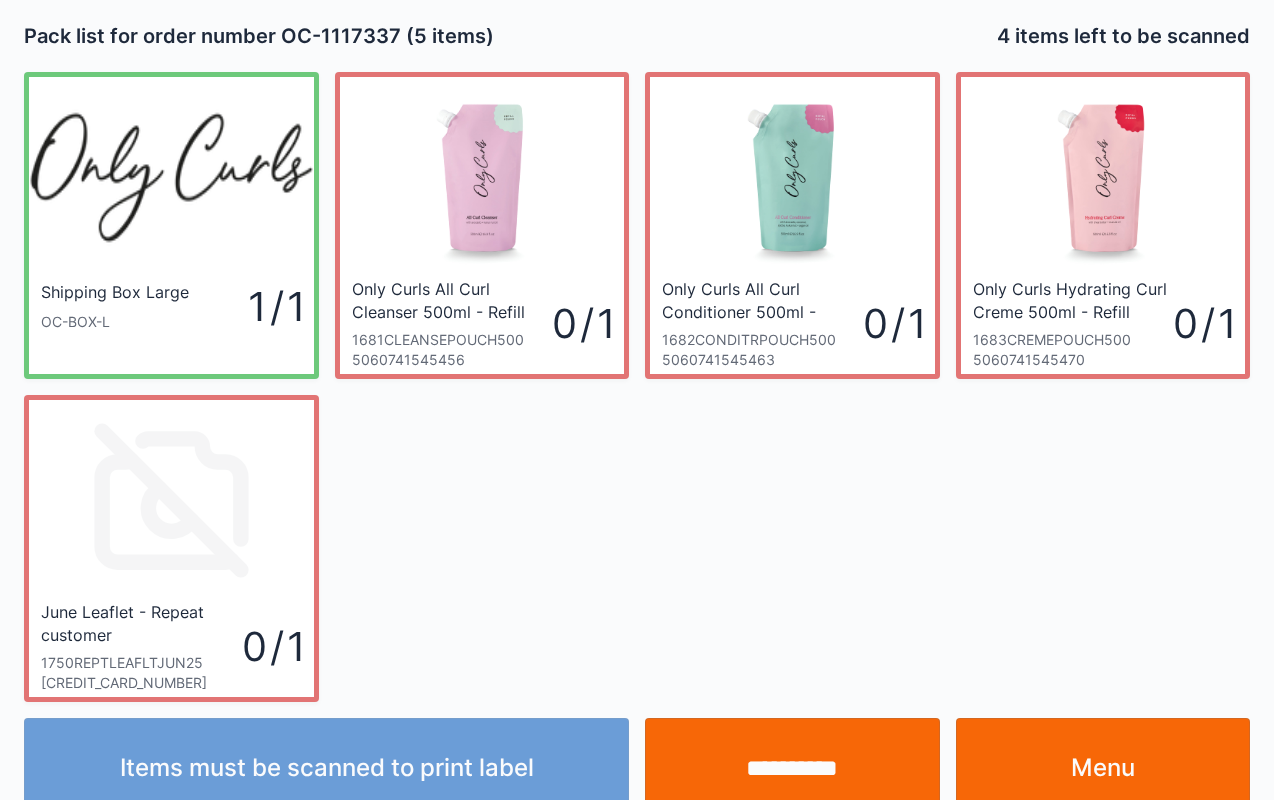 click on "**********" at bounding box center (792, 768) 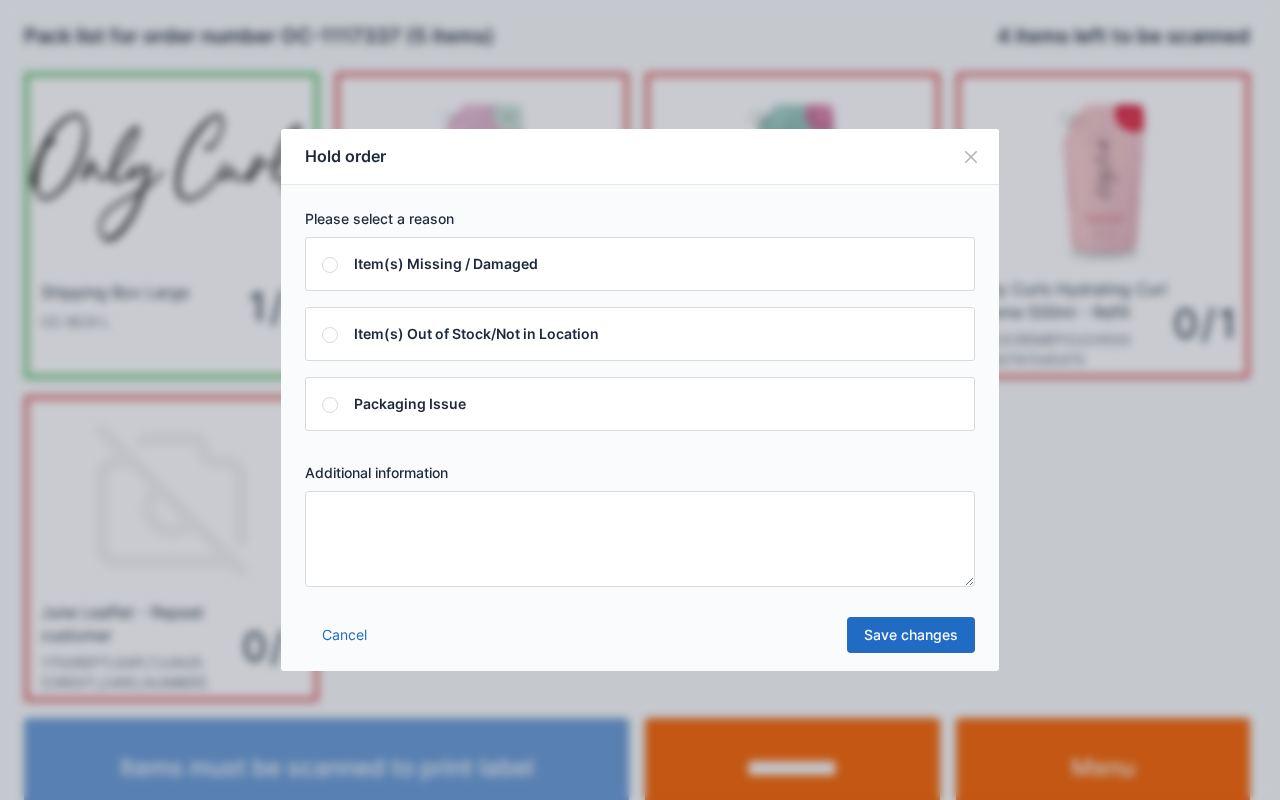 click at bounding box center [640, 539] 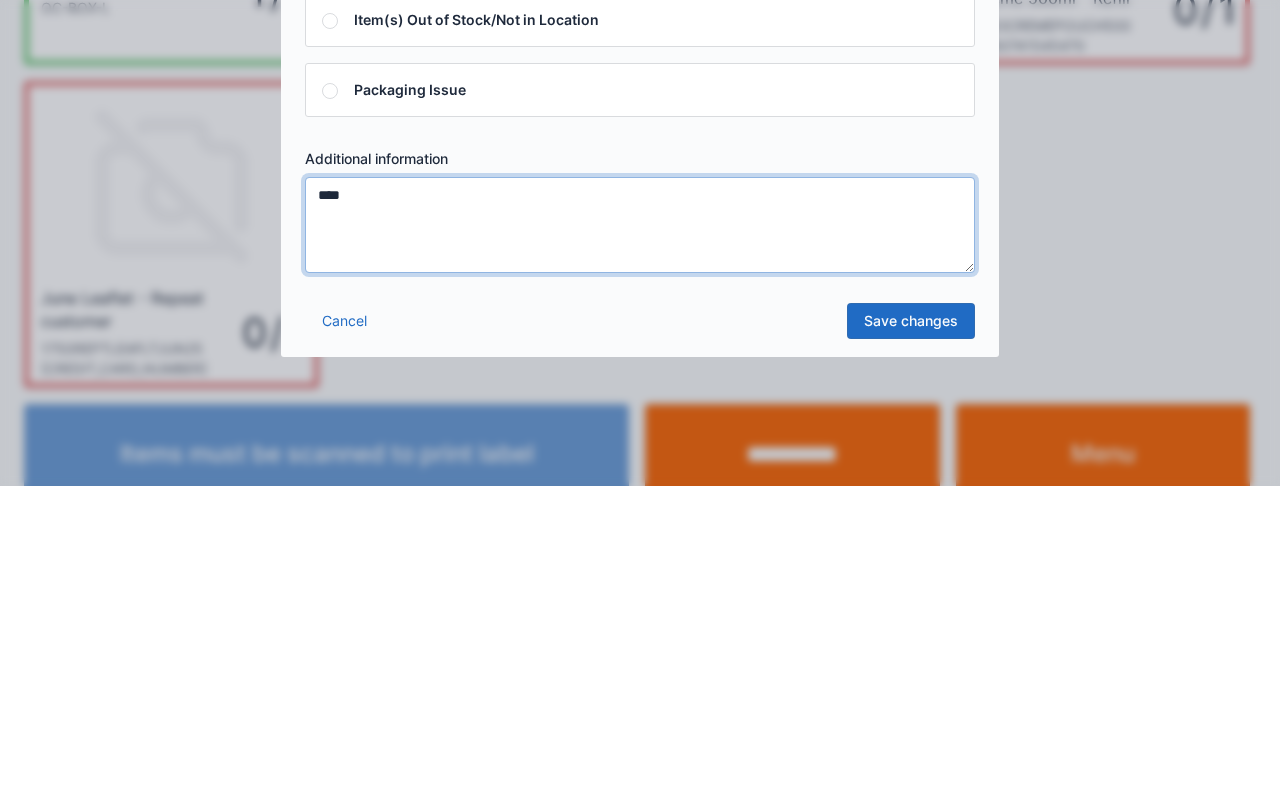 type on "****" 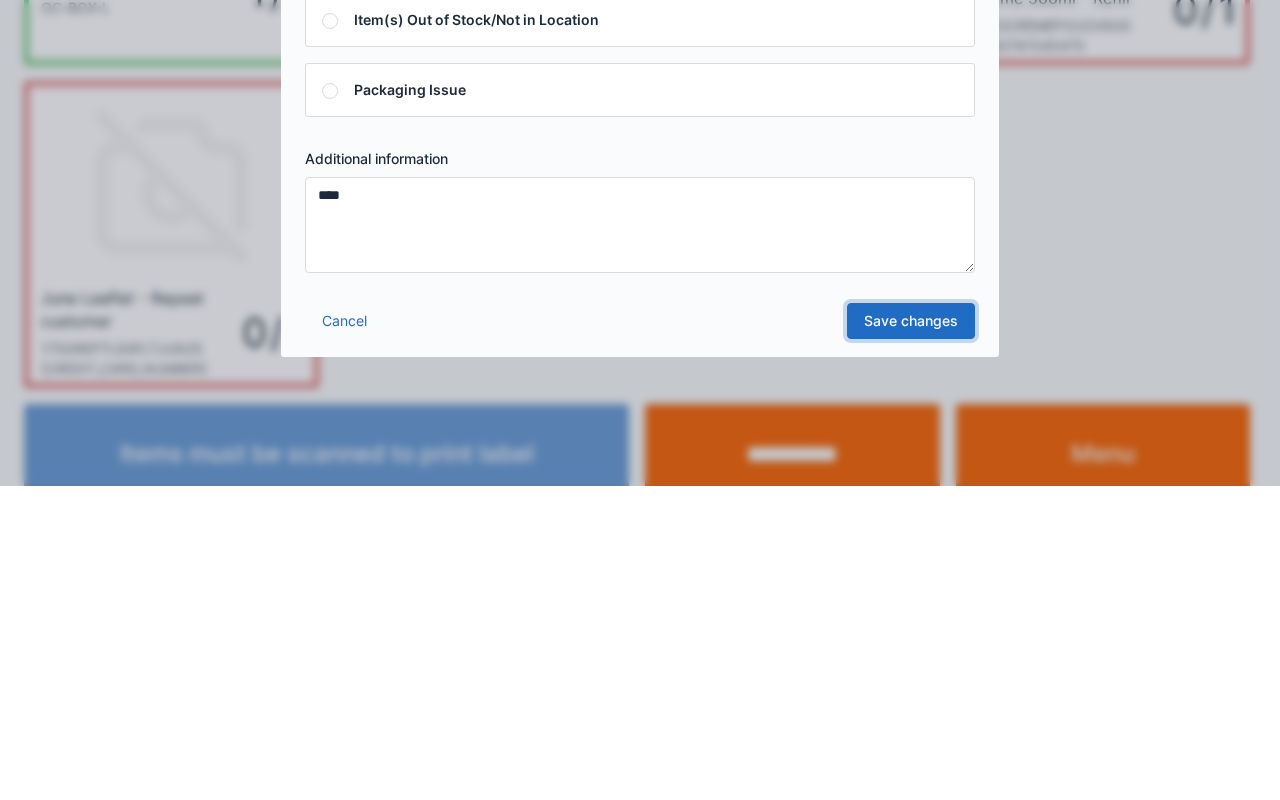 click on "Save changes" at bounding box center [911, 635] 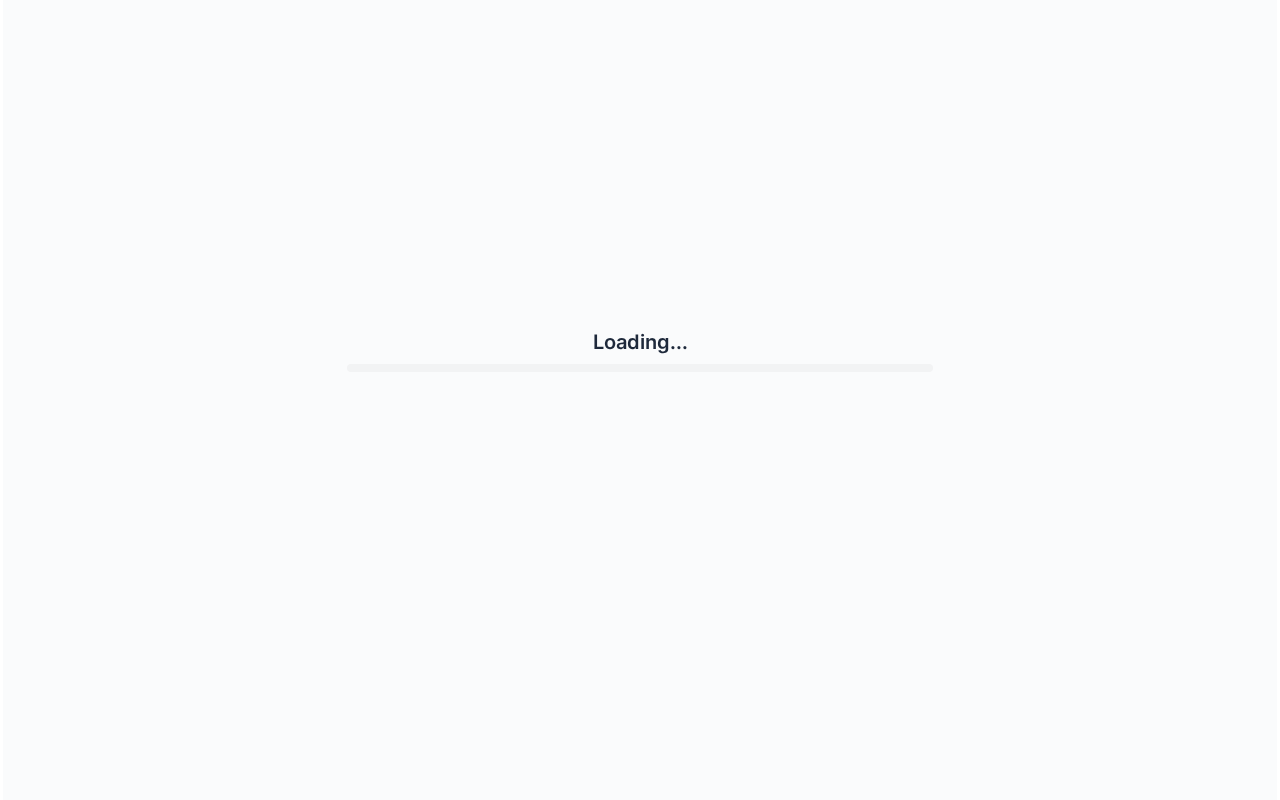 scroll, scrollTop: 0, scrollLeft: 0, axis: both 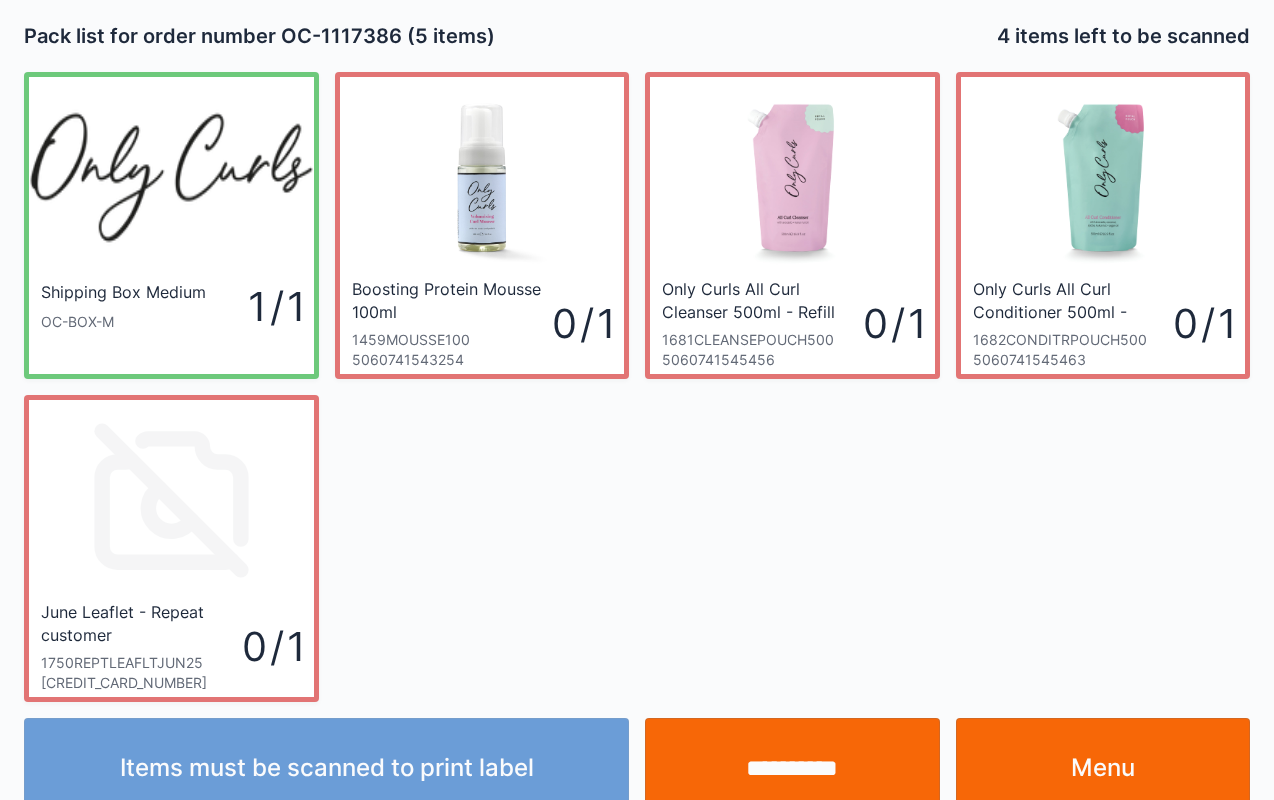 click on "Menu" at bounding box center (1103, 768) 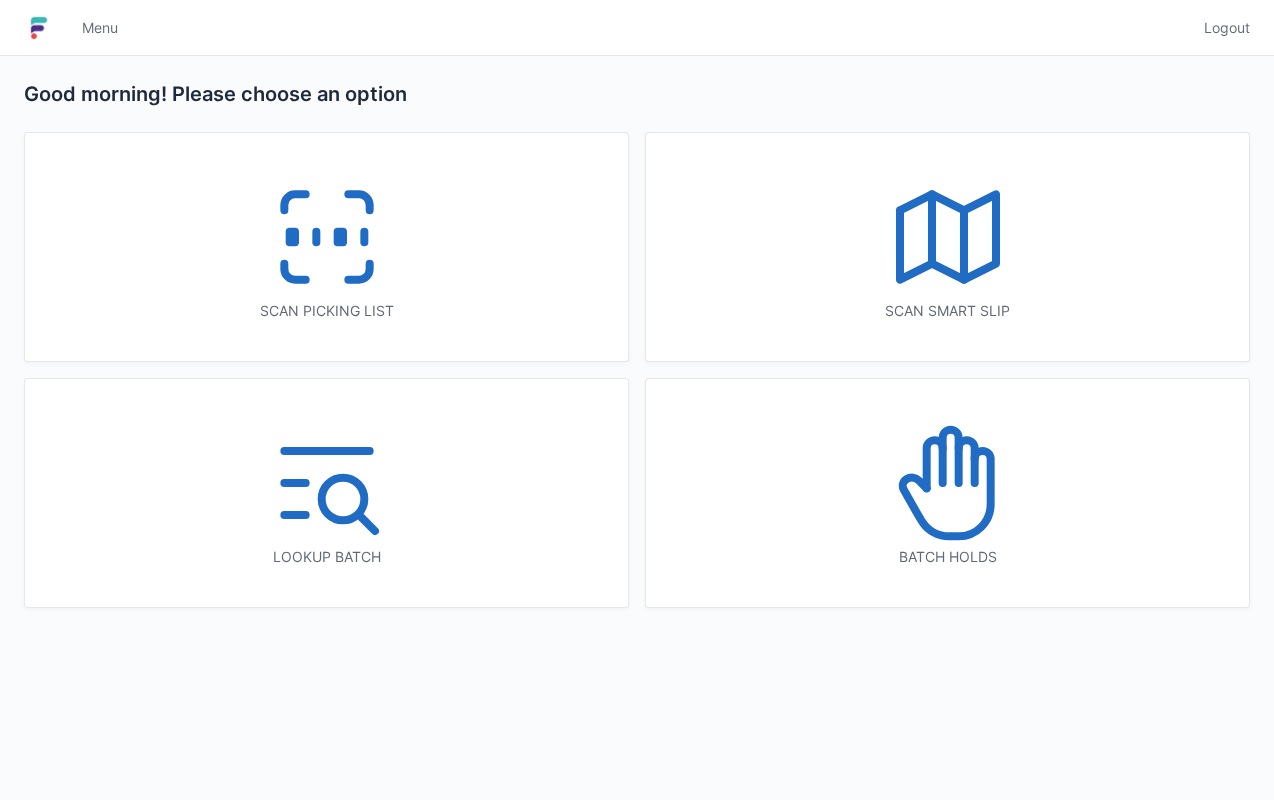 scroll, scrollTop: 0, scrollLeft: 0, axis: both 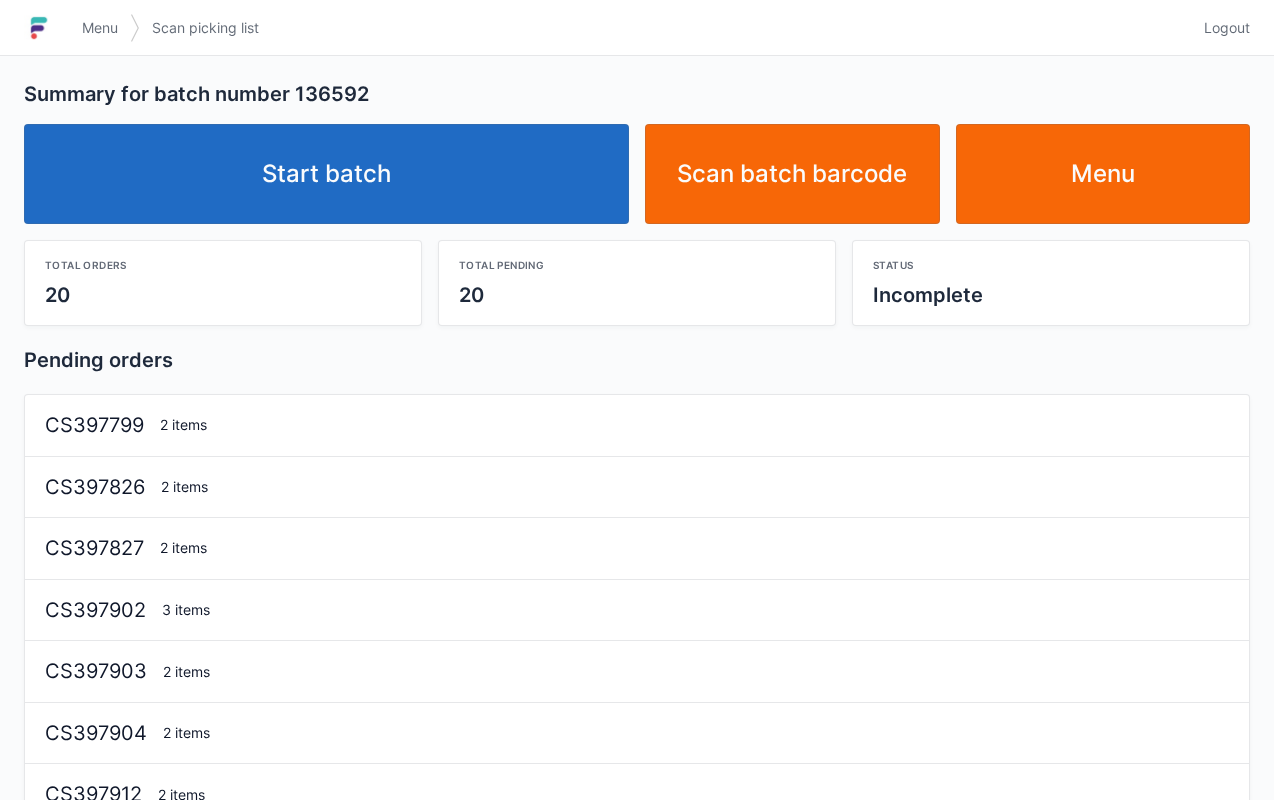 click on "Start batch" at bounding box center [326, 174] 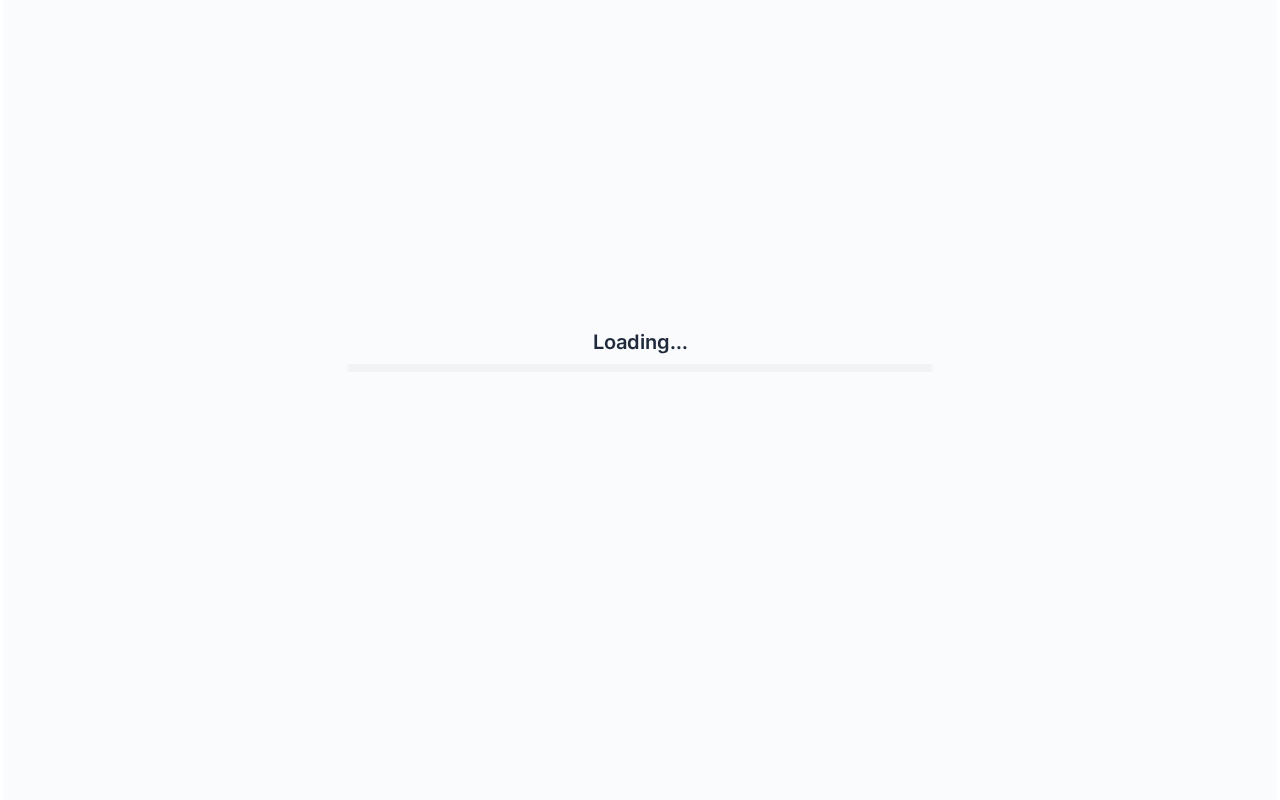 scroll, scrollTop: 0, scrollLeft: 0, axis: both 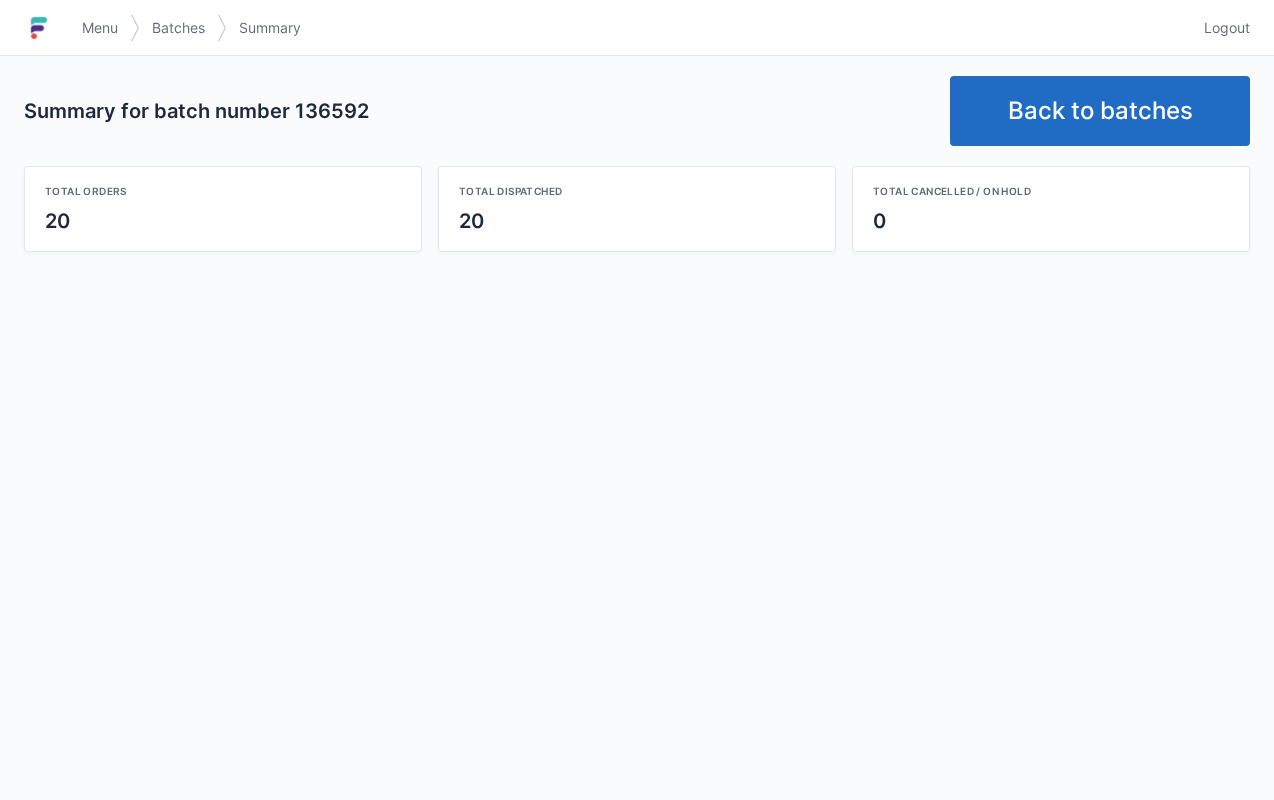 click on "Back to batches" at bounding box center (1100, 111) 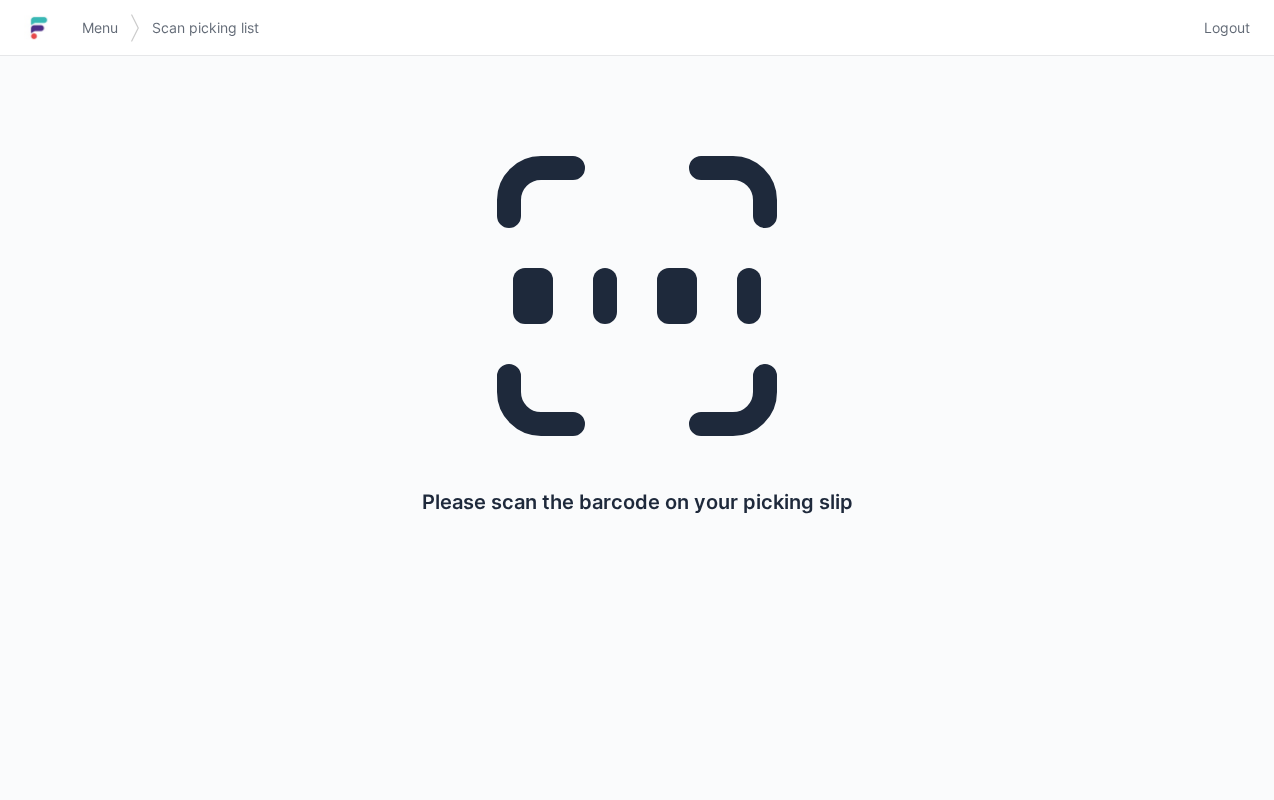 scroll, scrollTop: 0, scrollLeft: 0, axis: both 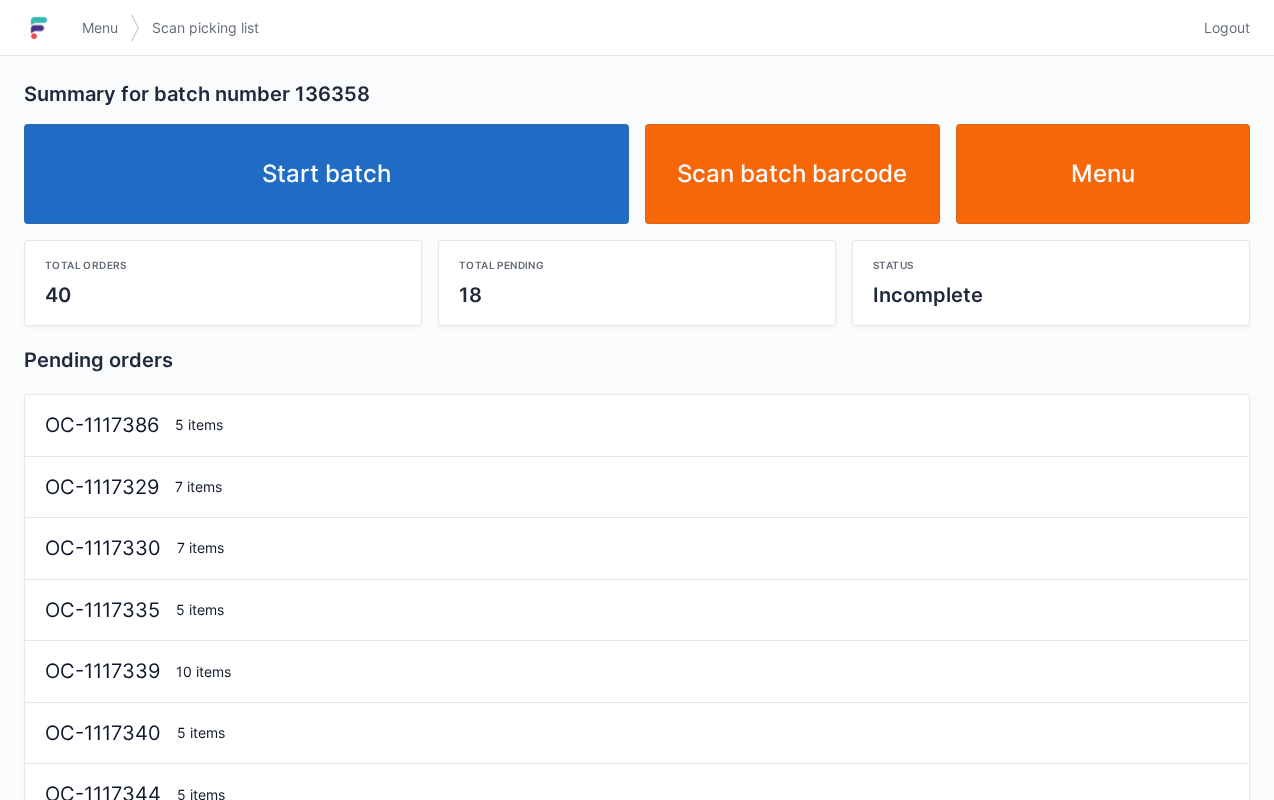 click on "Start batch" at bounding box center (326, 174) 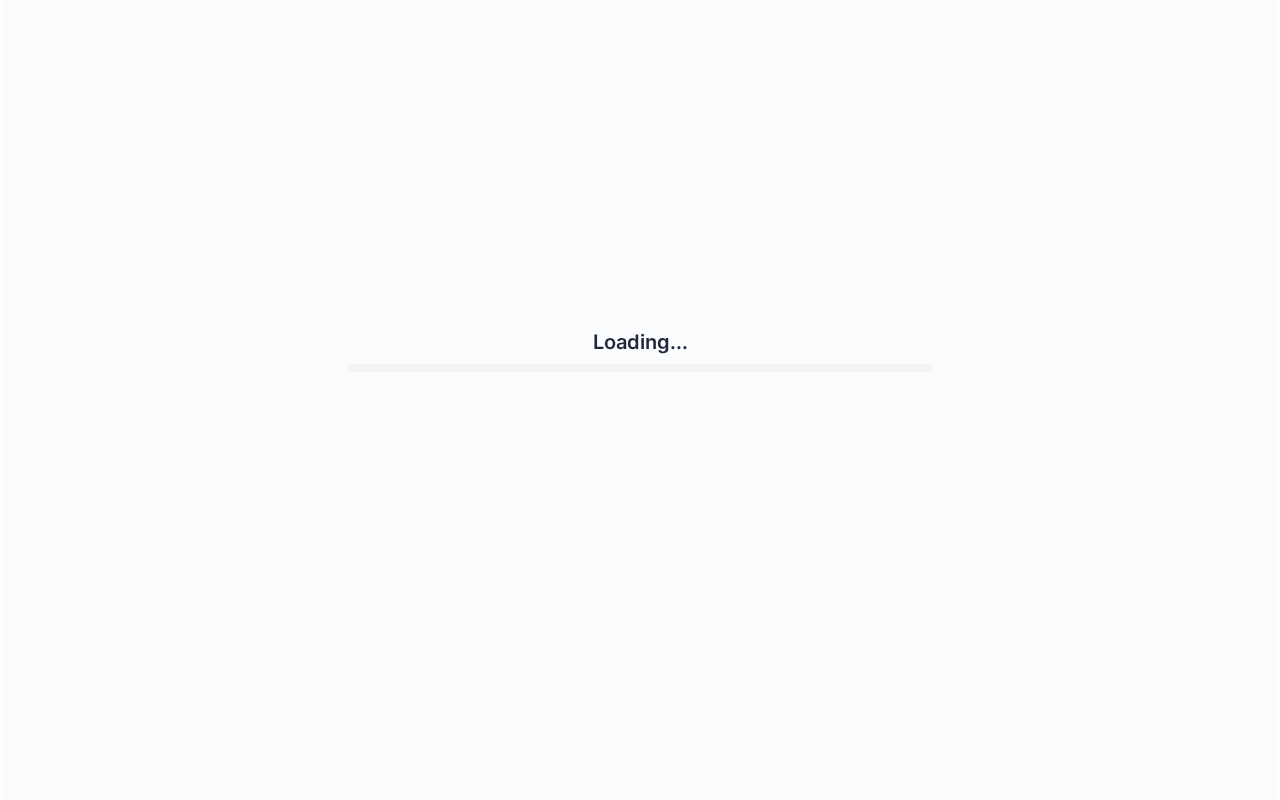 scroll, scrollTop: 0, scrollLeft: 0, axis: both 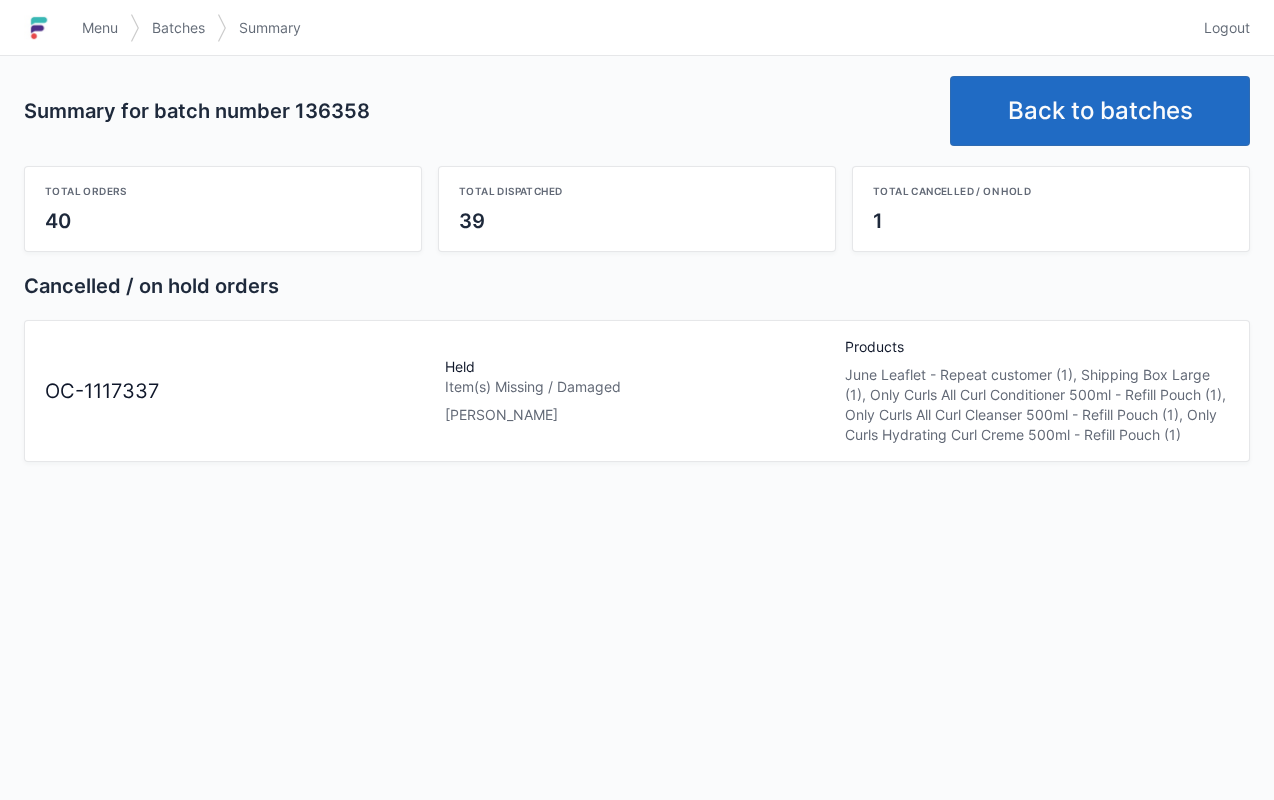 click on "Menu" at bounding box center (100, 28) 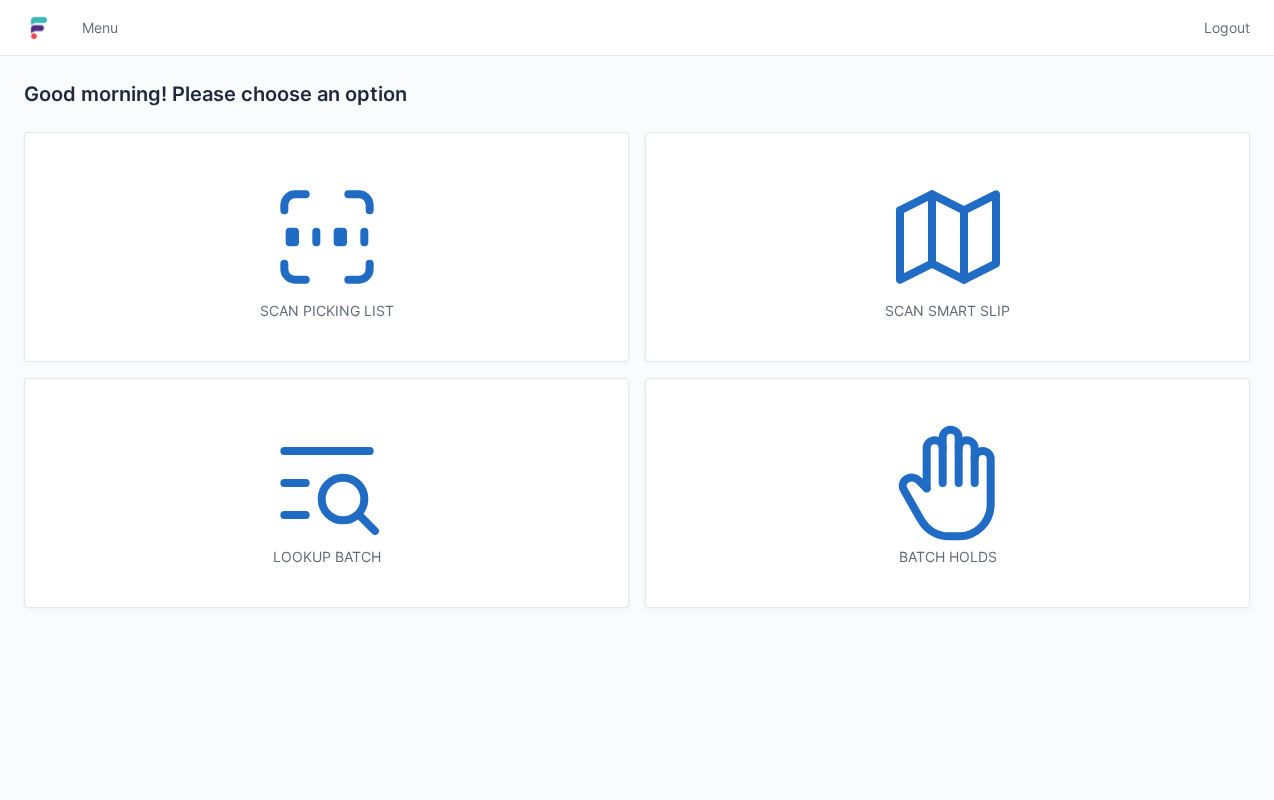 scroll, scrollTop: 0, scrollLeft: 0, axis: both 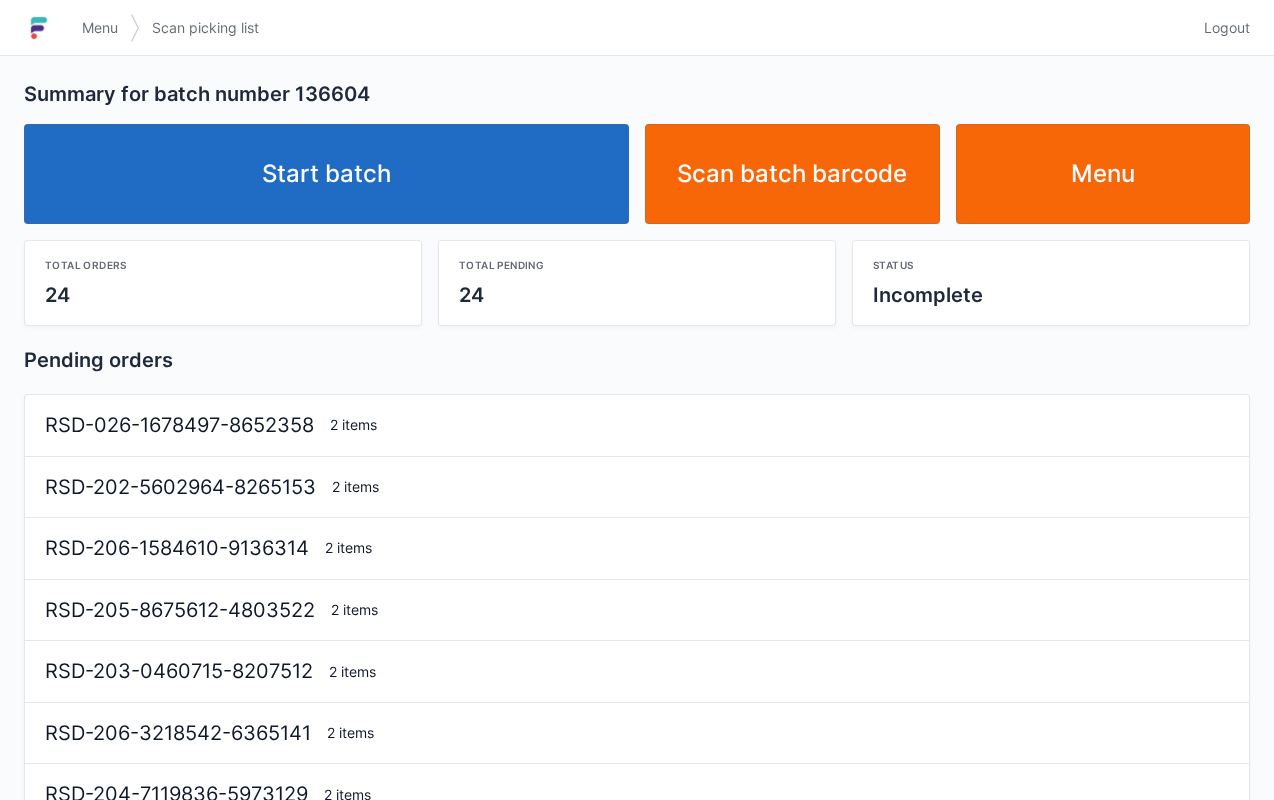 click on "Start batch" at bounding box center [326, 174] 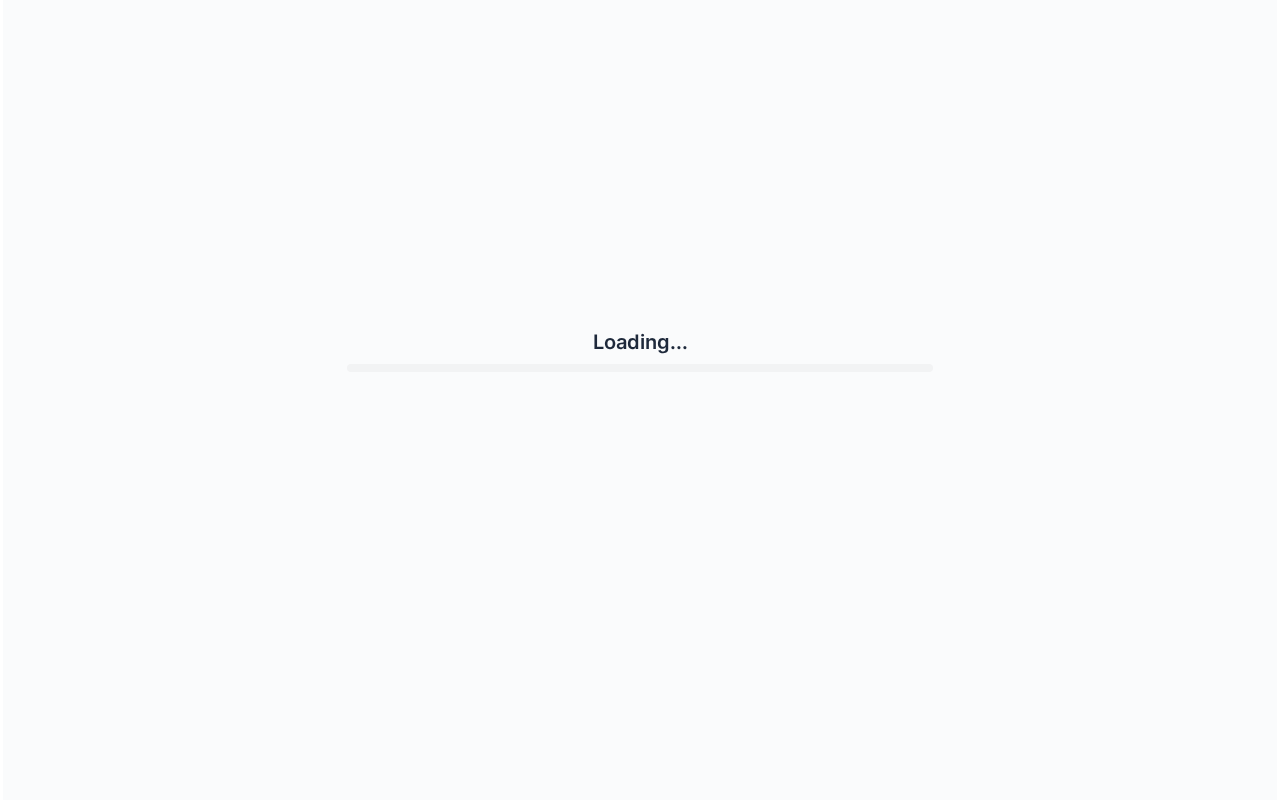scroll, scrollTop: 0, scrollLeft: 0, axis: both 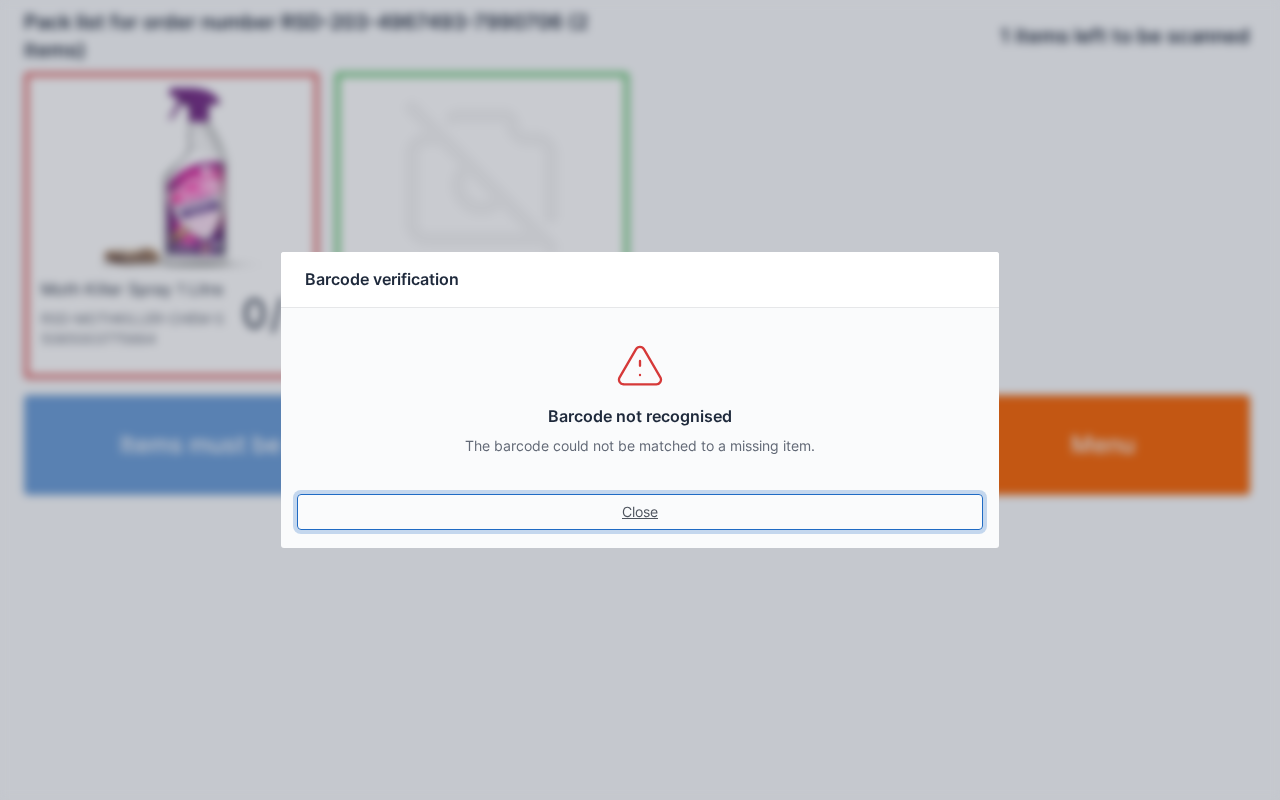 click on "Close" at bounding box center (640, 512) 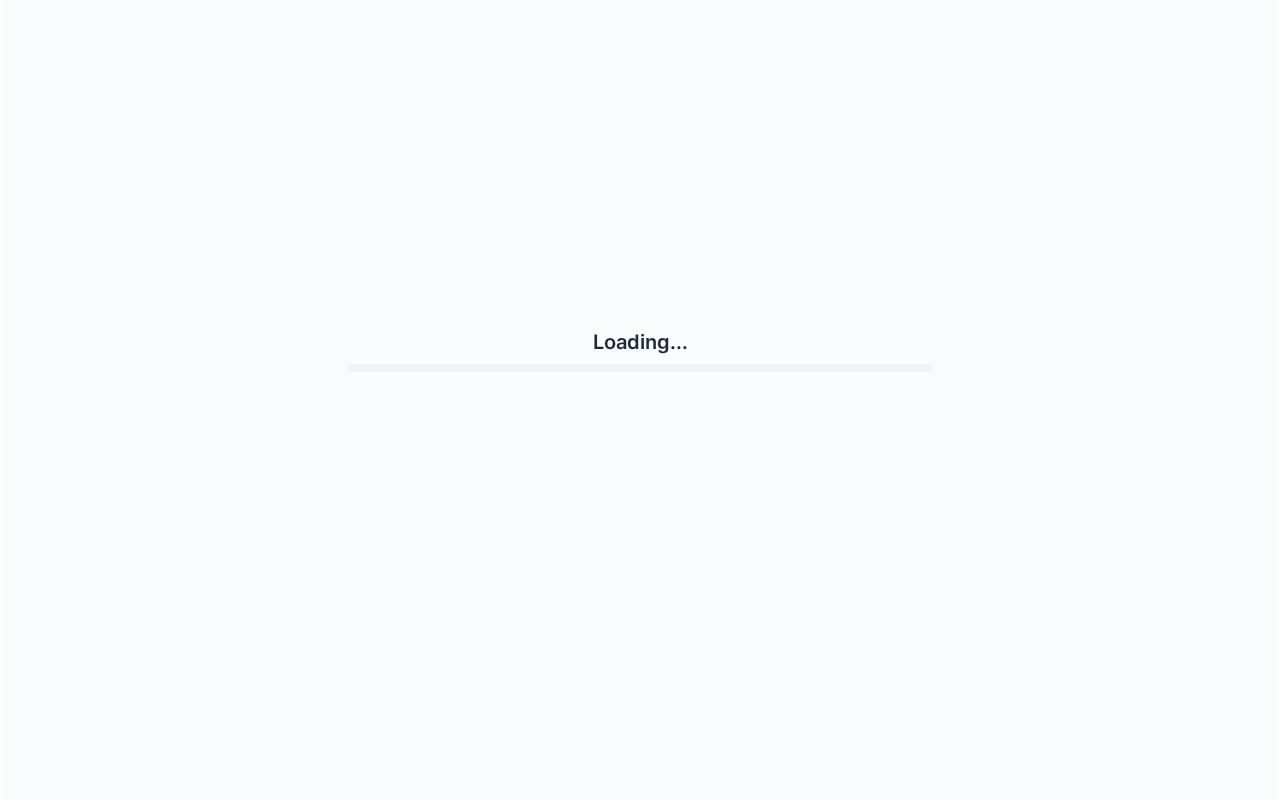 scroll, scrollTop: 0, scrollLeft: 0, axis: both 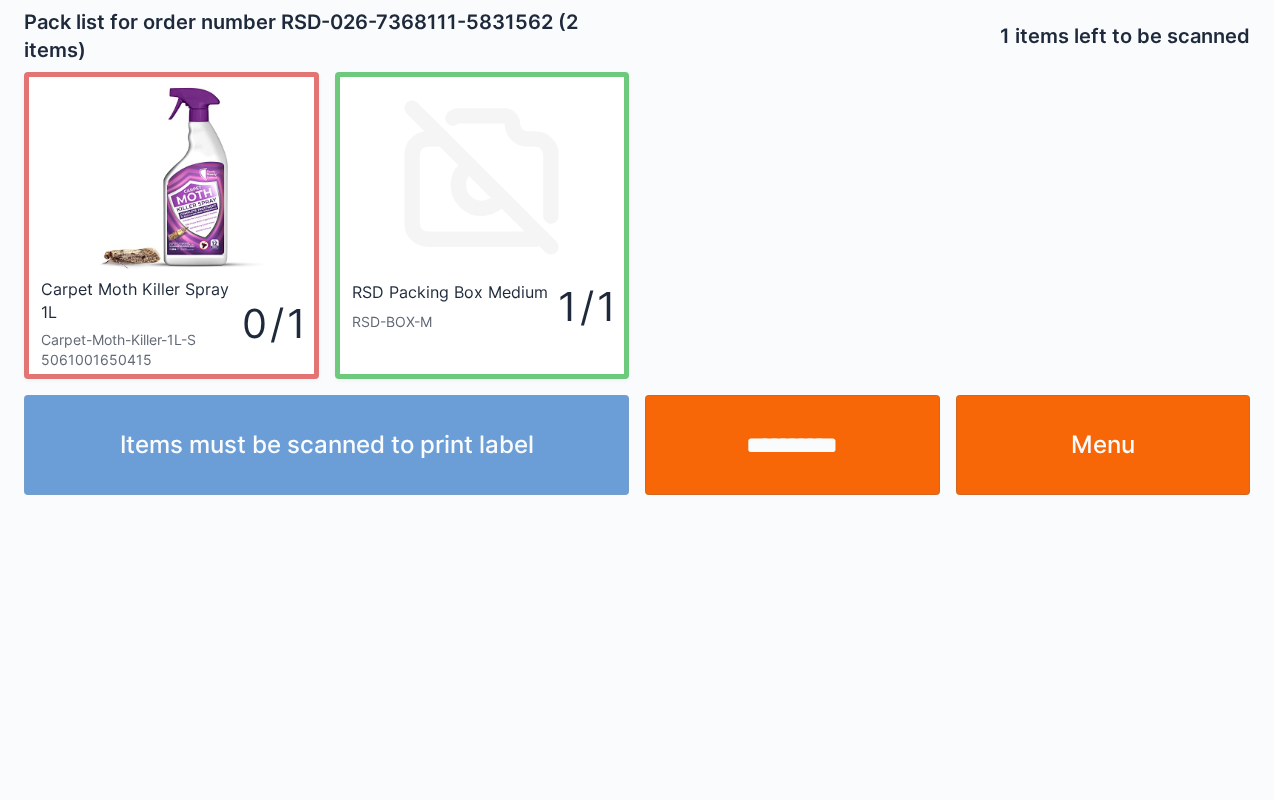 click on "Menu" at bounding box center [1103, 445] 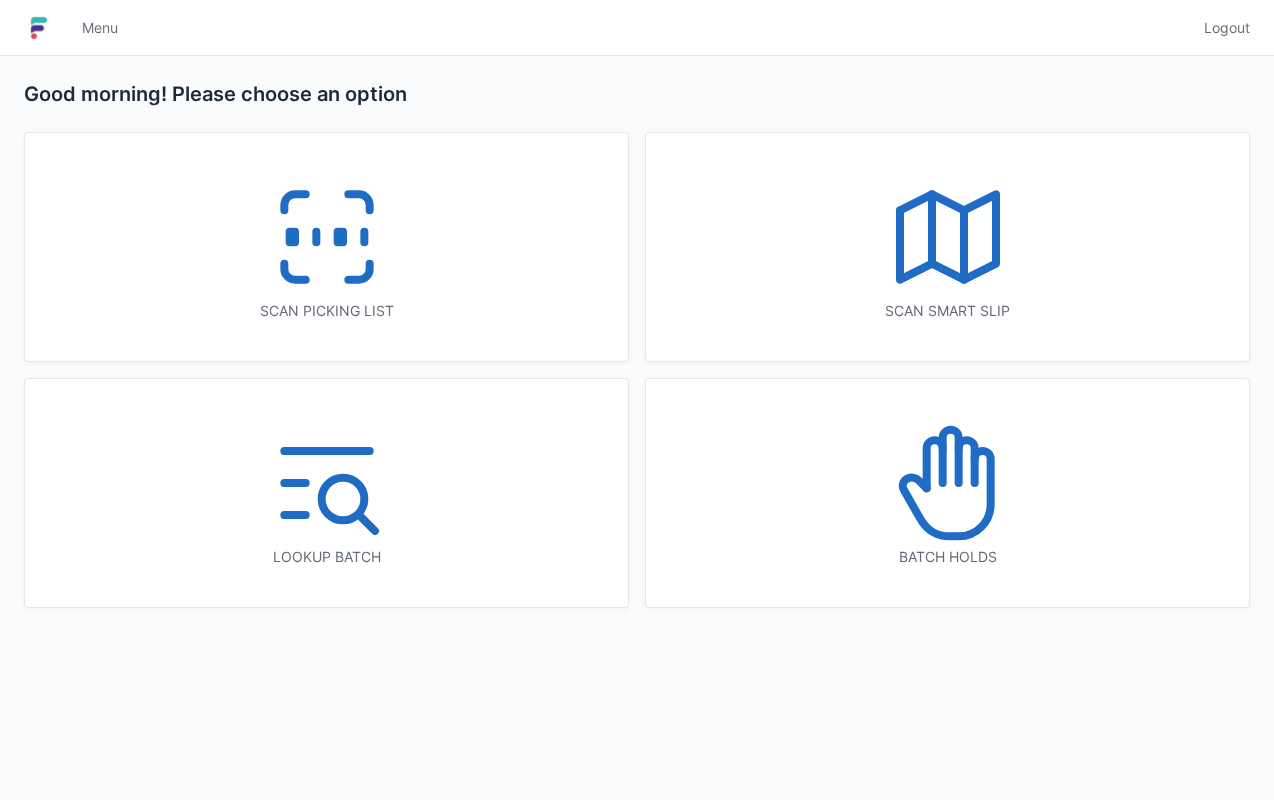 scroll, scrollTop: 0, scrollLeft: 0, axis: both 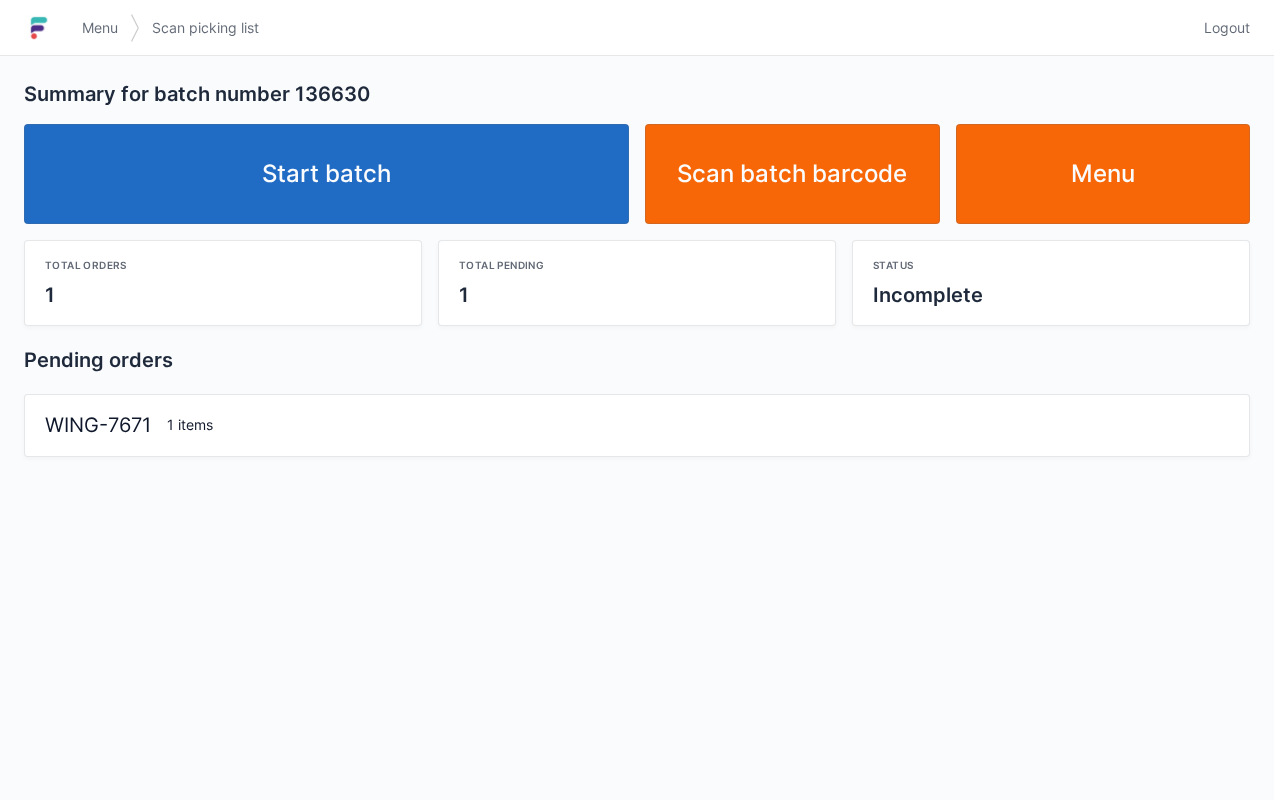 click on "Start batch" at bounding box center (326, 174) 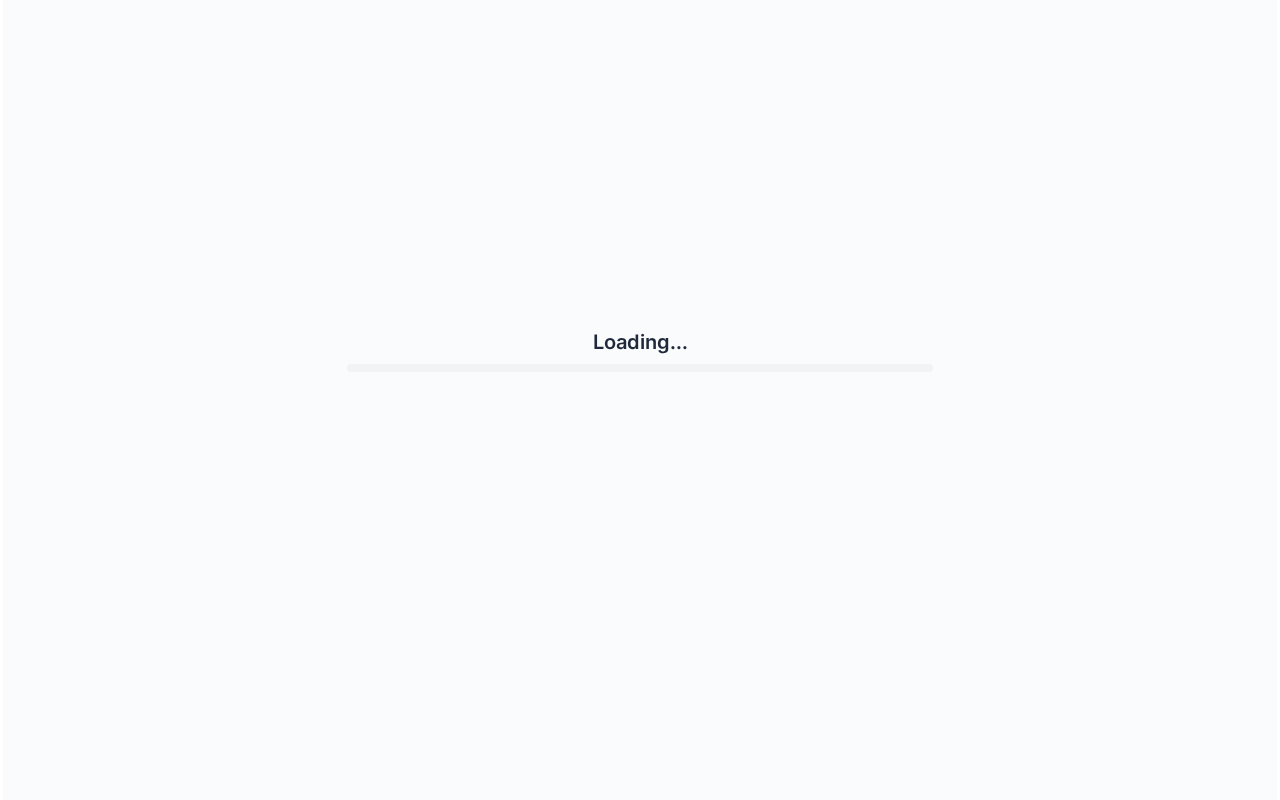 scroll, scrollTop: 0, scrollLeft: 0, axis: both 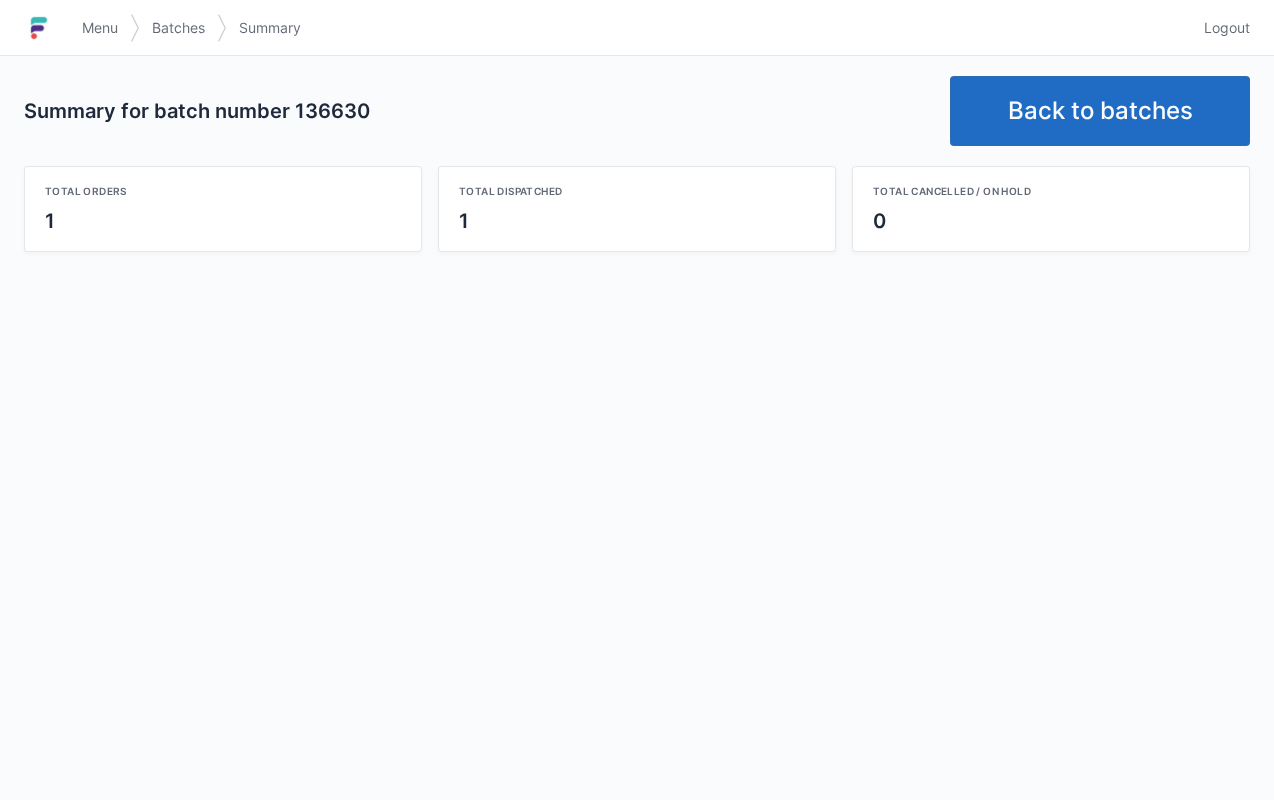 click on "Back to batches" at bounding box center (1100, 111) 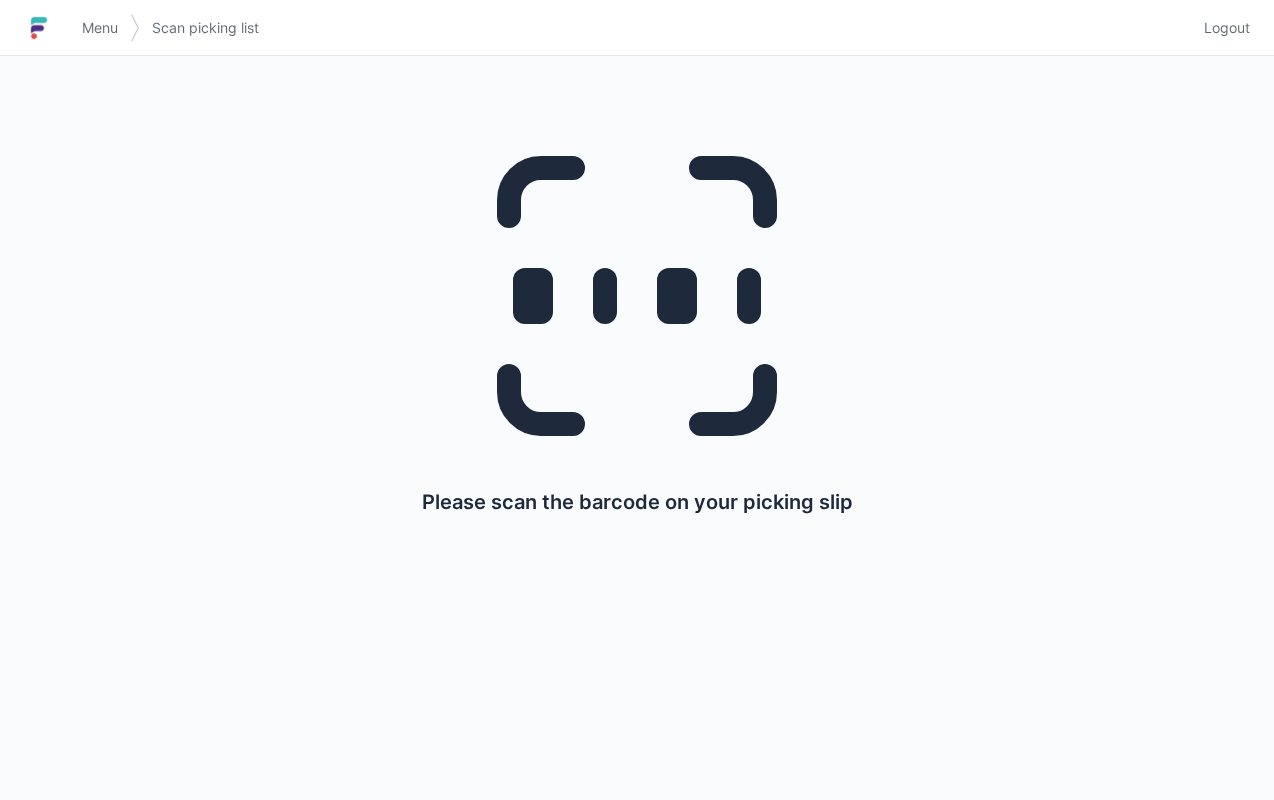 scroll, scrollTop: 0, scrollLeft: 0, axis: both 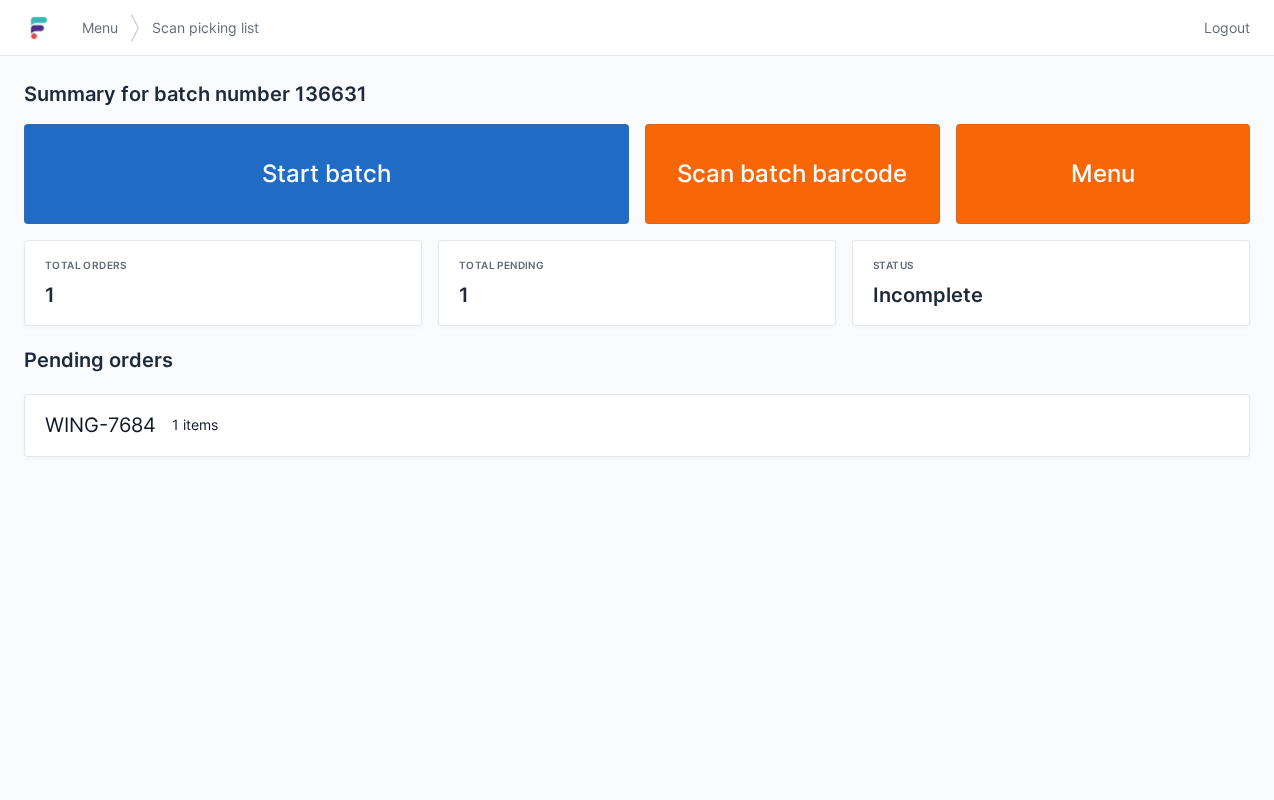 click on "Start batch" at bounding box center (326, 174) 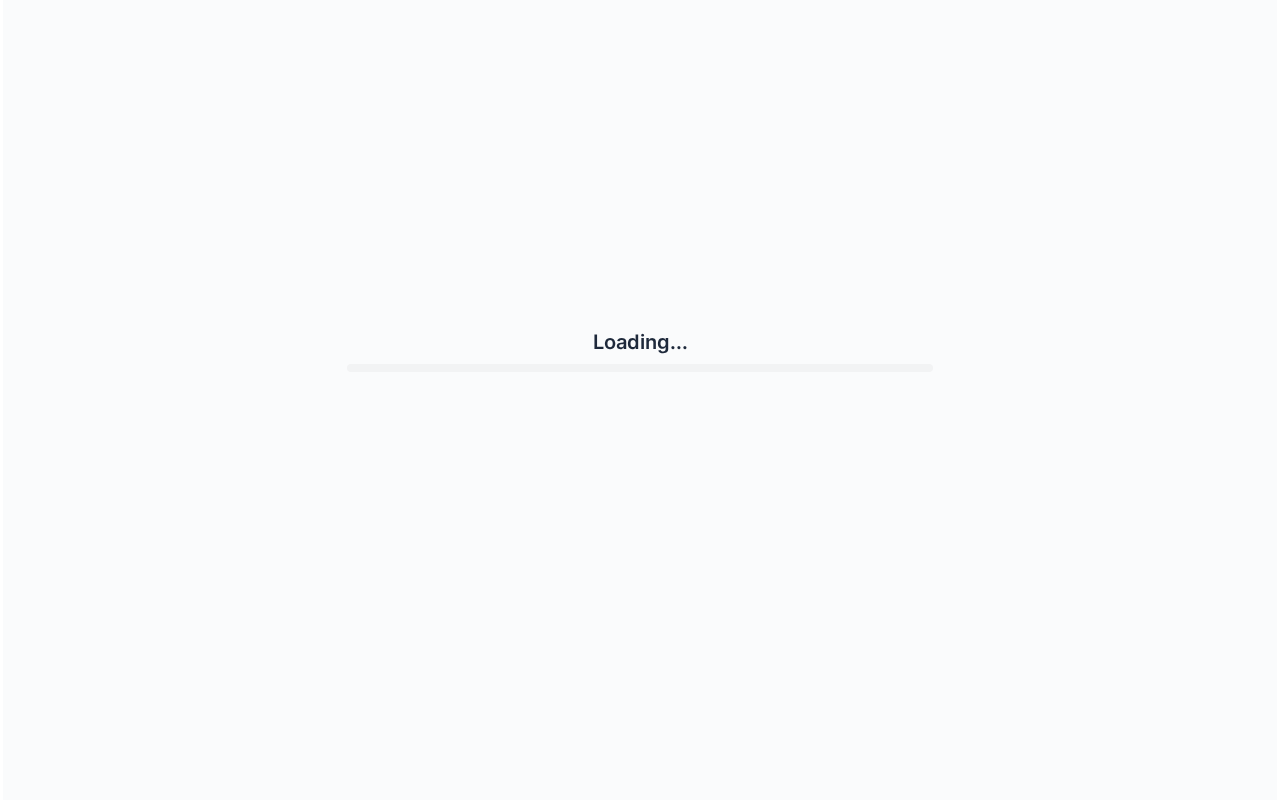 scroll, scrollTop: 0, scrollLeft: 0, axis: both 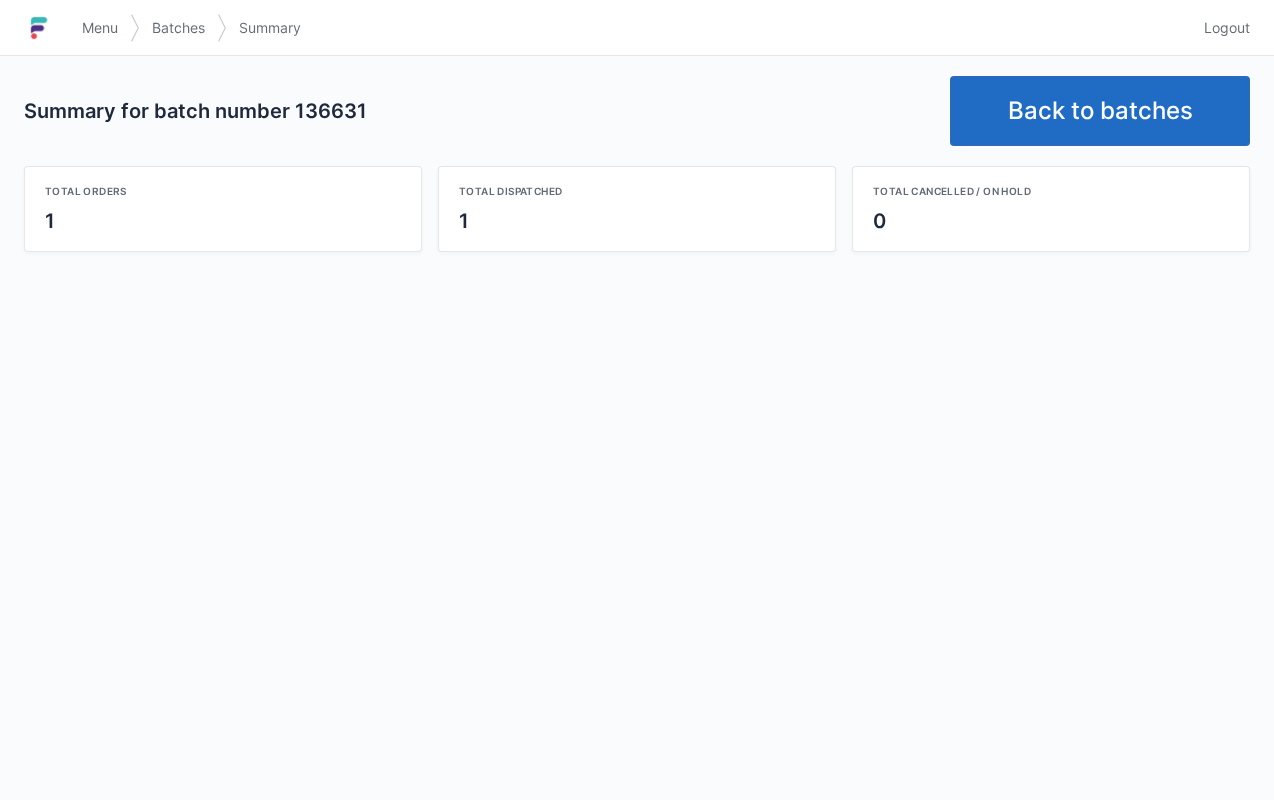 click on "Back to batches" at bounding box center (1100, 111) 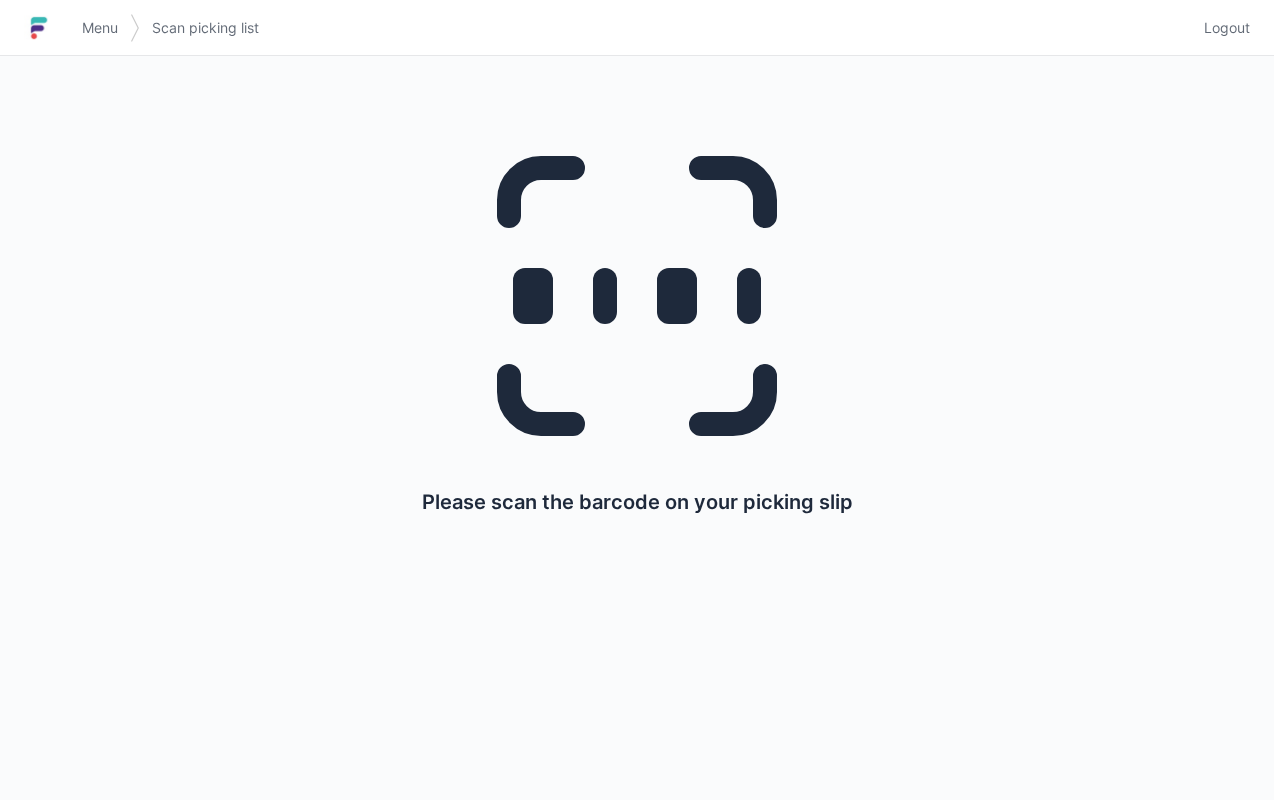 scroll, scrollTop: 0, scrollLeft: 0, axis: both 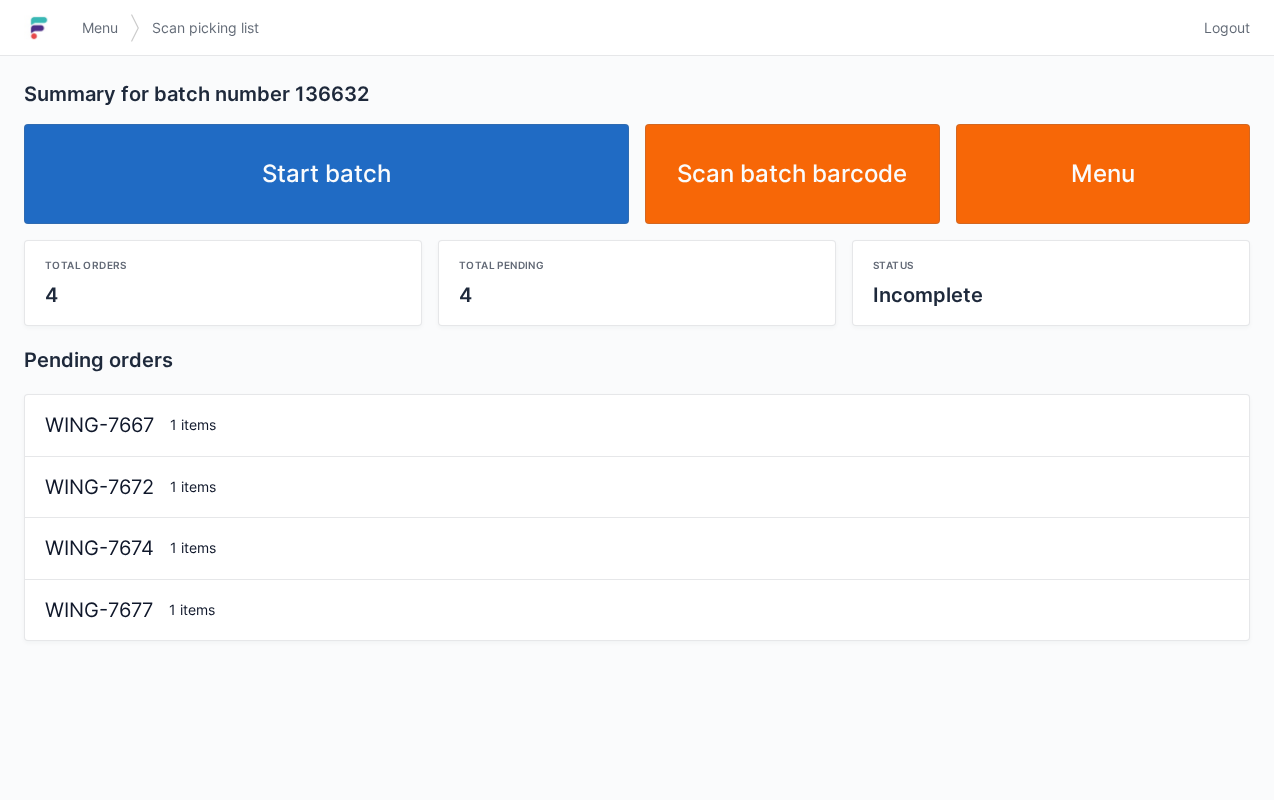 click on "Start batch" at bounding box center [326, 174] 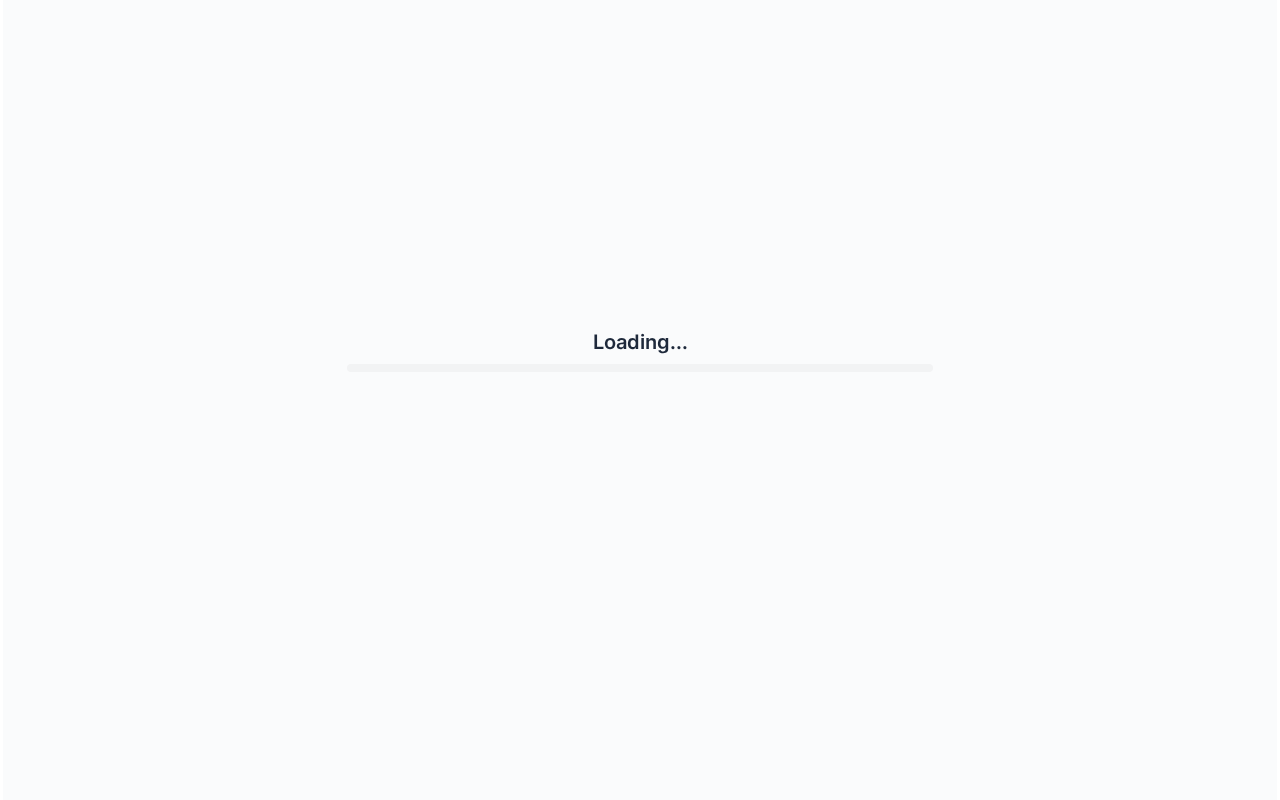 scroll, scrollTop: 0, scrollLeft: 0, axis: both 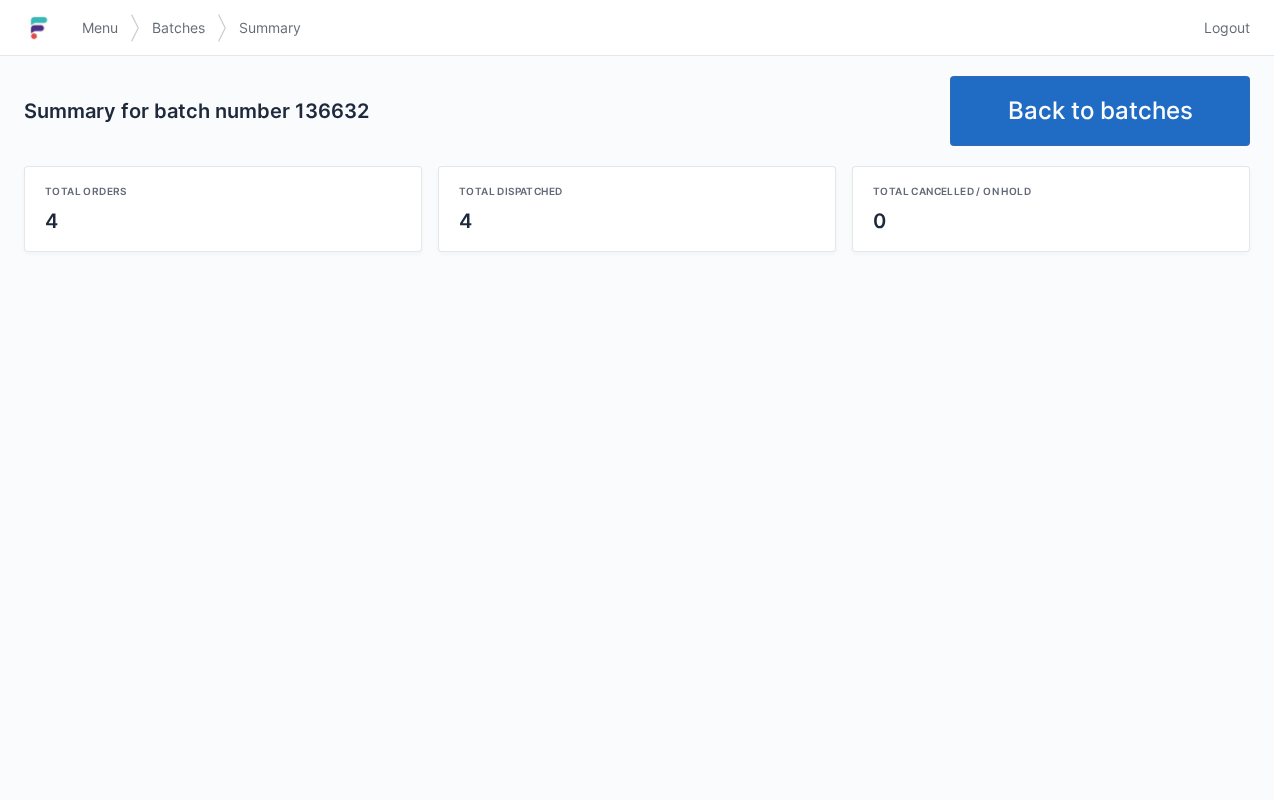 click on "Back to batches" at bounding box center [1100, 111] 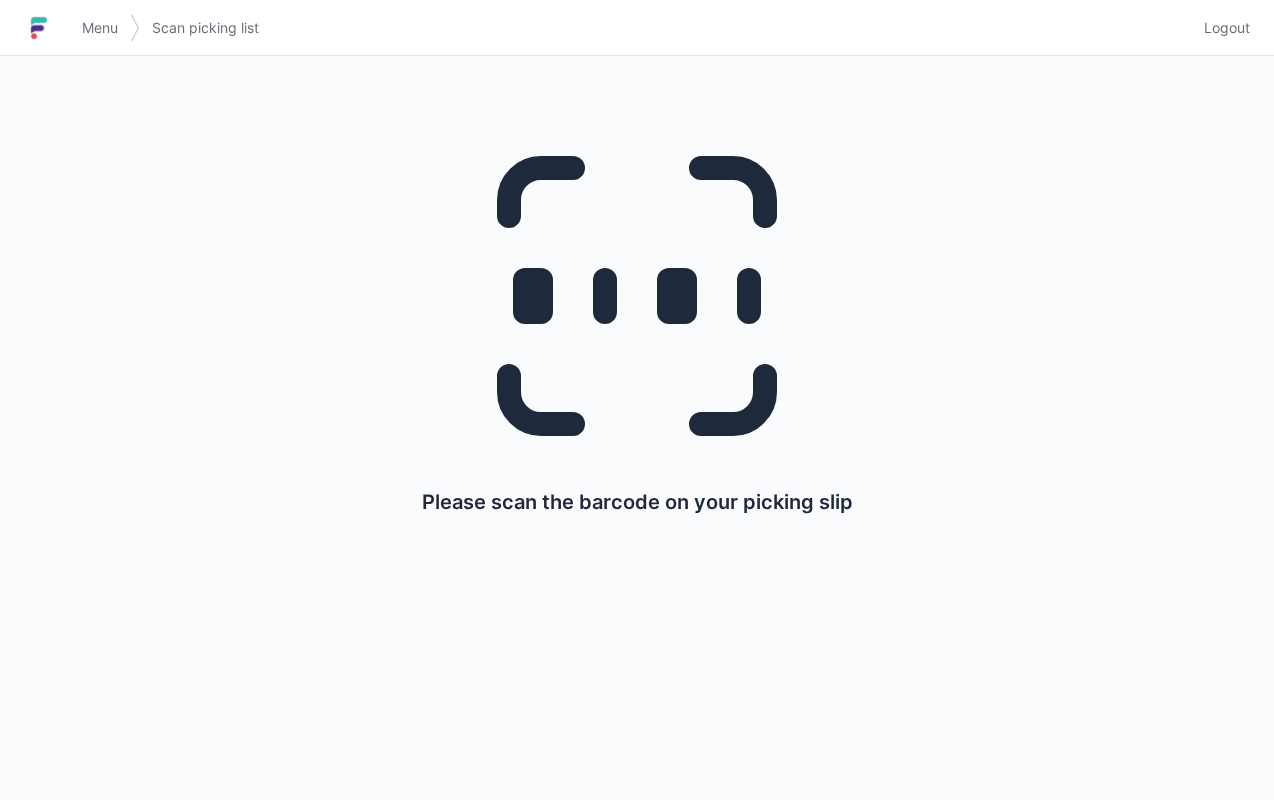 scroll, scrollTop: 0, scrollLeft: 0, axis: both 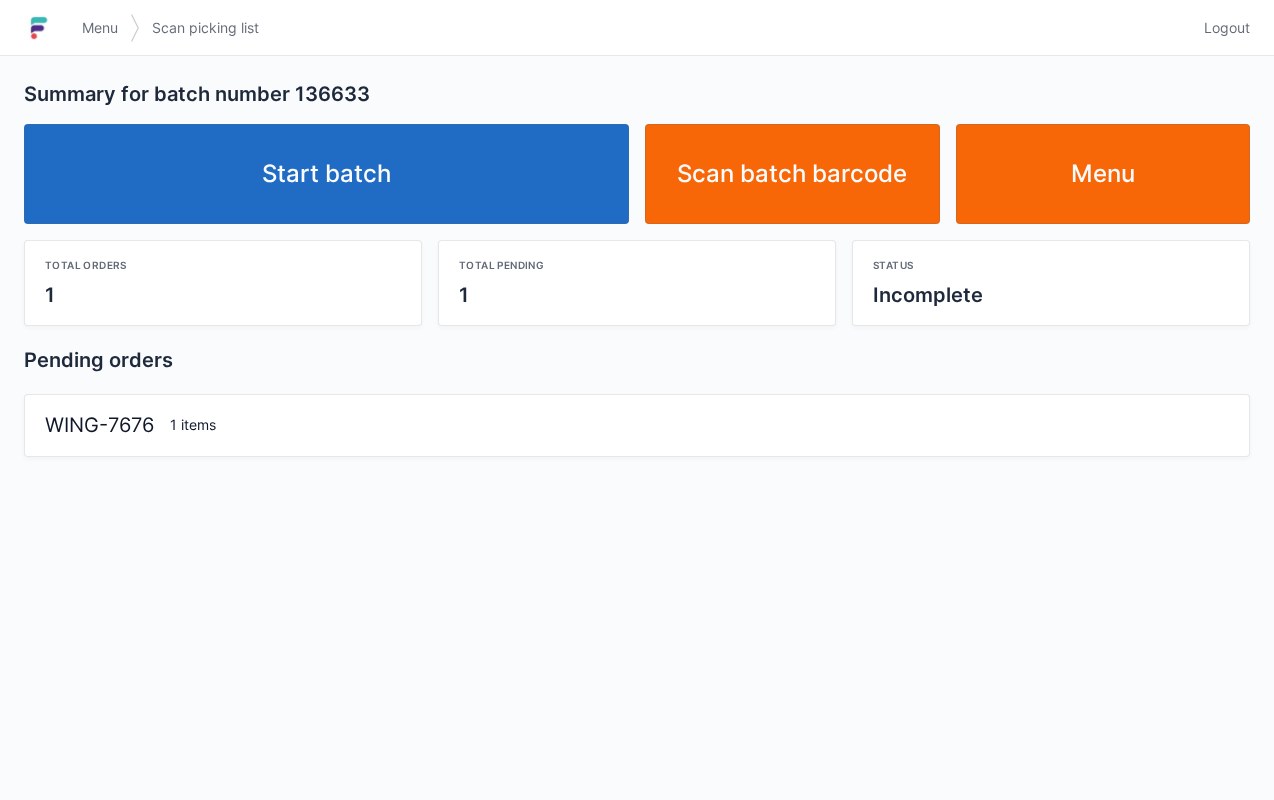 click on "Start batch" at bounding box center [326, 174] 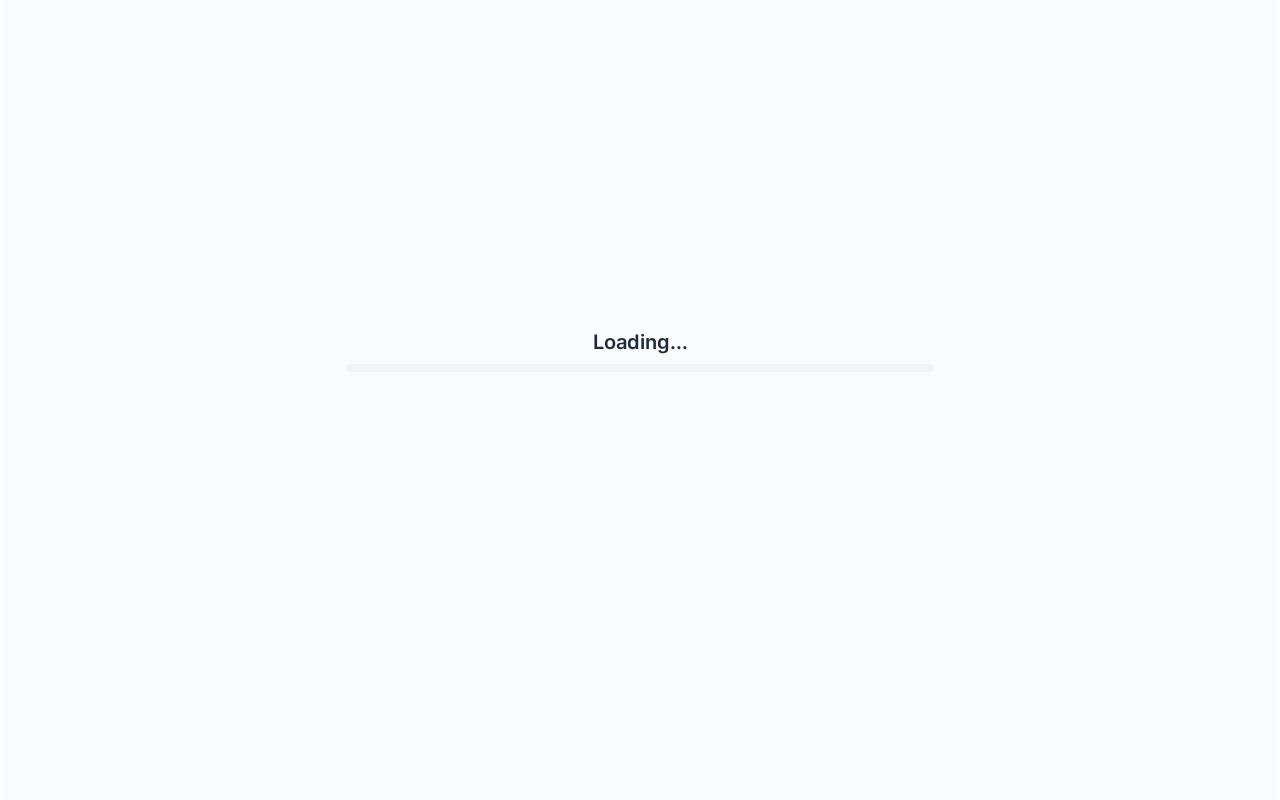 scroll, scrollTop: 0, scrollLeft: 0, axis: both 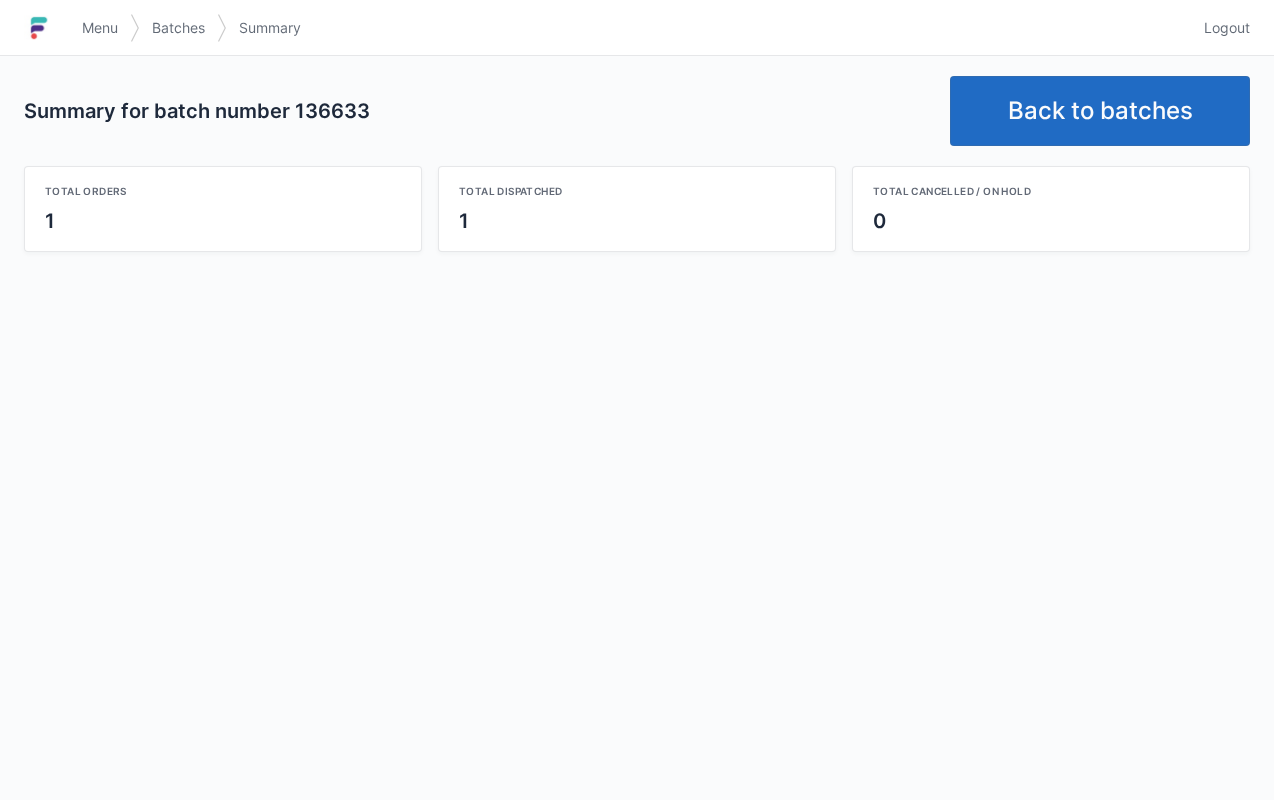 click on "Back to batches" at bounding box center [1100, 111] 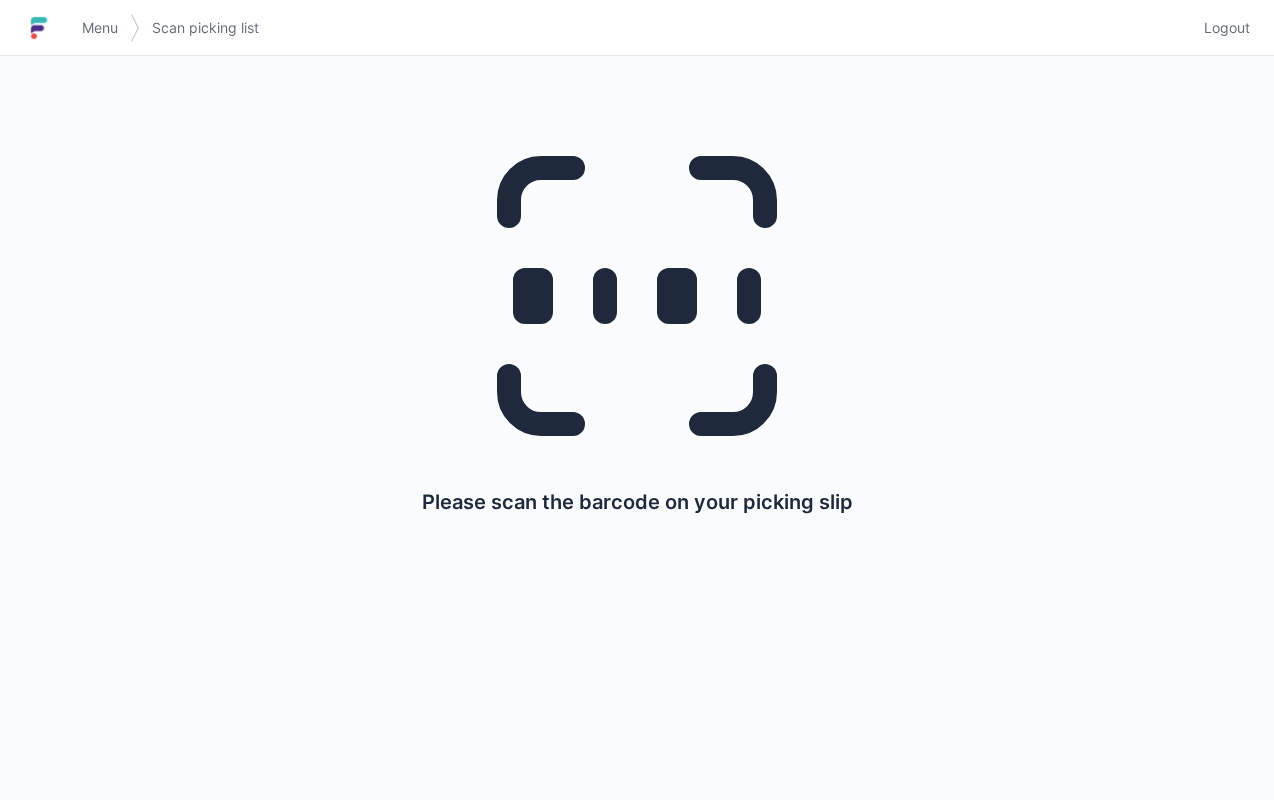 scroll, scrollTop: 0, scrollLeft: 0, axis: both 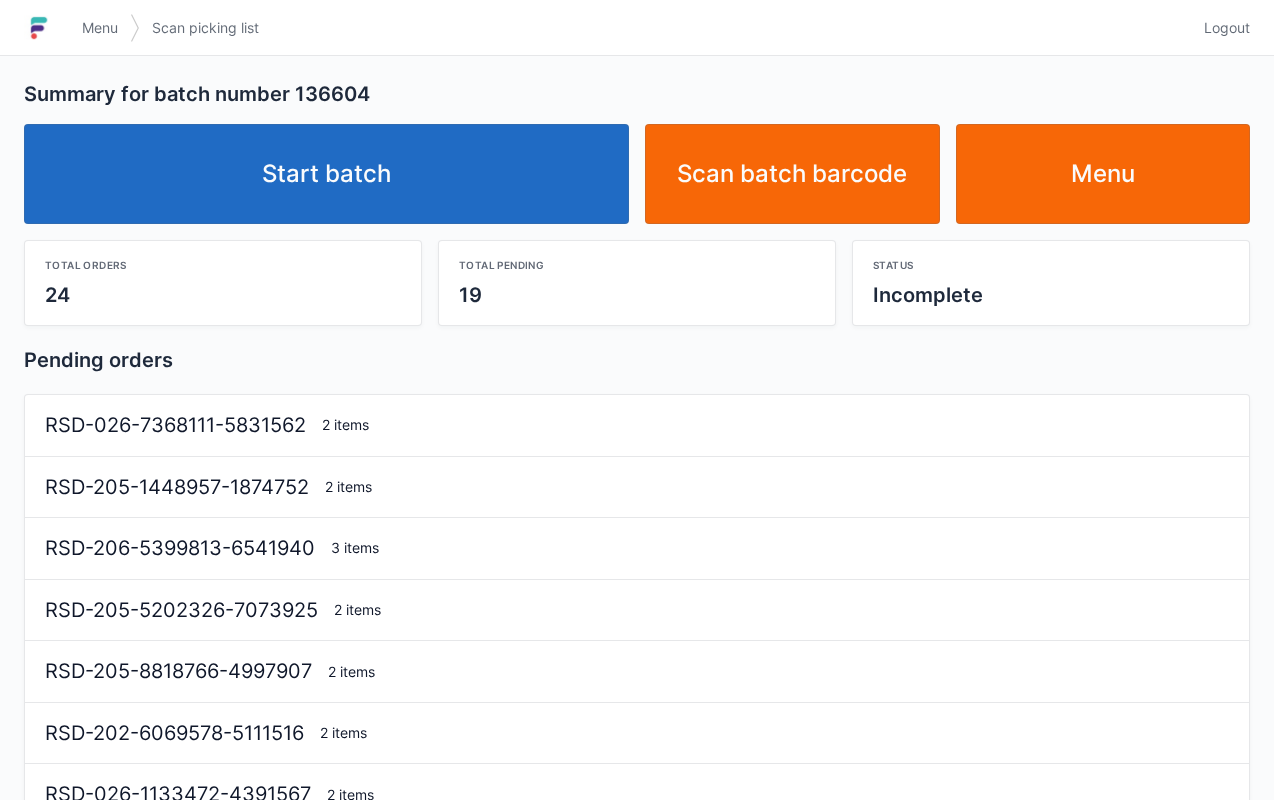 click on "Start batch" at bounding box center [326, 174] 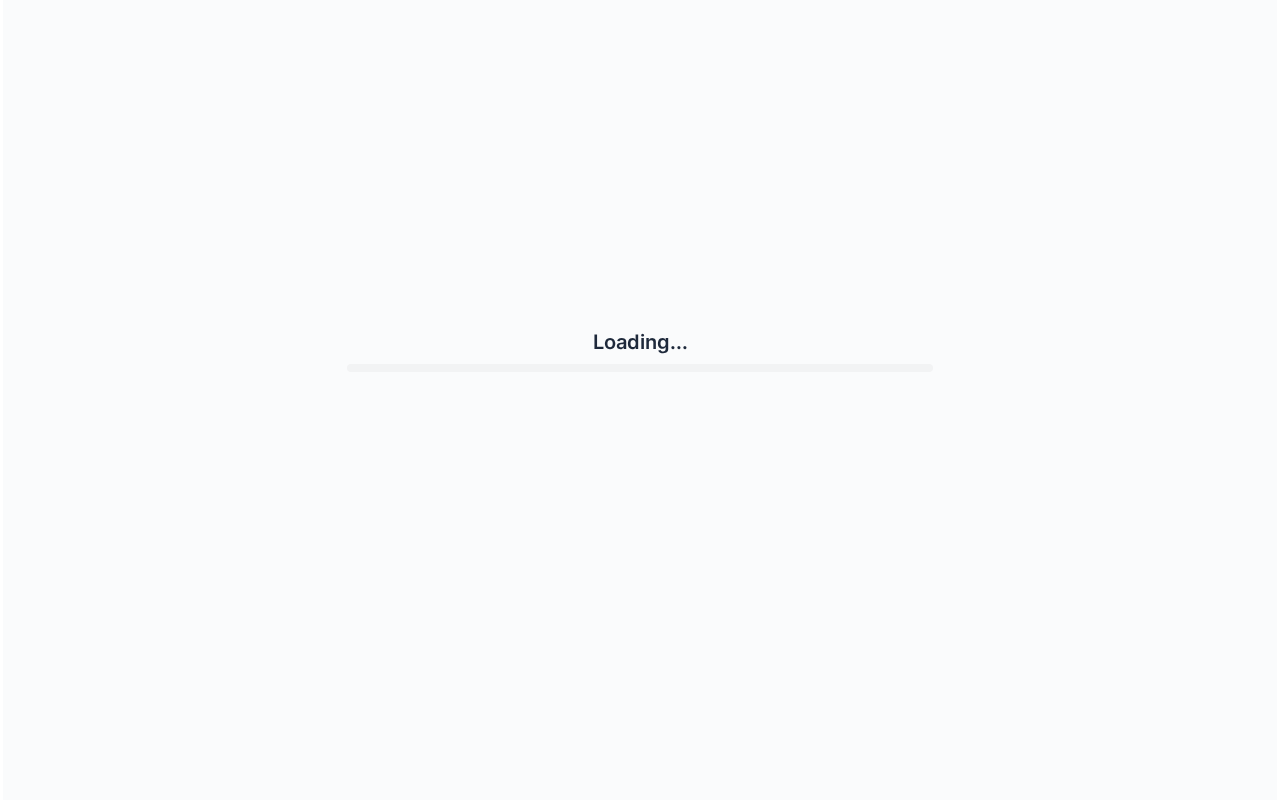 scroll, scrollTop: 0, scrollLeft: 0, axis: both 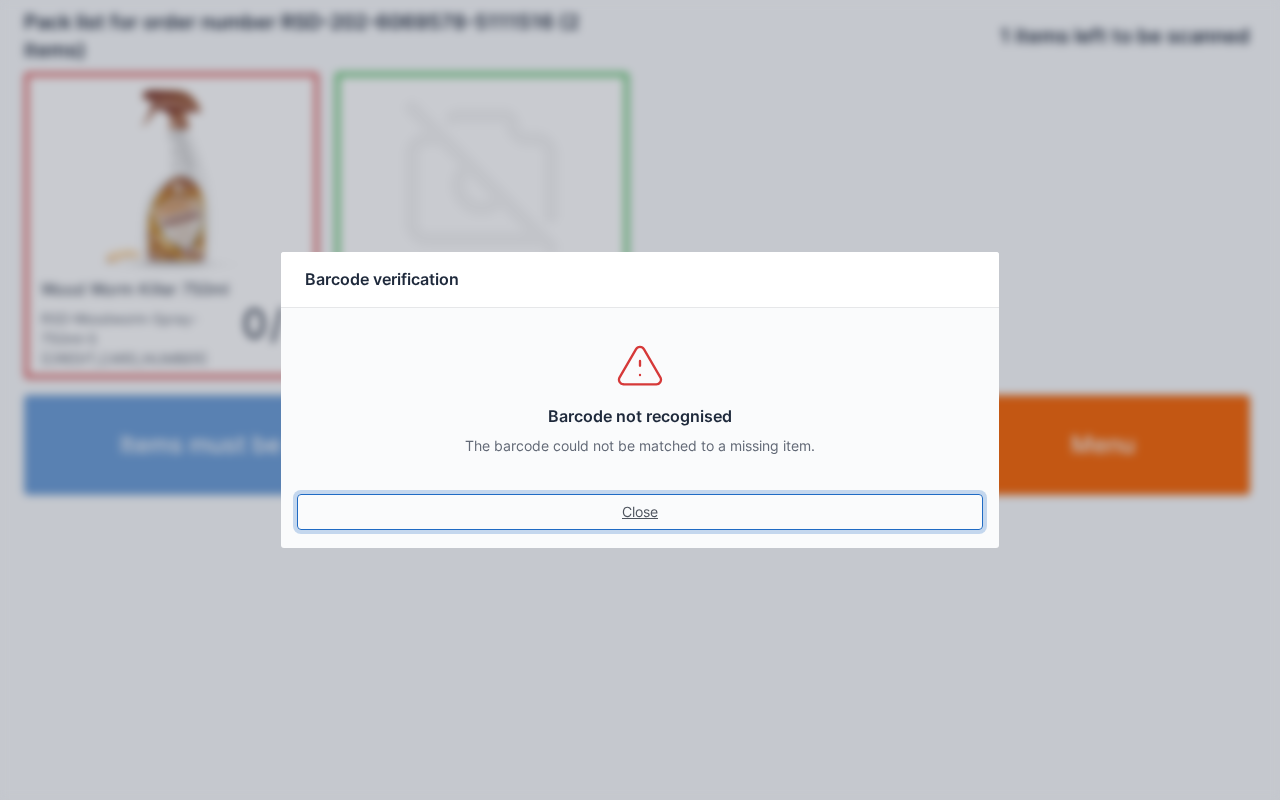 click on "Close" at bounding box center (640, 512) 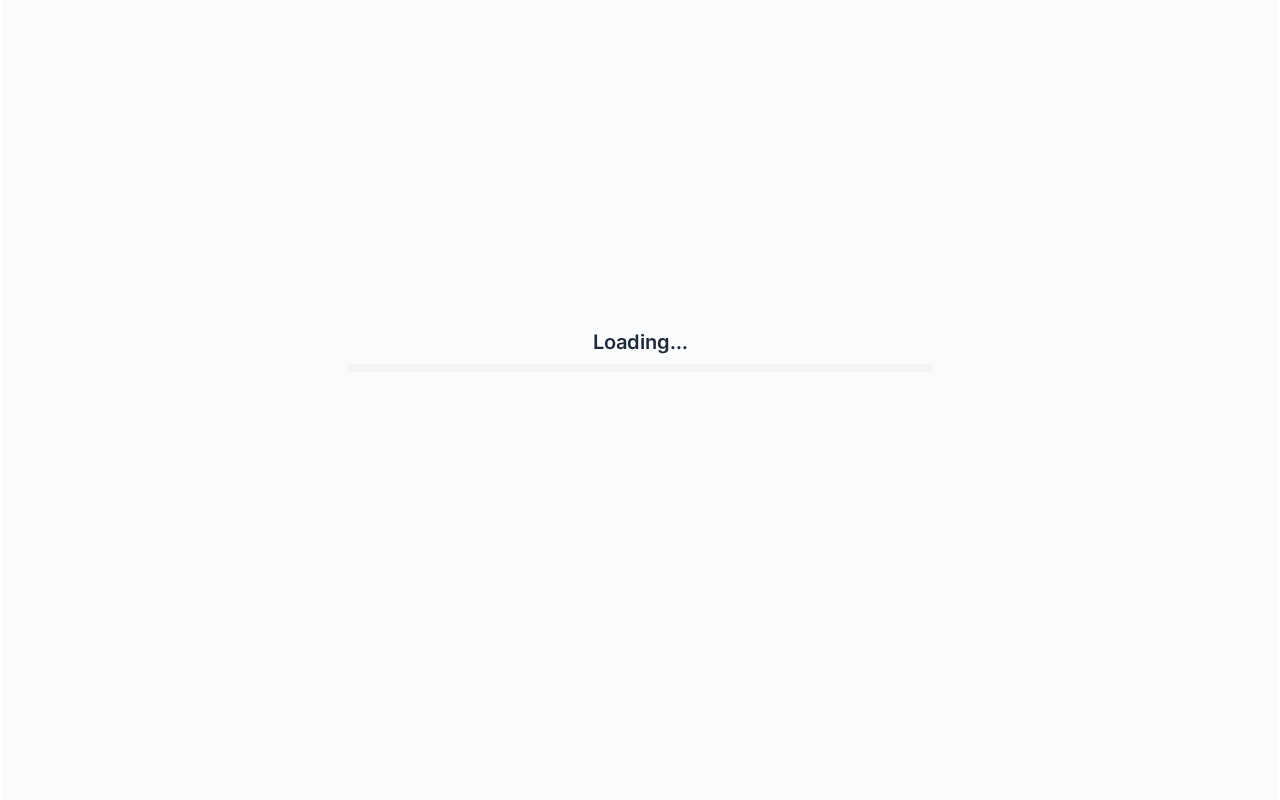 scroll, scrollTop: 0, scrollLeft: 0, axis: both 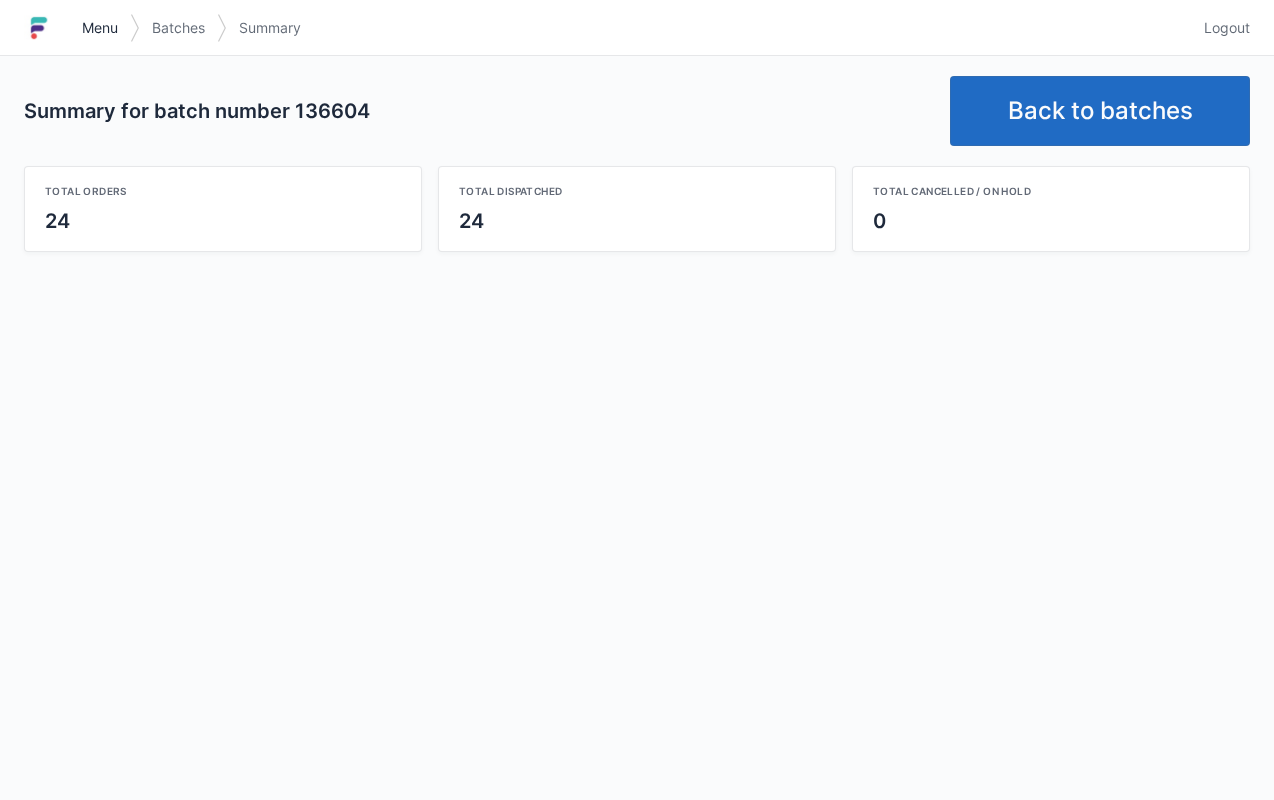 click on "Menu" at bounding box center (100, 28) 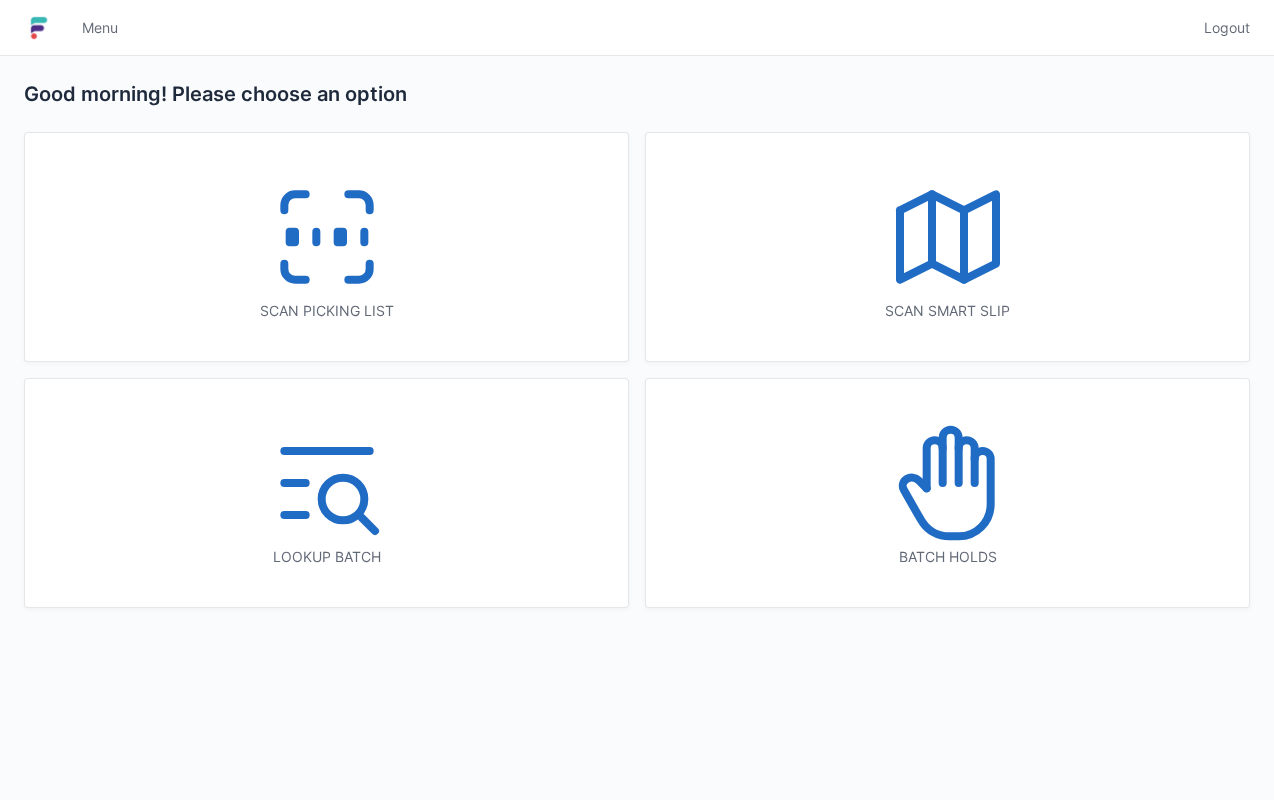 scroll, scrollTop: 0, scrollLeft: 0, axis: both 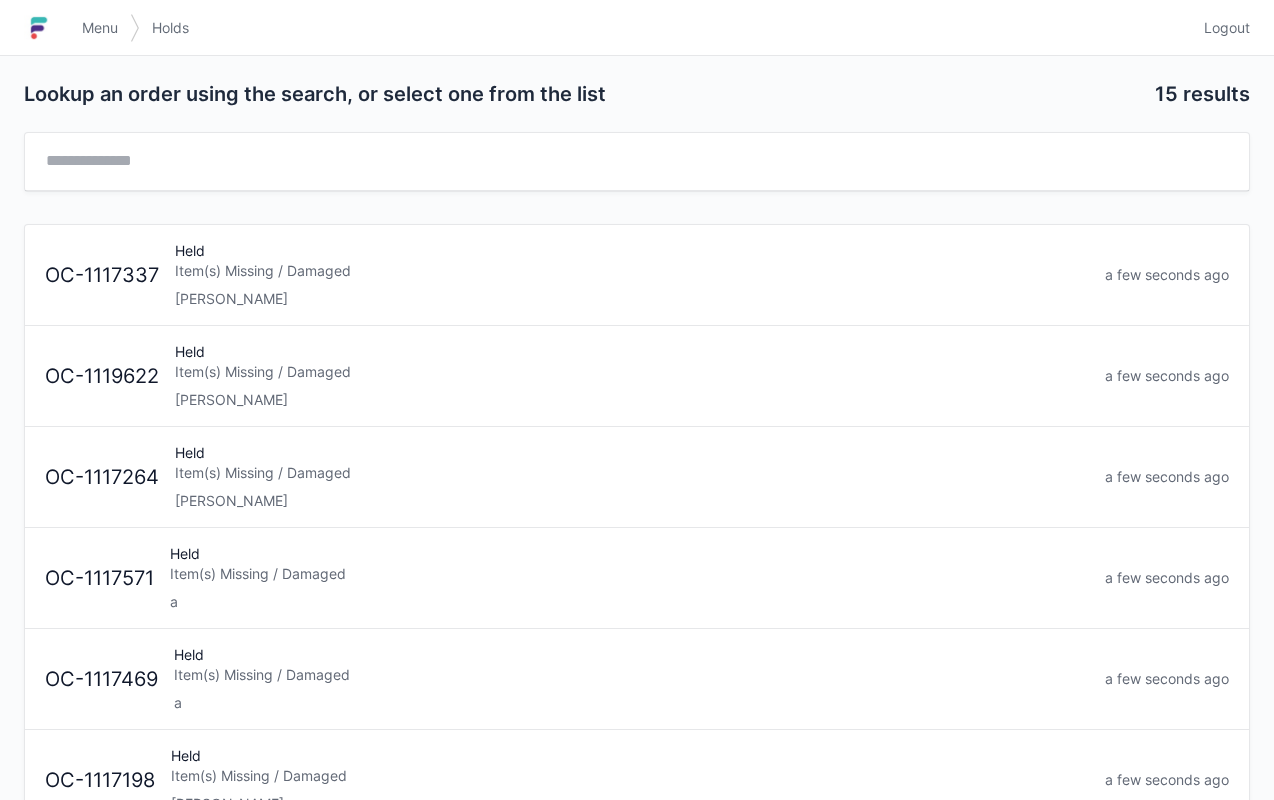 click on "Lori" at bounding box center [632, 400] 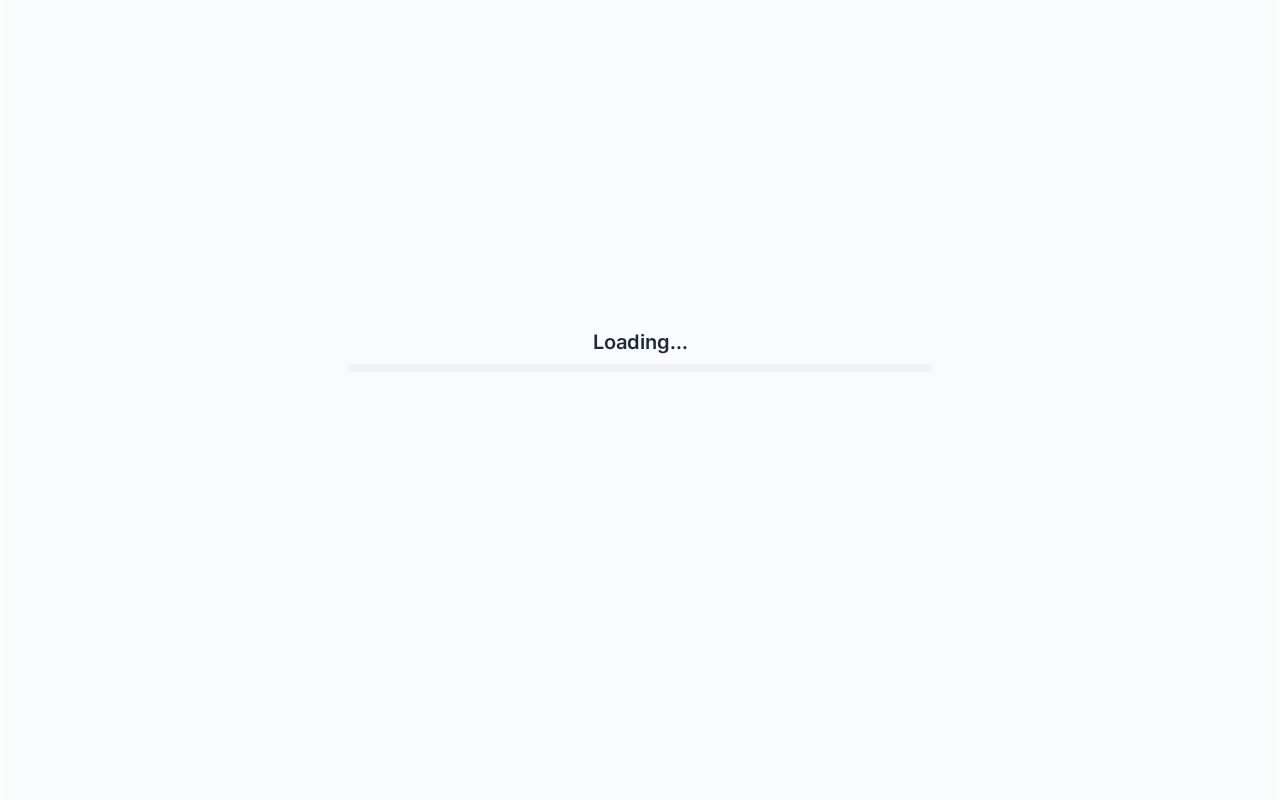 scroll, scrollTop: 0, scrollLeft: 0, axis: both 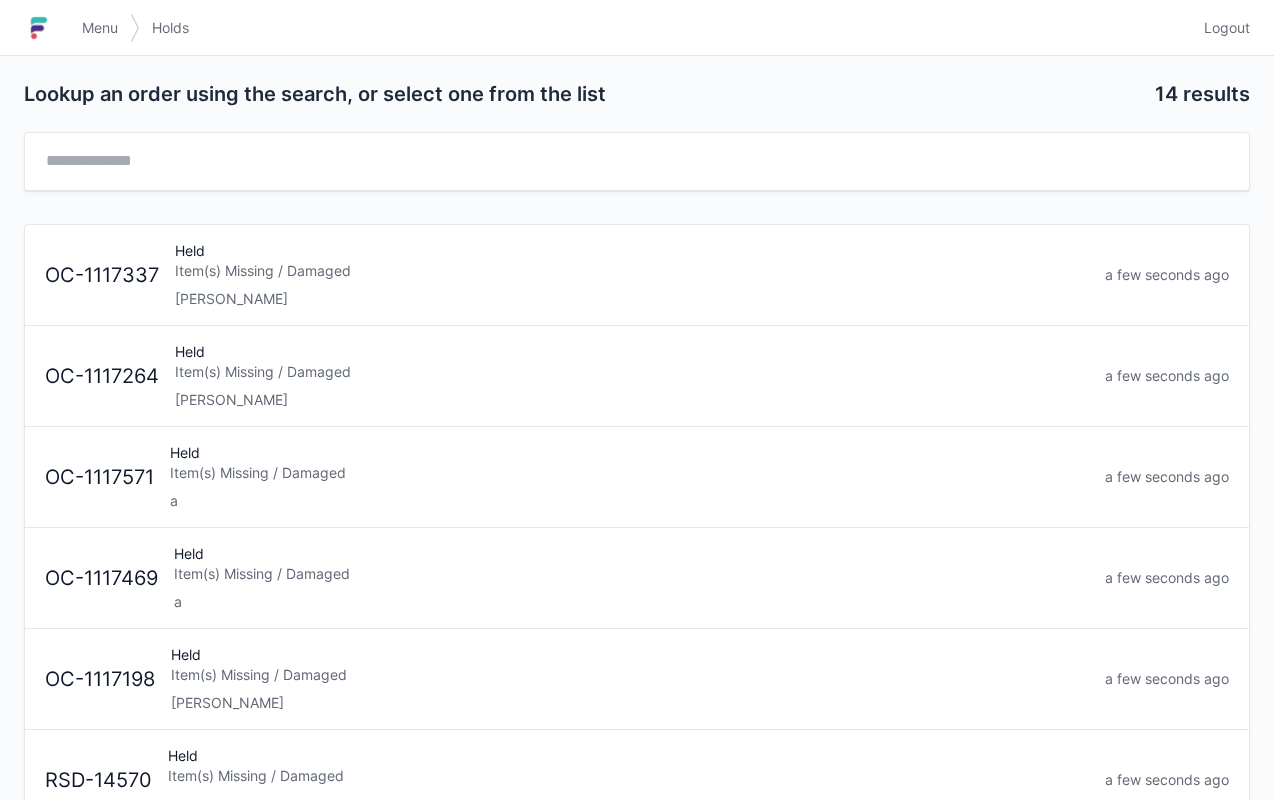 click on "Menu" at bounding box center (100, 28) 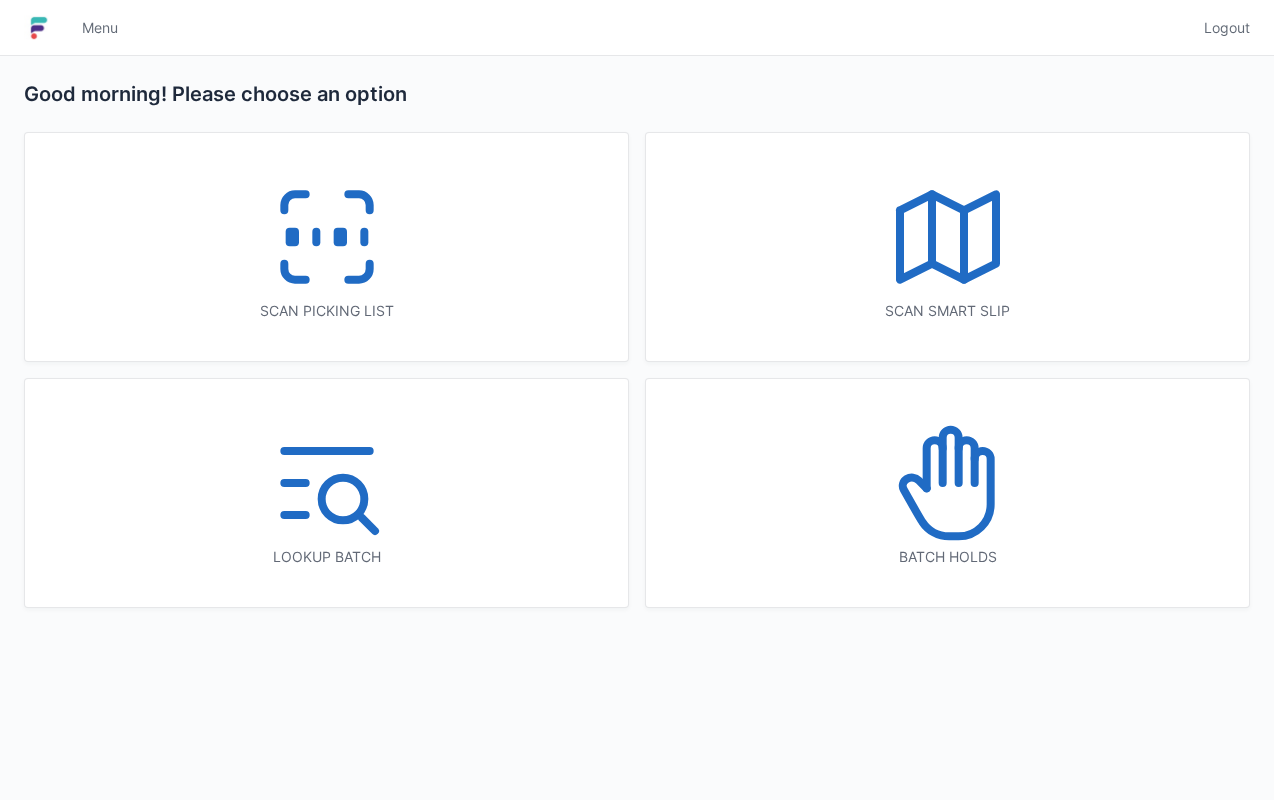 scroll, scrollTop: 0, scrollLeft: 0, axis: both 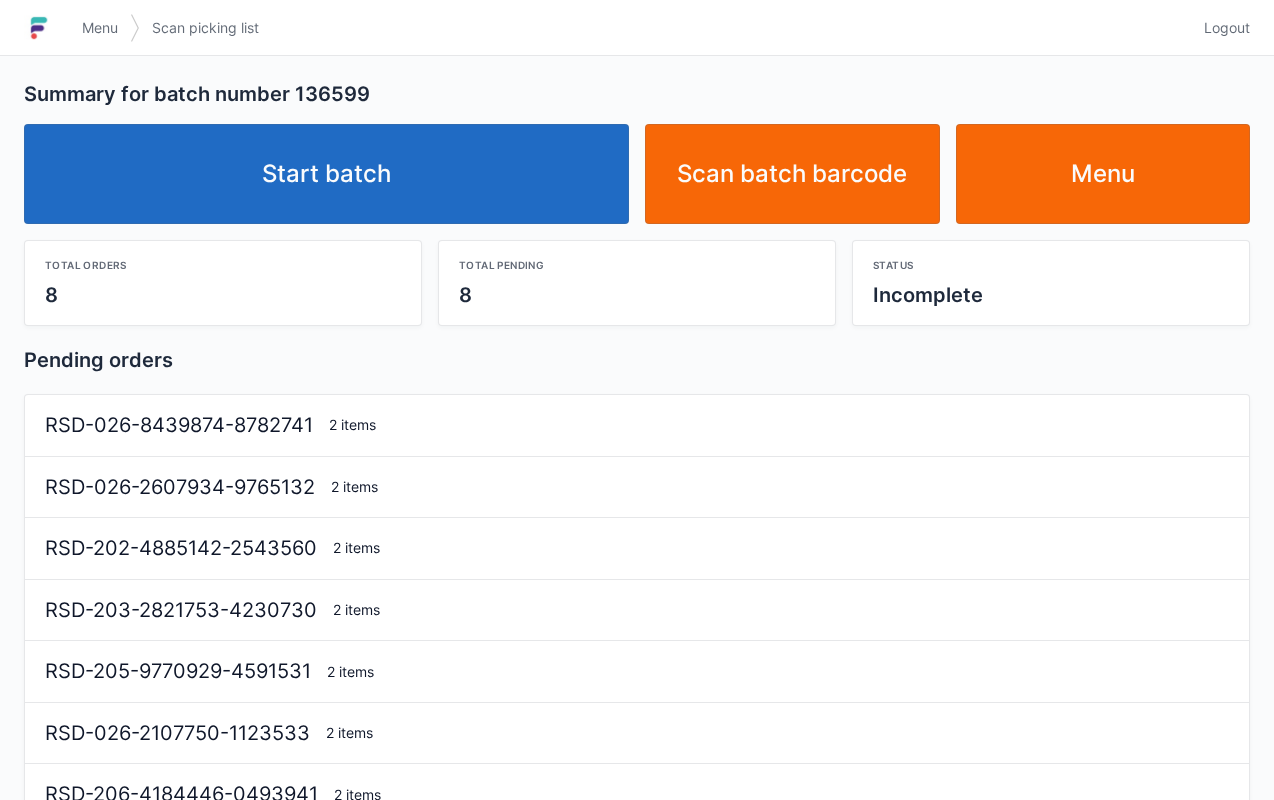 click on "Start batch" at bounding box center (326, 174) 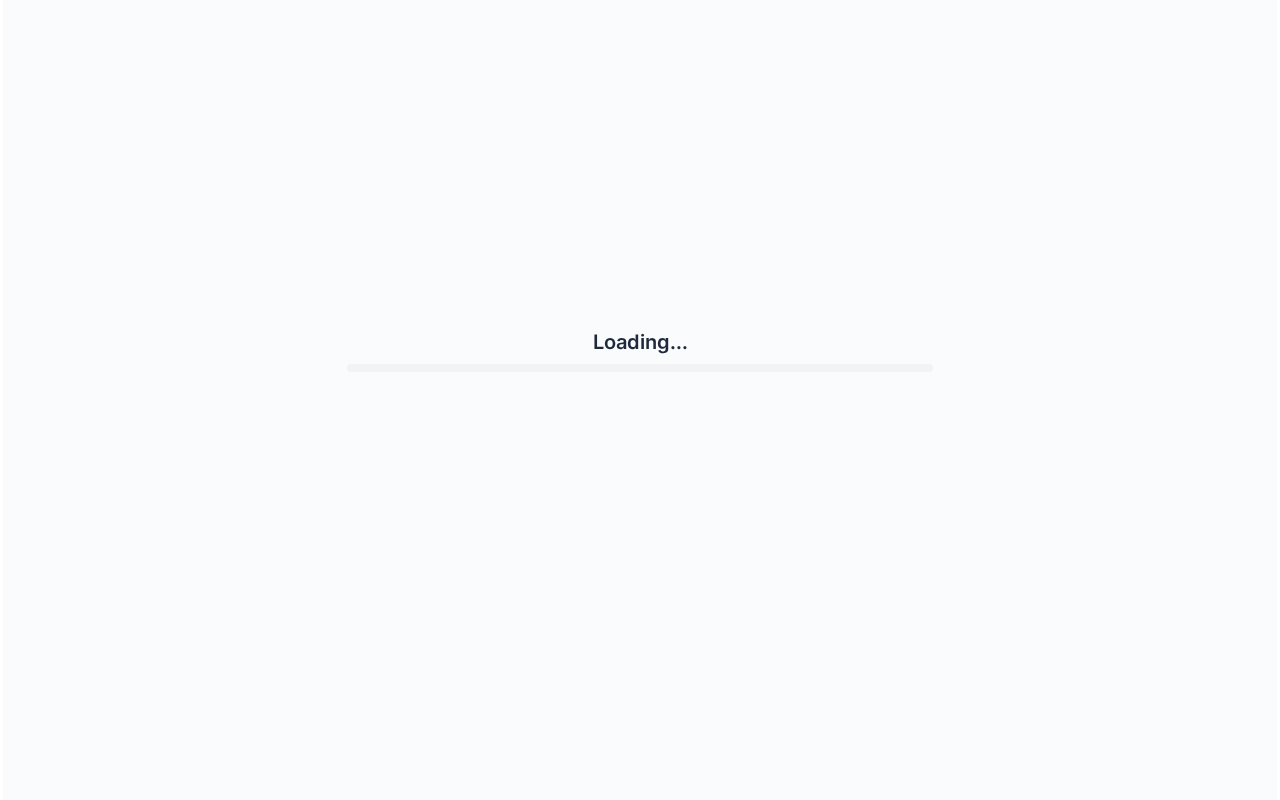 scroll, scrollTop: 0, scrollLeft: 0, axis: both 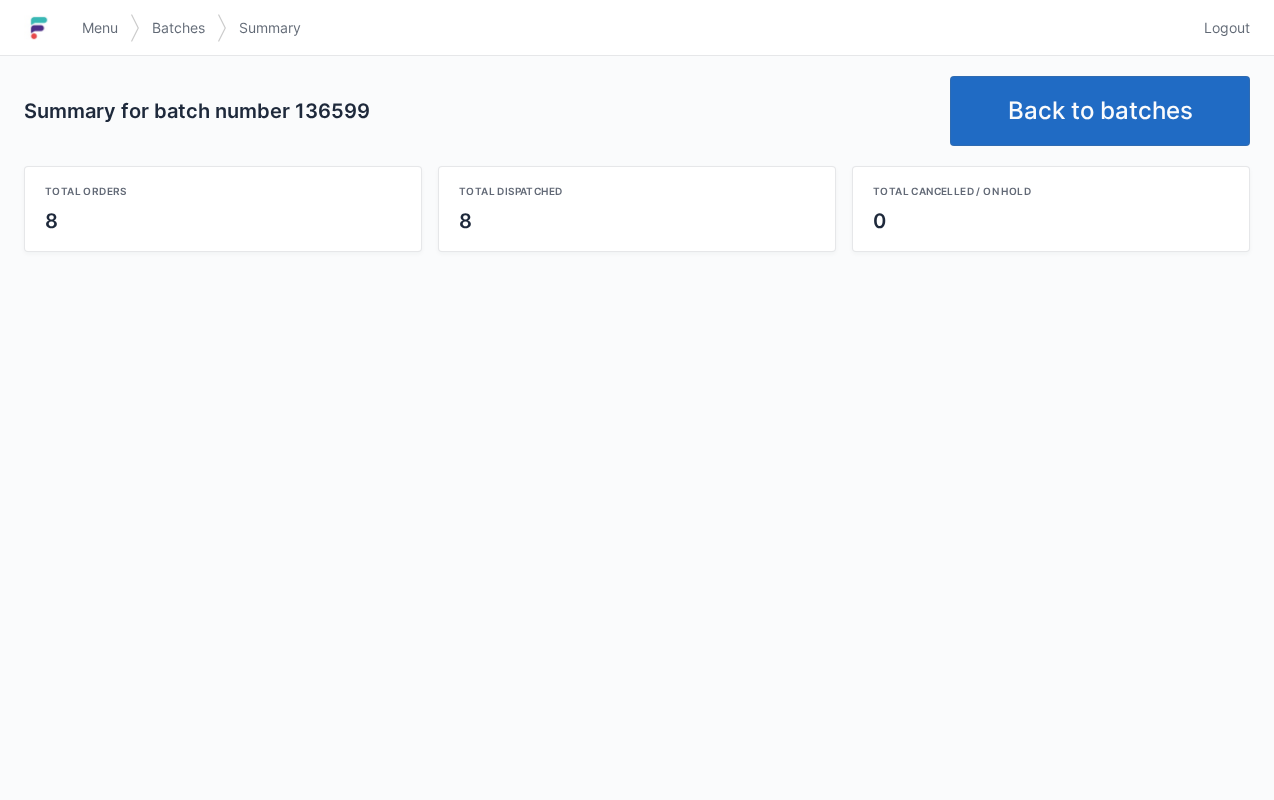 click on "Back to batches" at bounding box center (1100, 111) 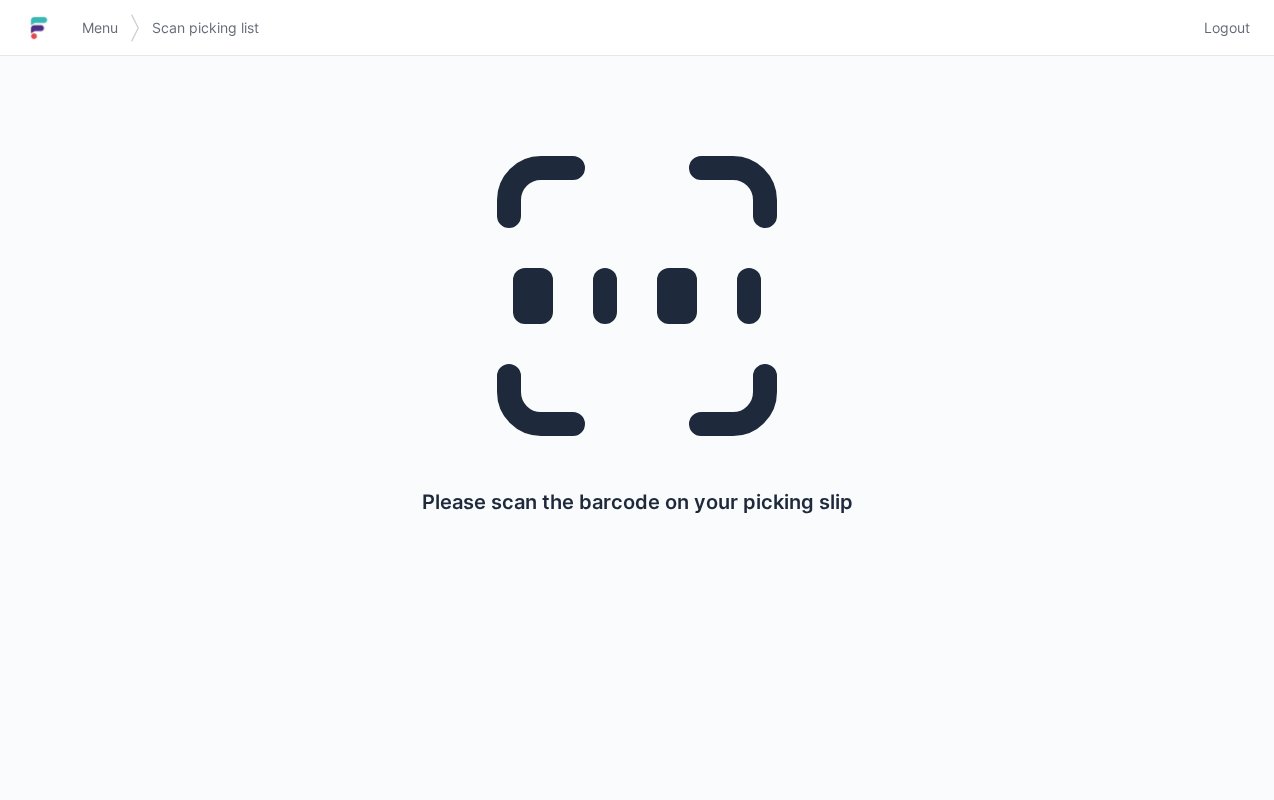scroll, scrollTop: 0, scrollLeft: 0, axis: both 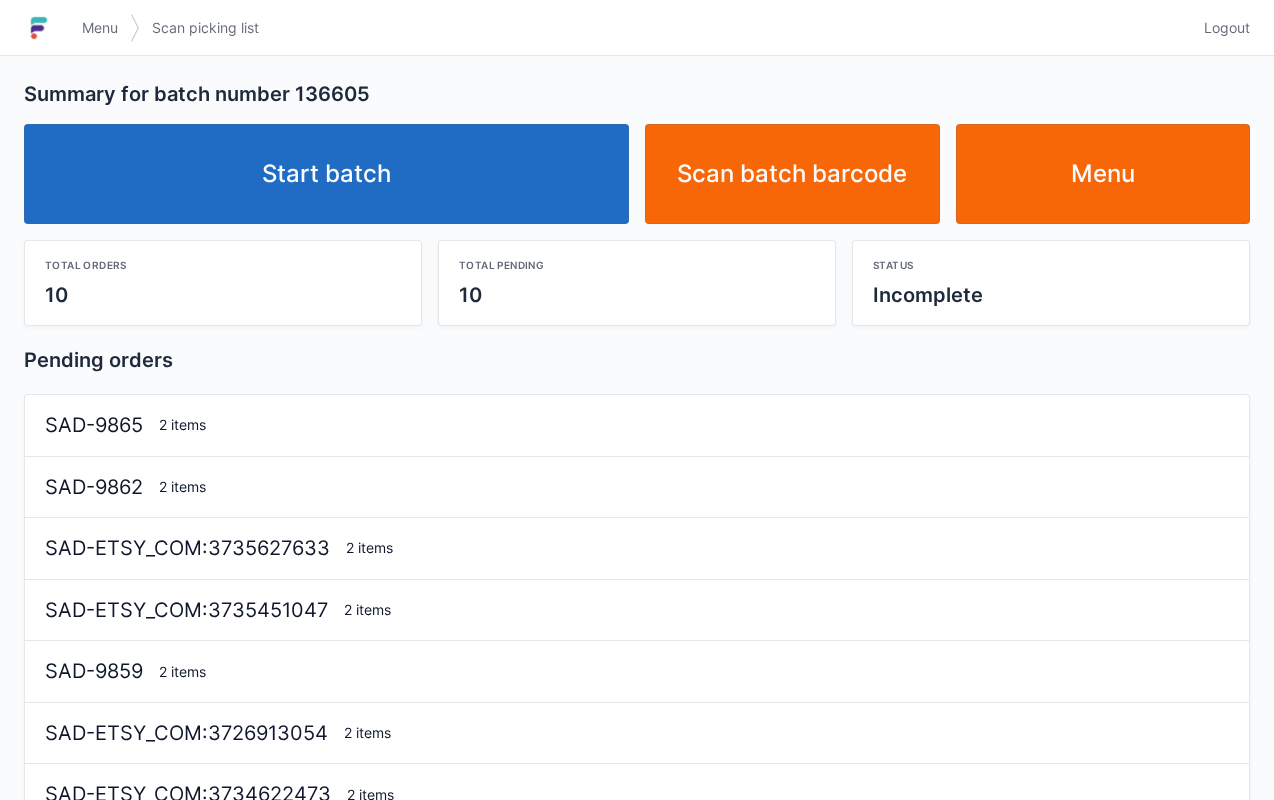 click on "Start batch" at bounding box center [326, 174] 